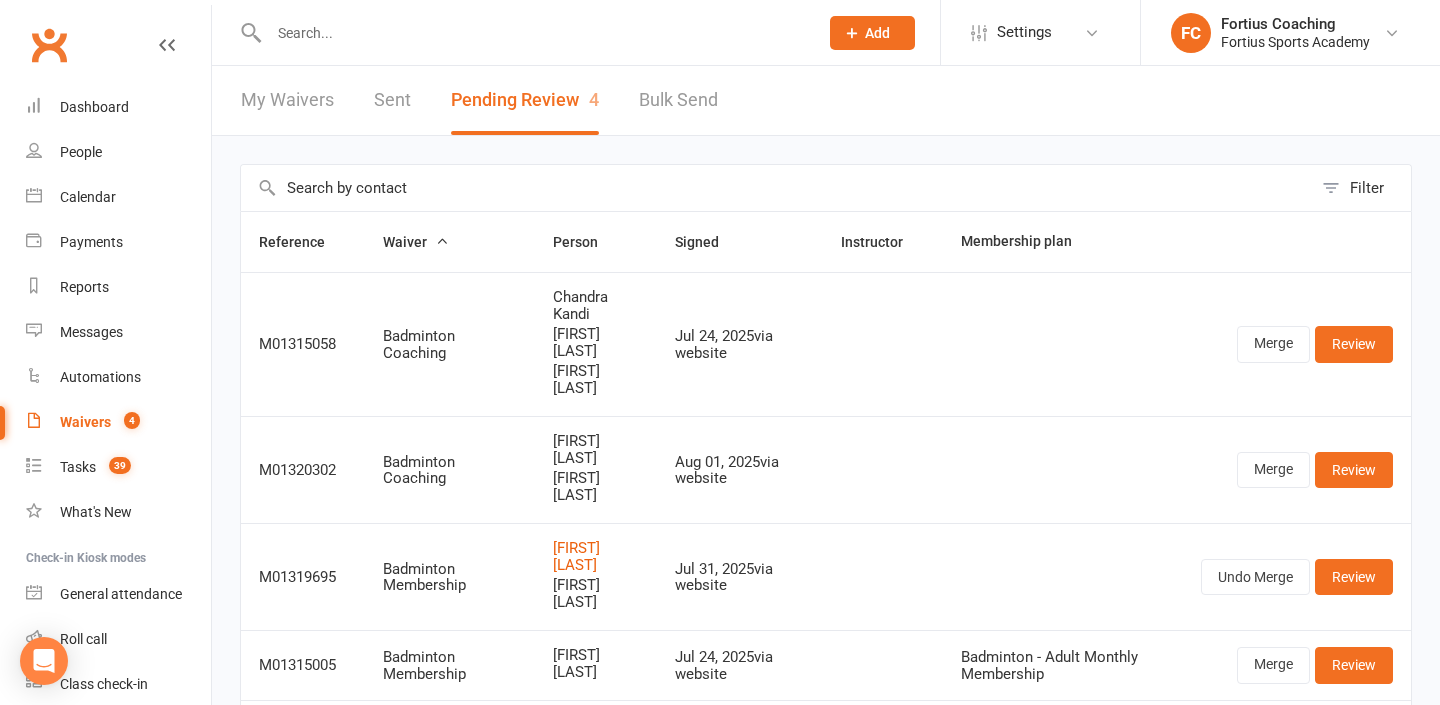 select on "25" 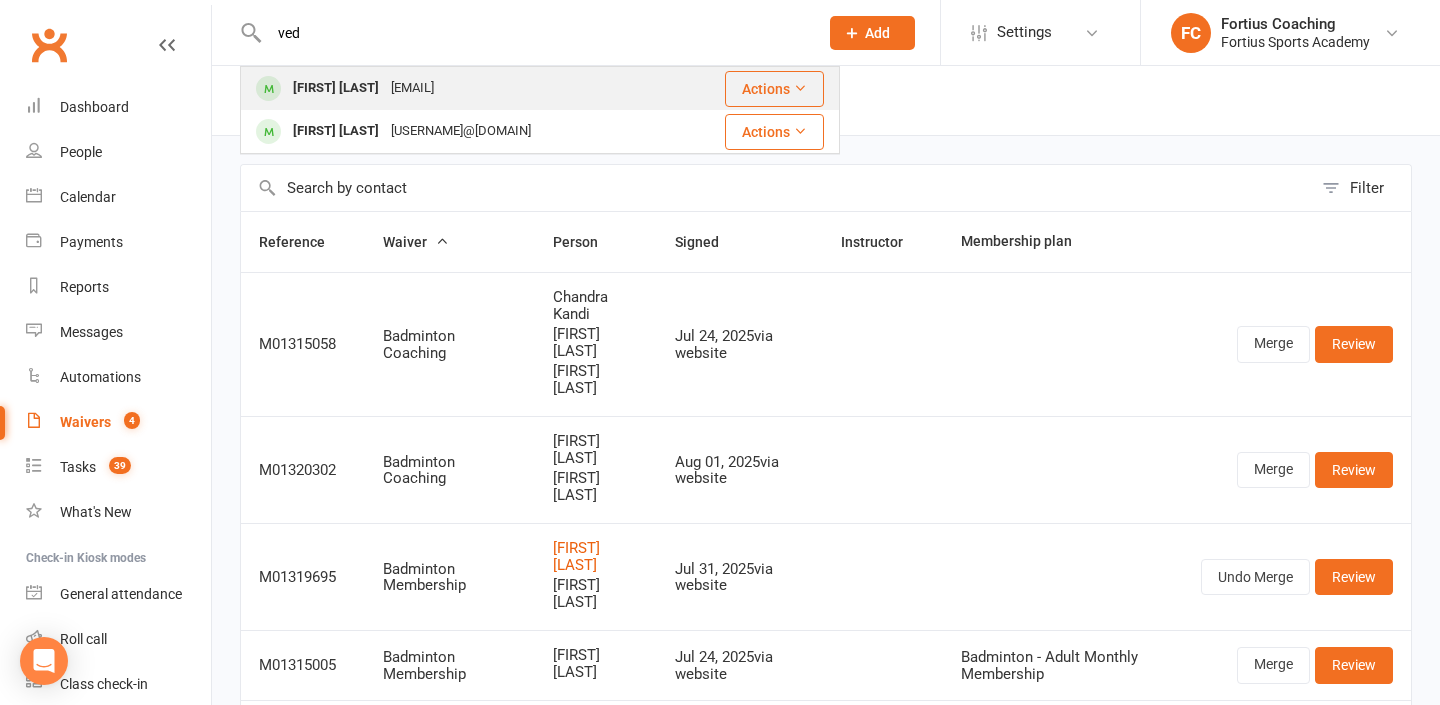 type on "ved" 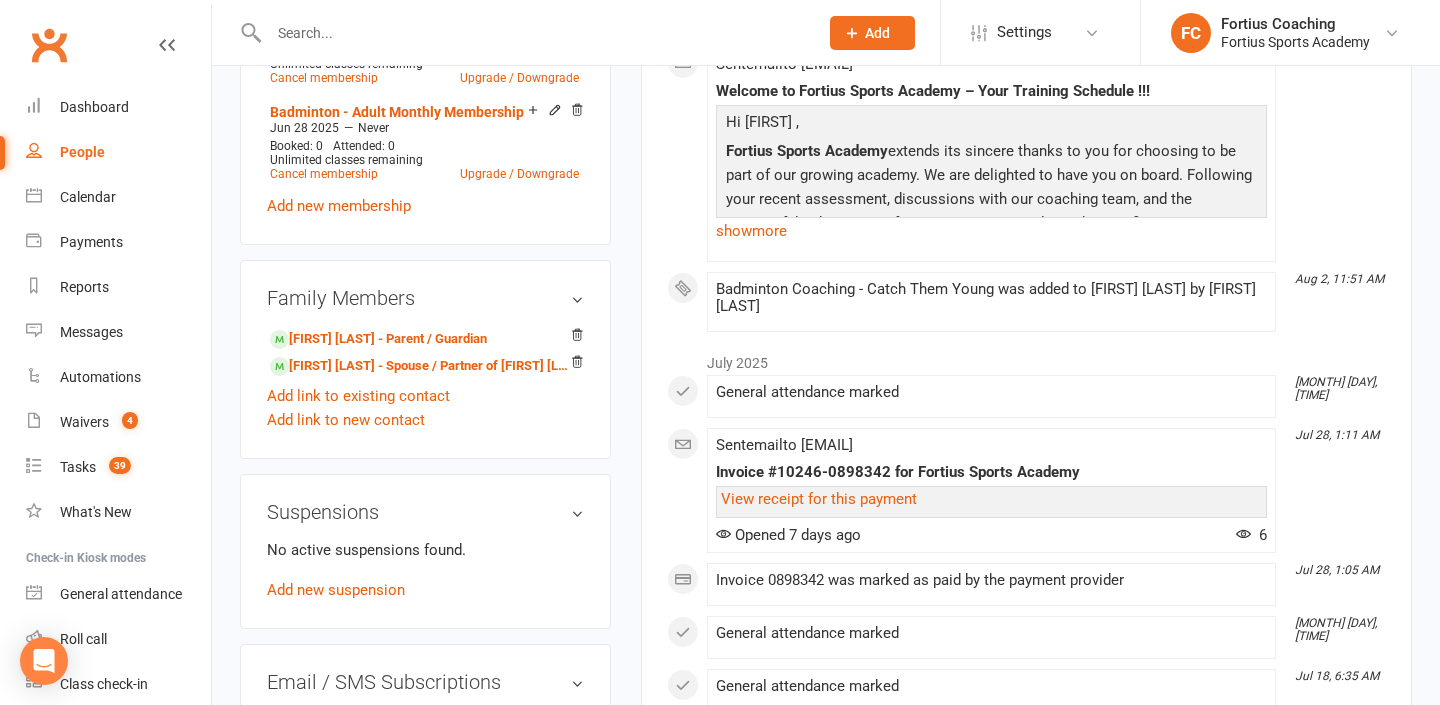 scroll, scrollTop: 1027, scrollLeft: 0, axis: vertical 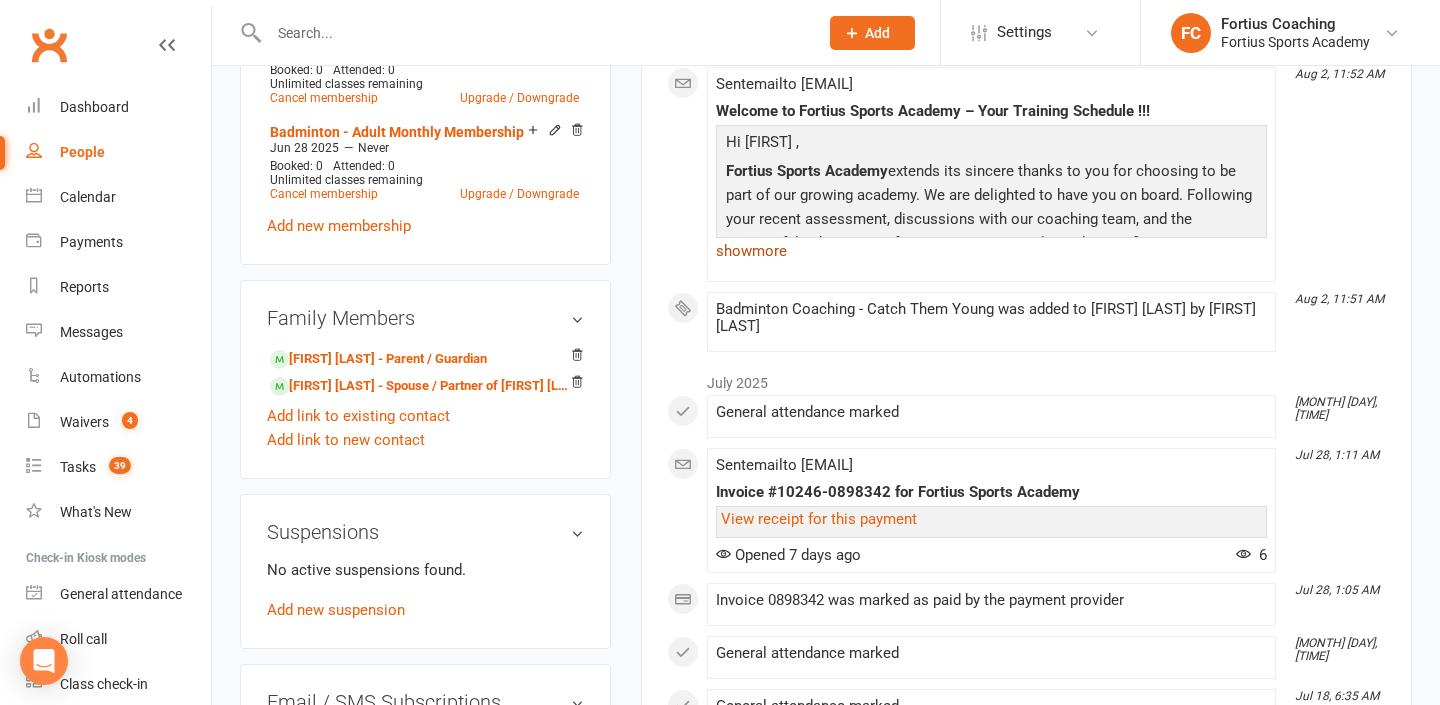 click on "show  more" at bounding box center [991, 251] 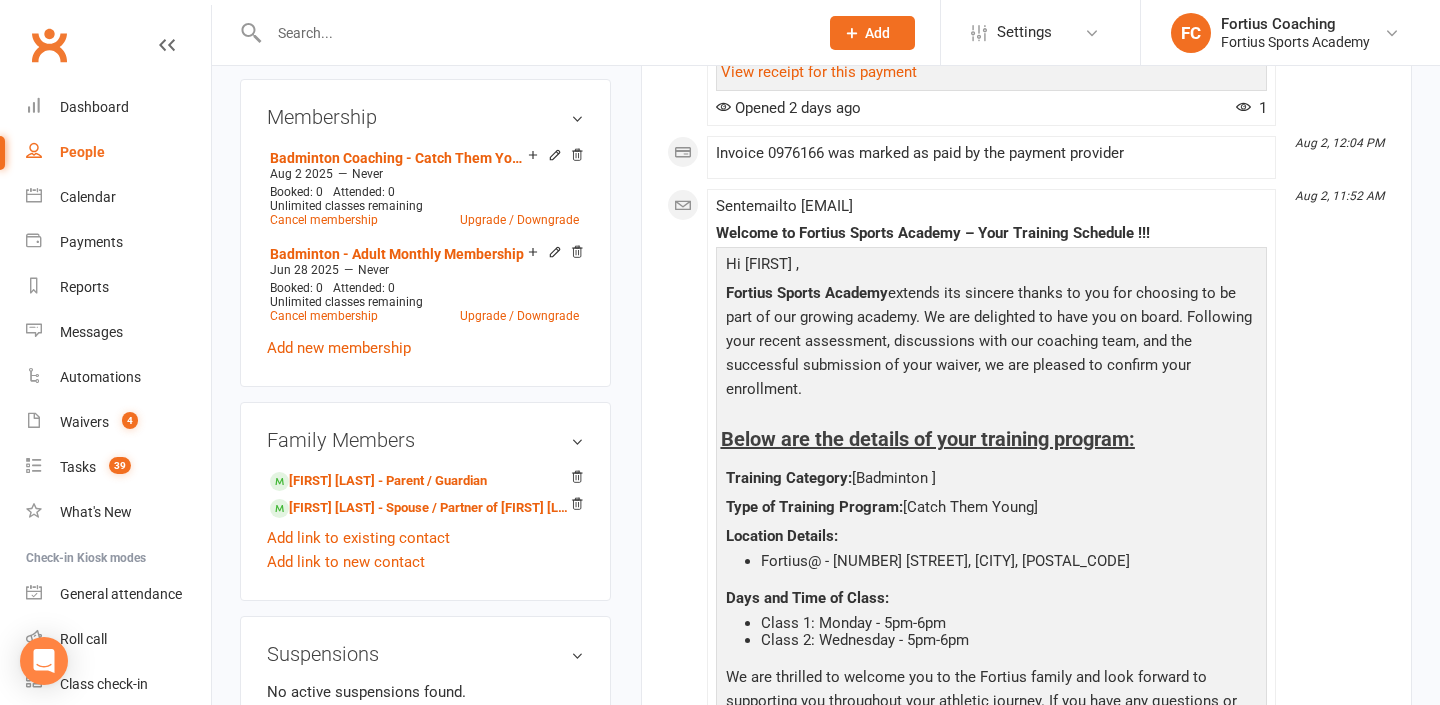 scroll, scrollTop: 0, scrollLeft: 0, axis: both 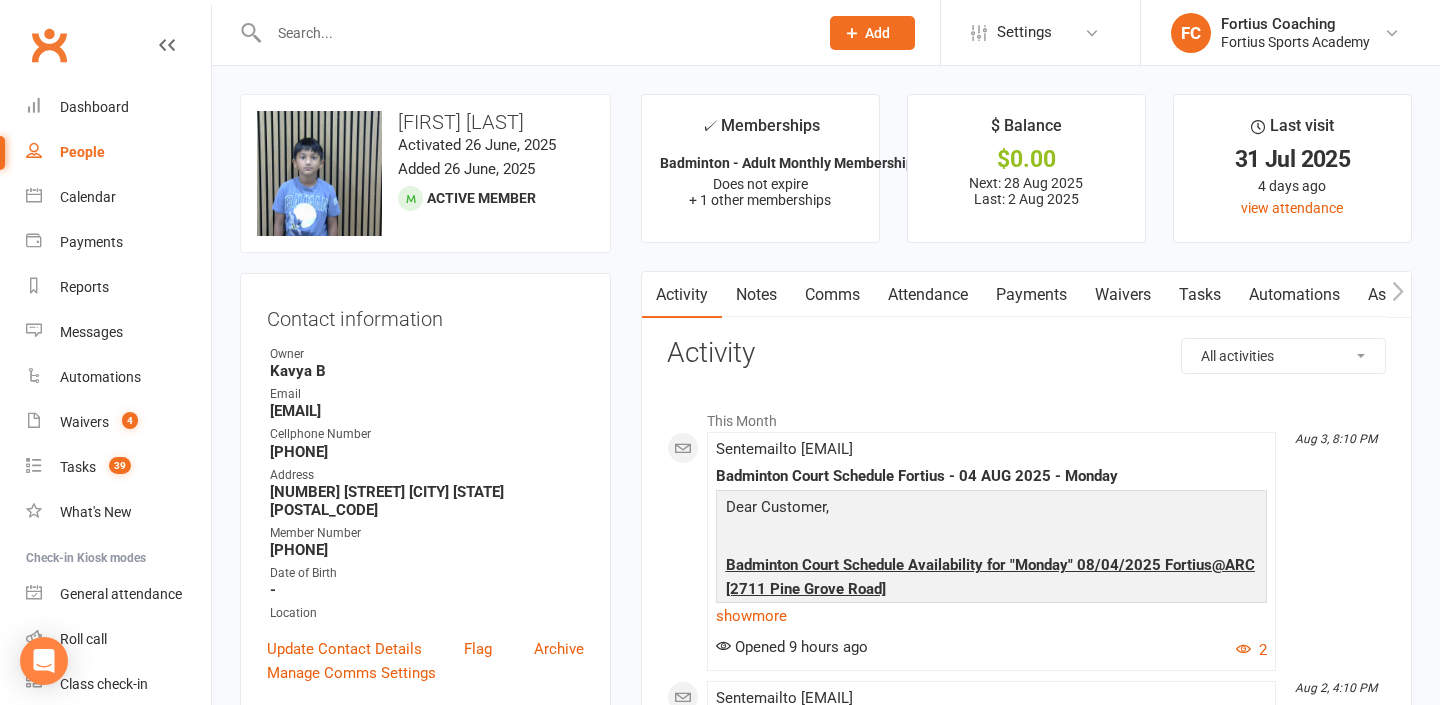 click at bounding box center (522, 32) 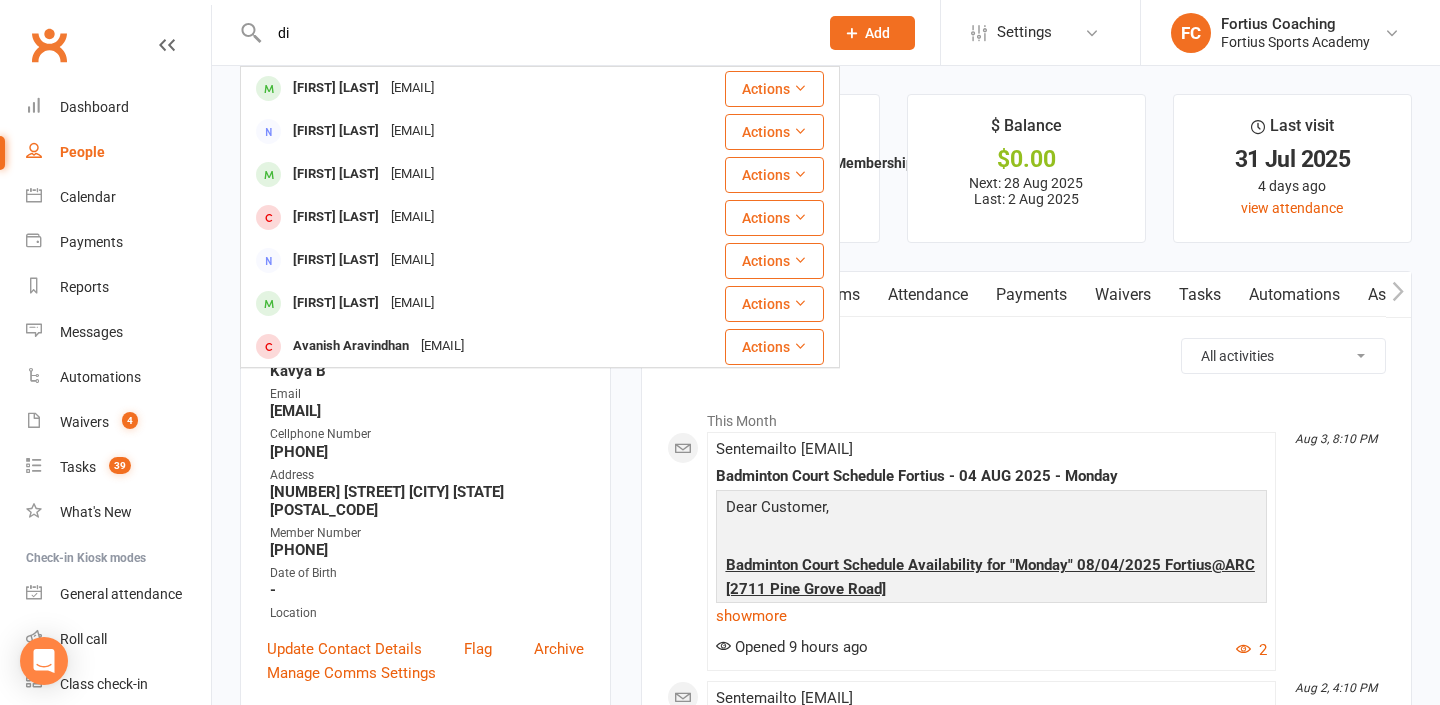 type on "d" 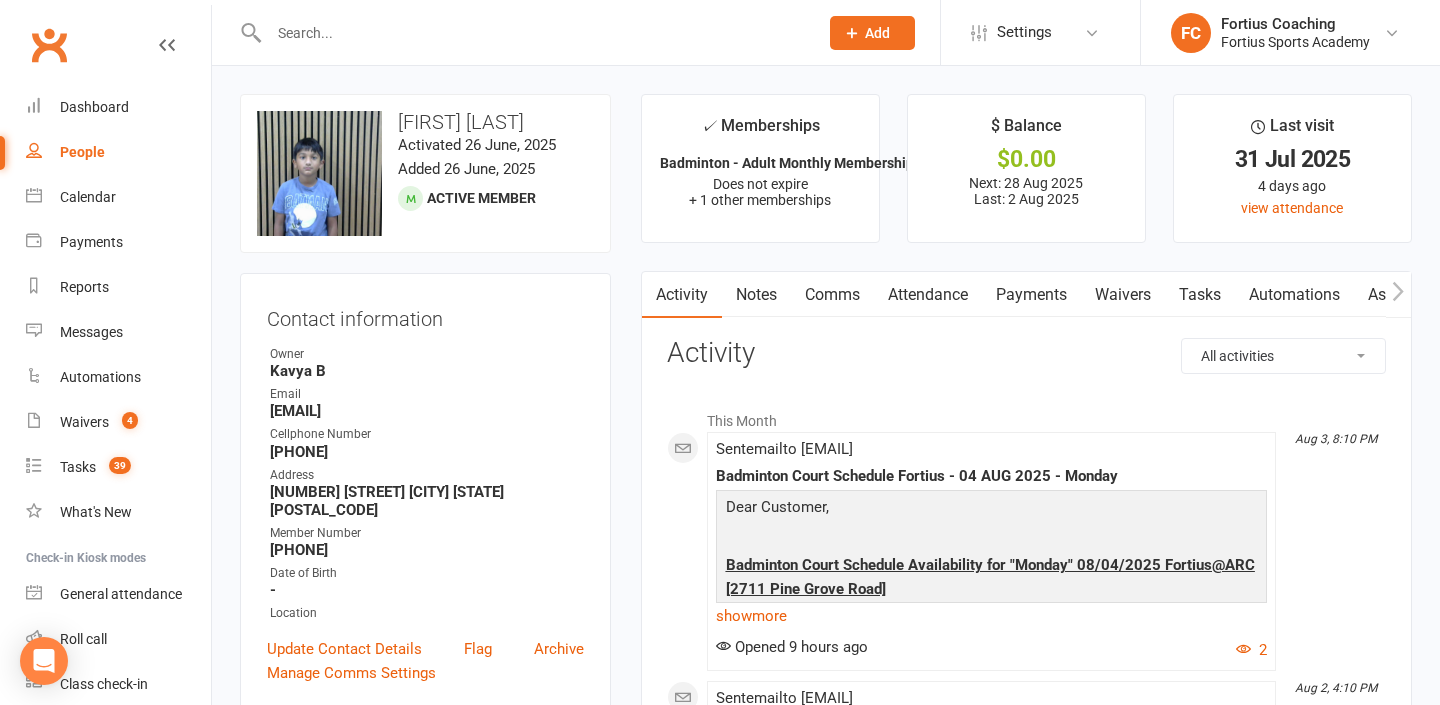 click at bounding box center [533, 33] 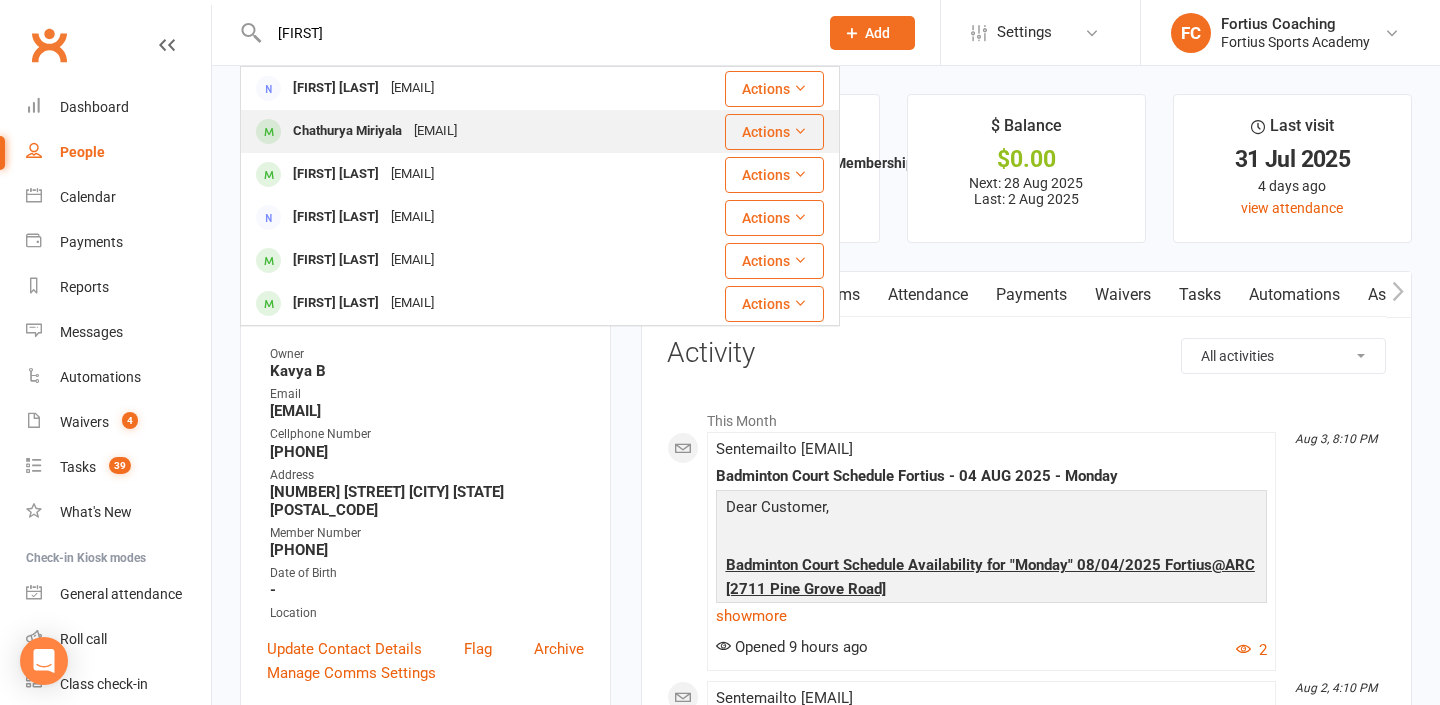 type on "[FIRST]" 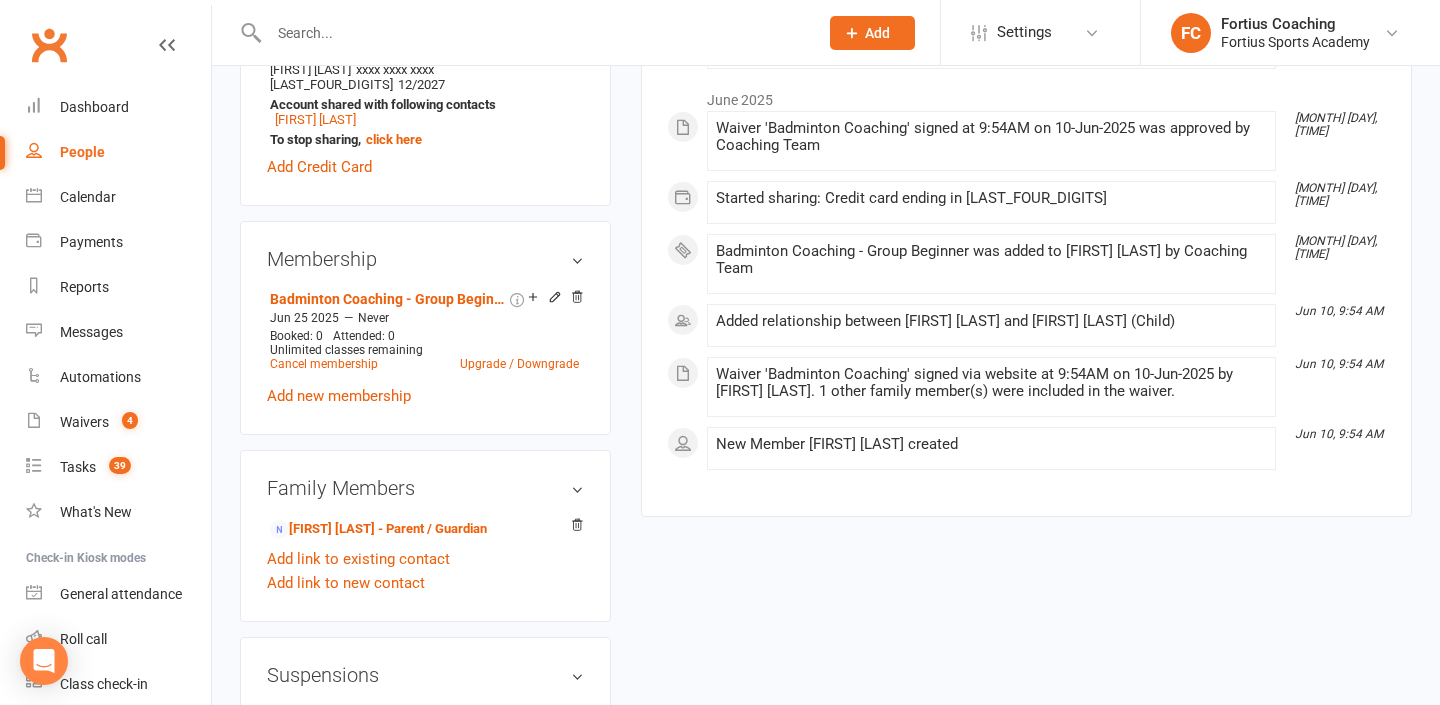 scroll, scrollTop: 753, scrollLeft: 0, axis: vertical 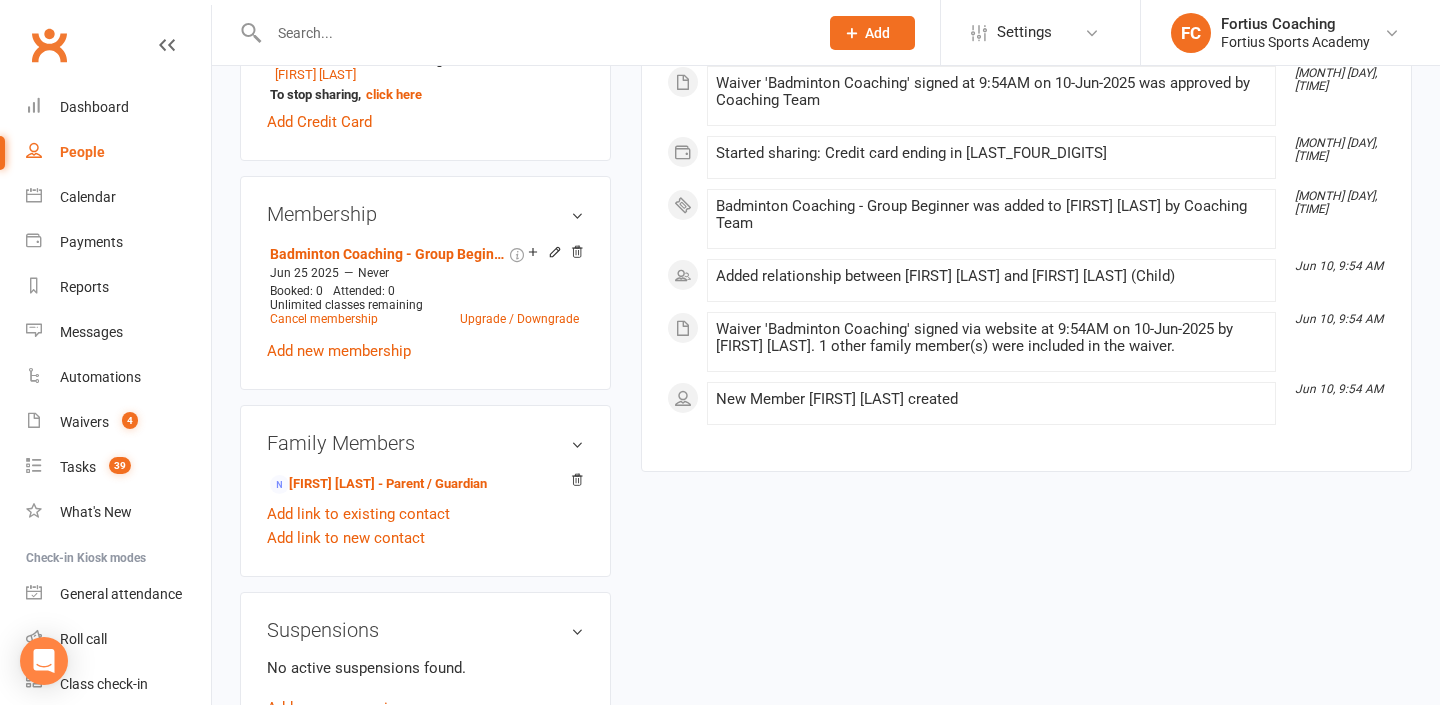 click at bounding box center (533, 33) 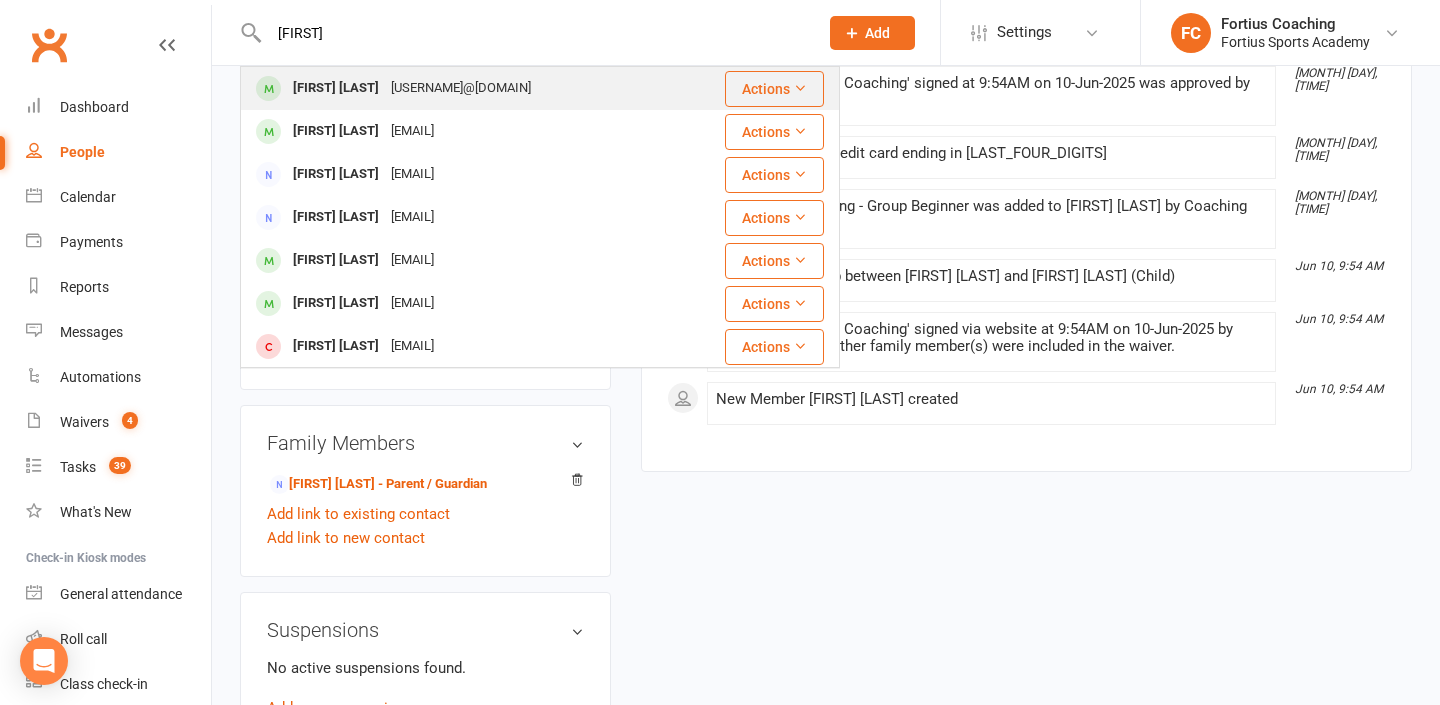 type on "[FIRST]" 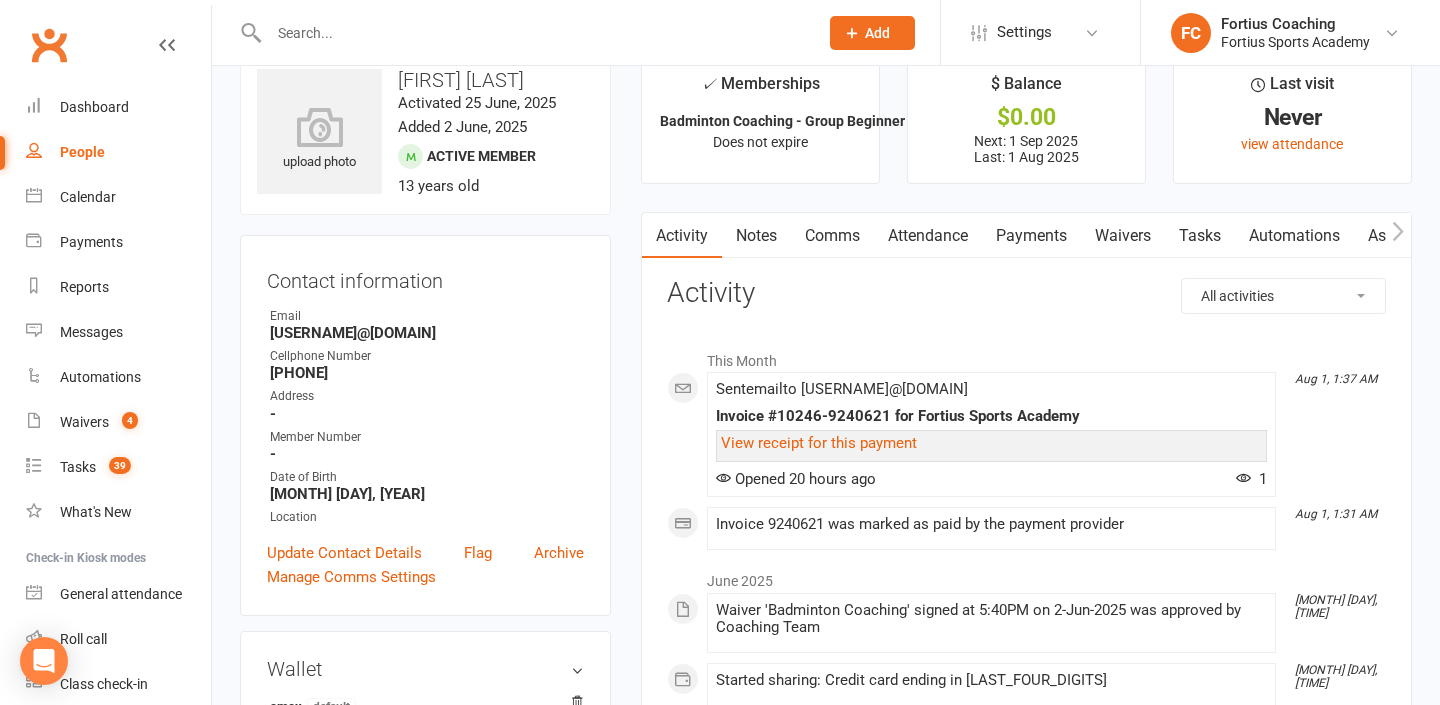 scroll, scrollTop: 53, scrollLeft: 0, axis: vertical 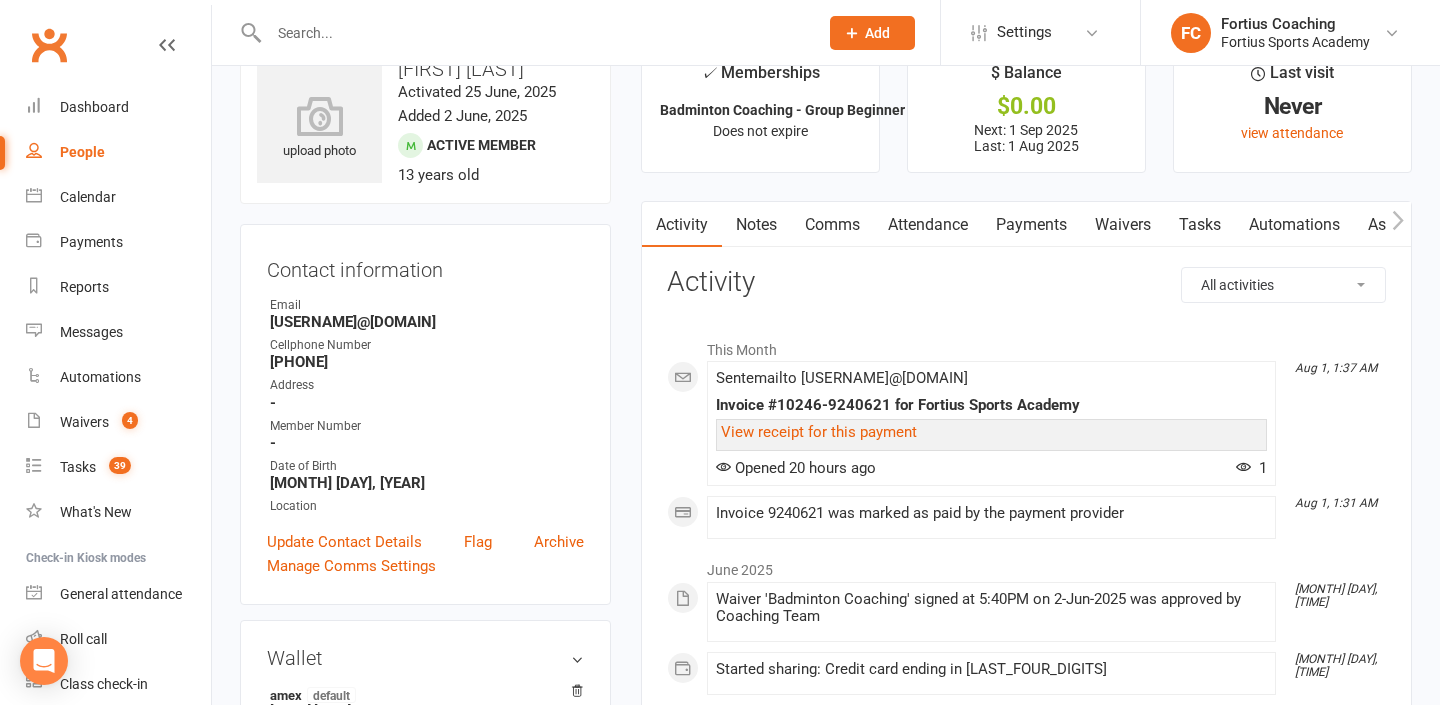 drag, startPoint x: 472, startPoint y: 317, endPoint x: 264, endPoint y: 329, distance: 208.34587 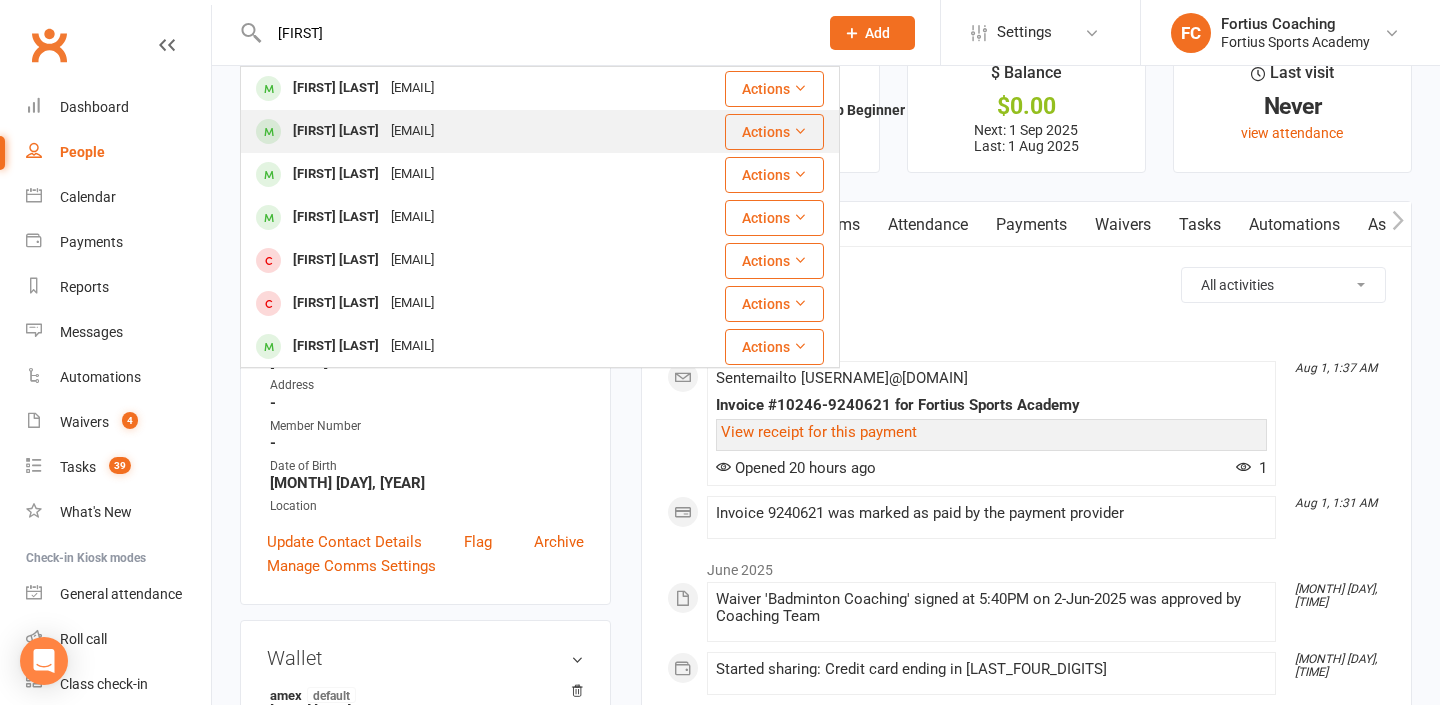type on "[FIRST]" 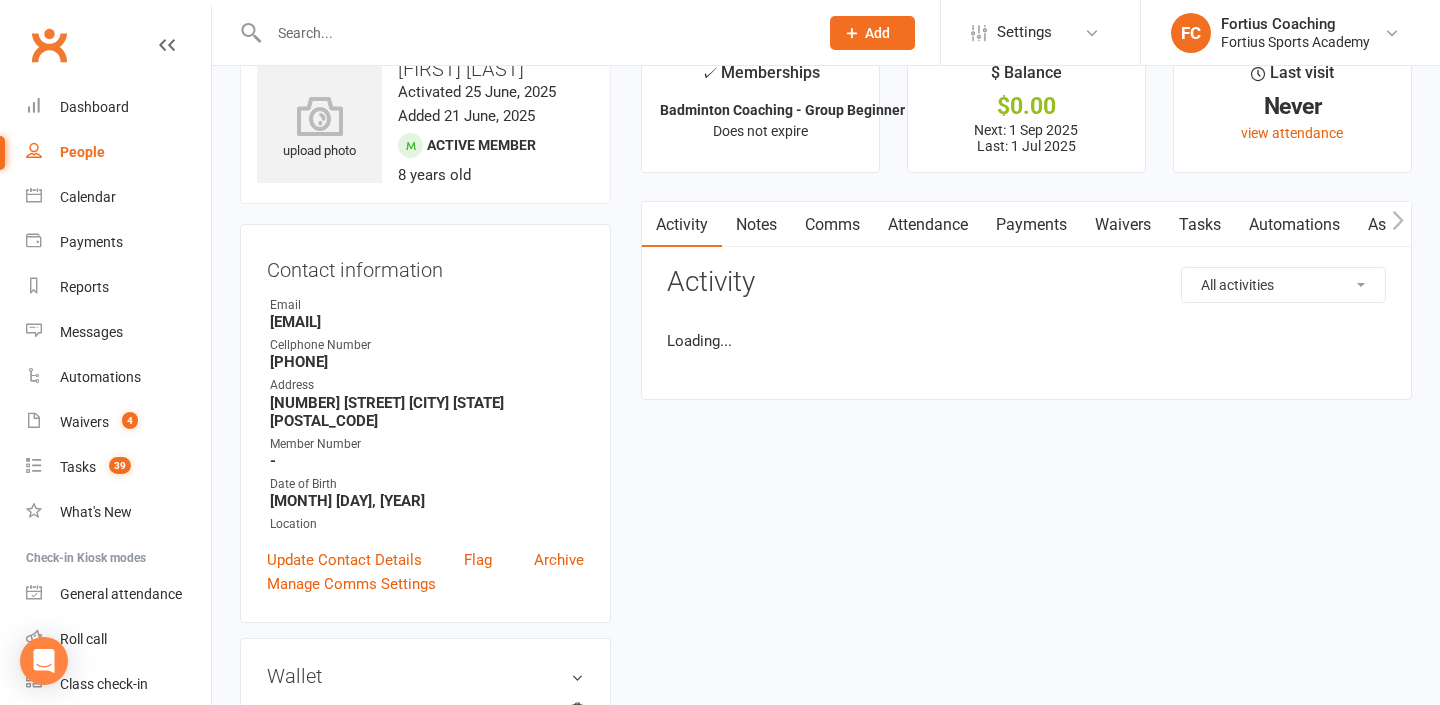 scroll, scrollTop: 0, scrollLeft: 0, axis: both 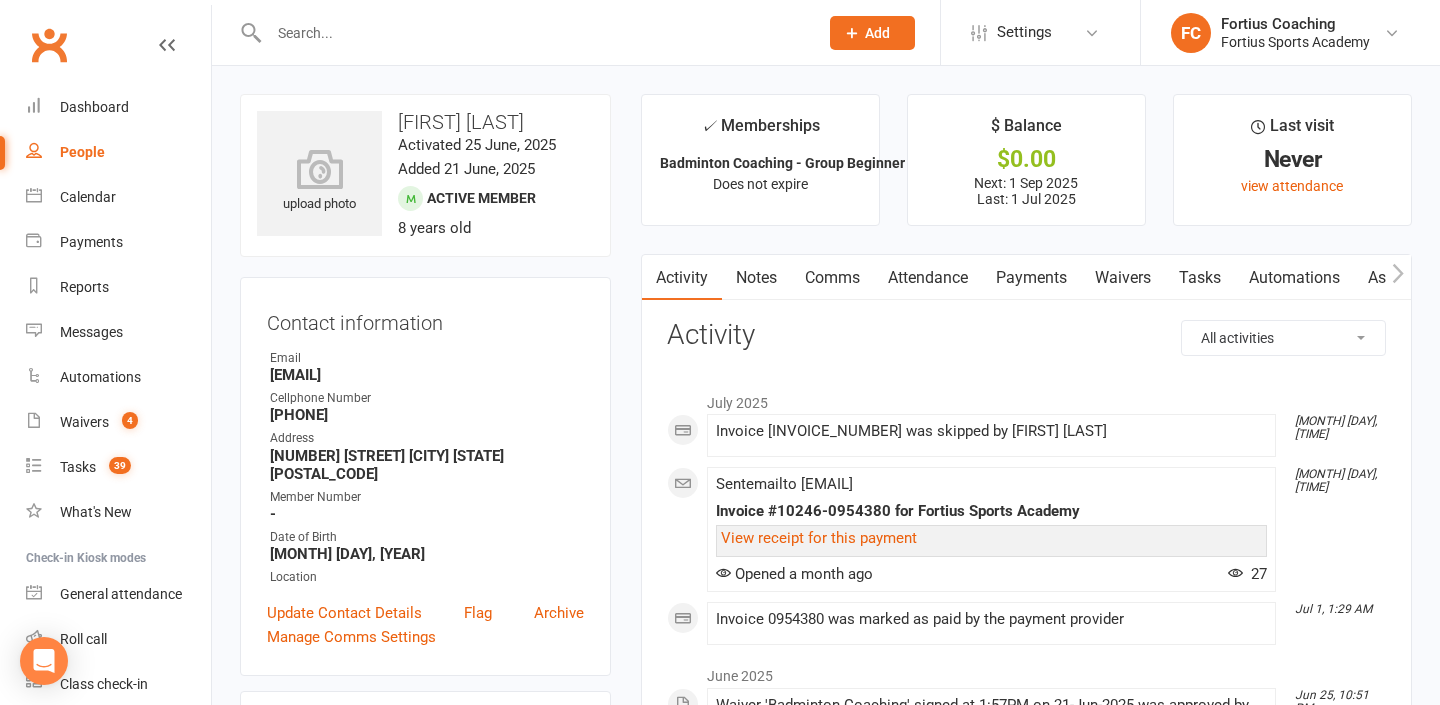 click on "Payments" at bounding box center [1031, 278] 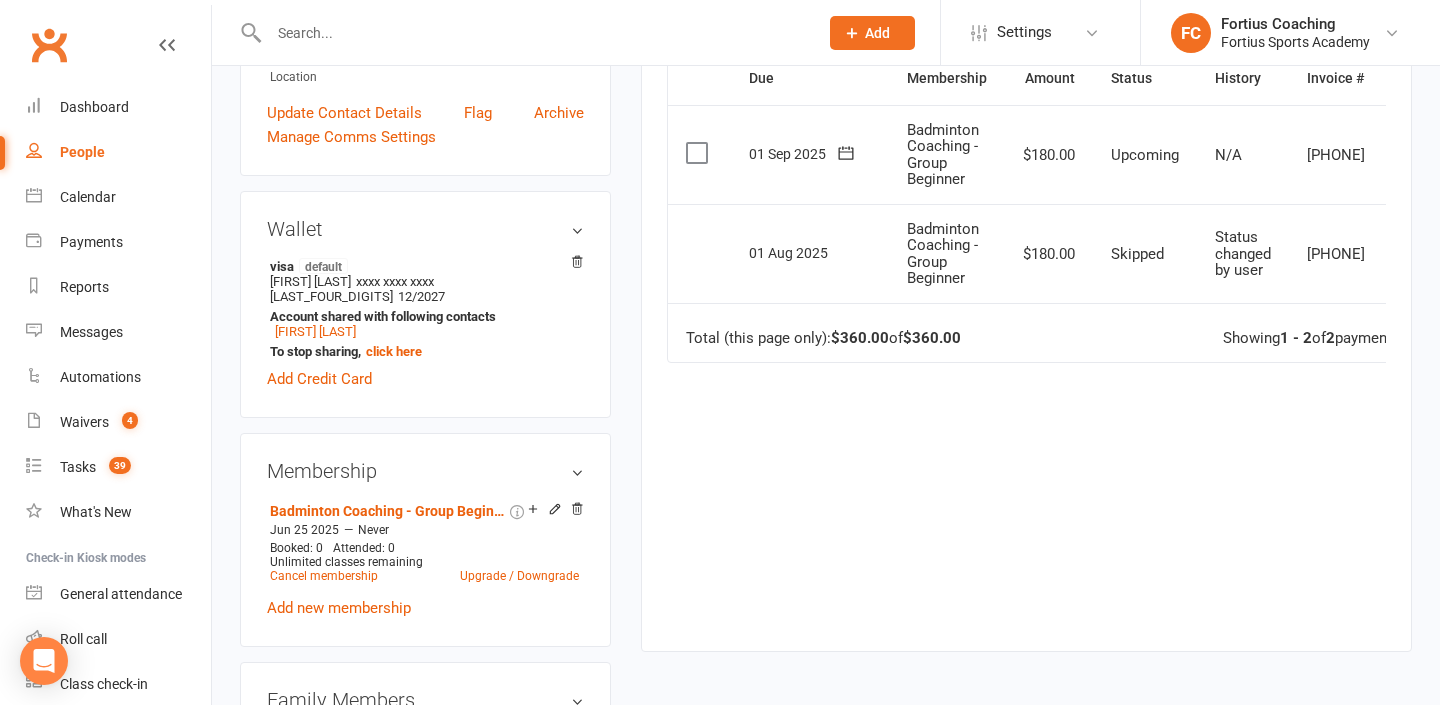 scroll, scrollTop: 504, scrollLeft: 0, axis: vertical 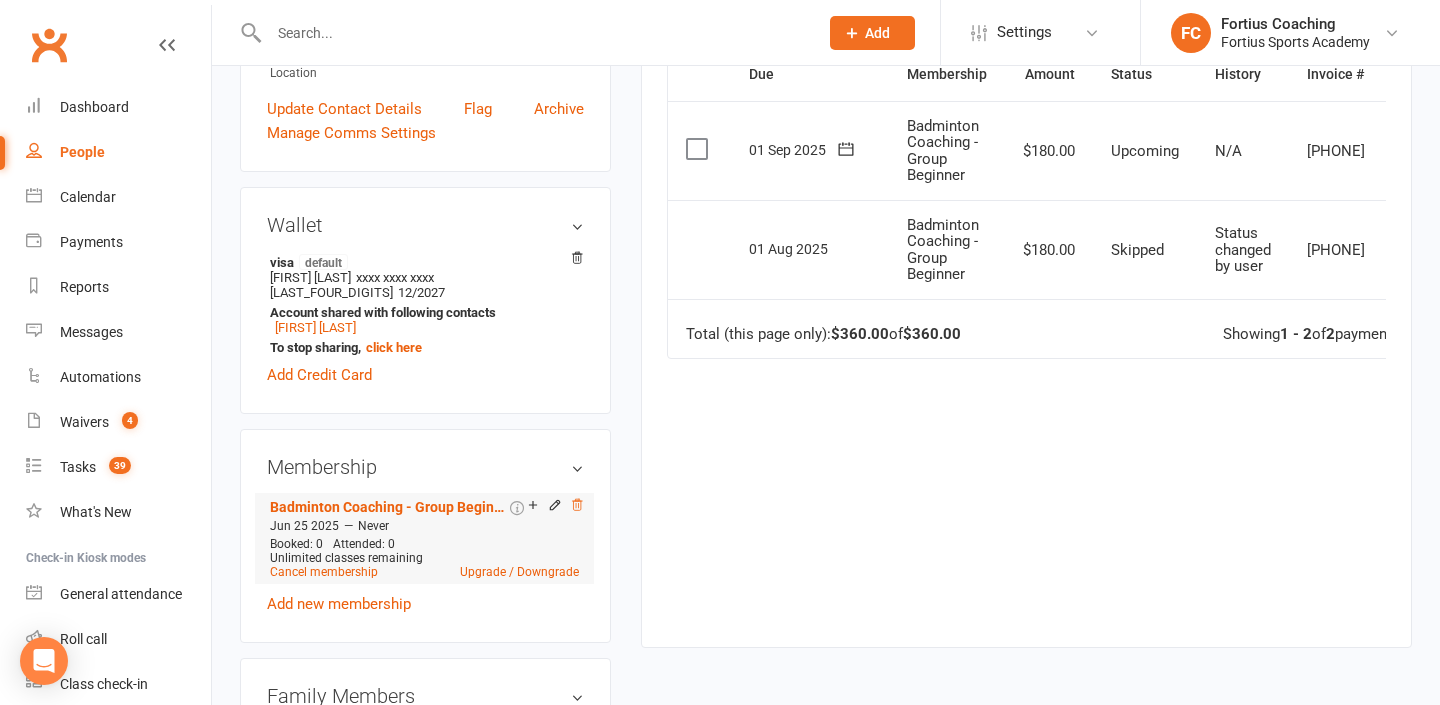 click 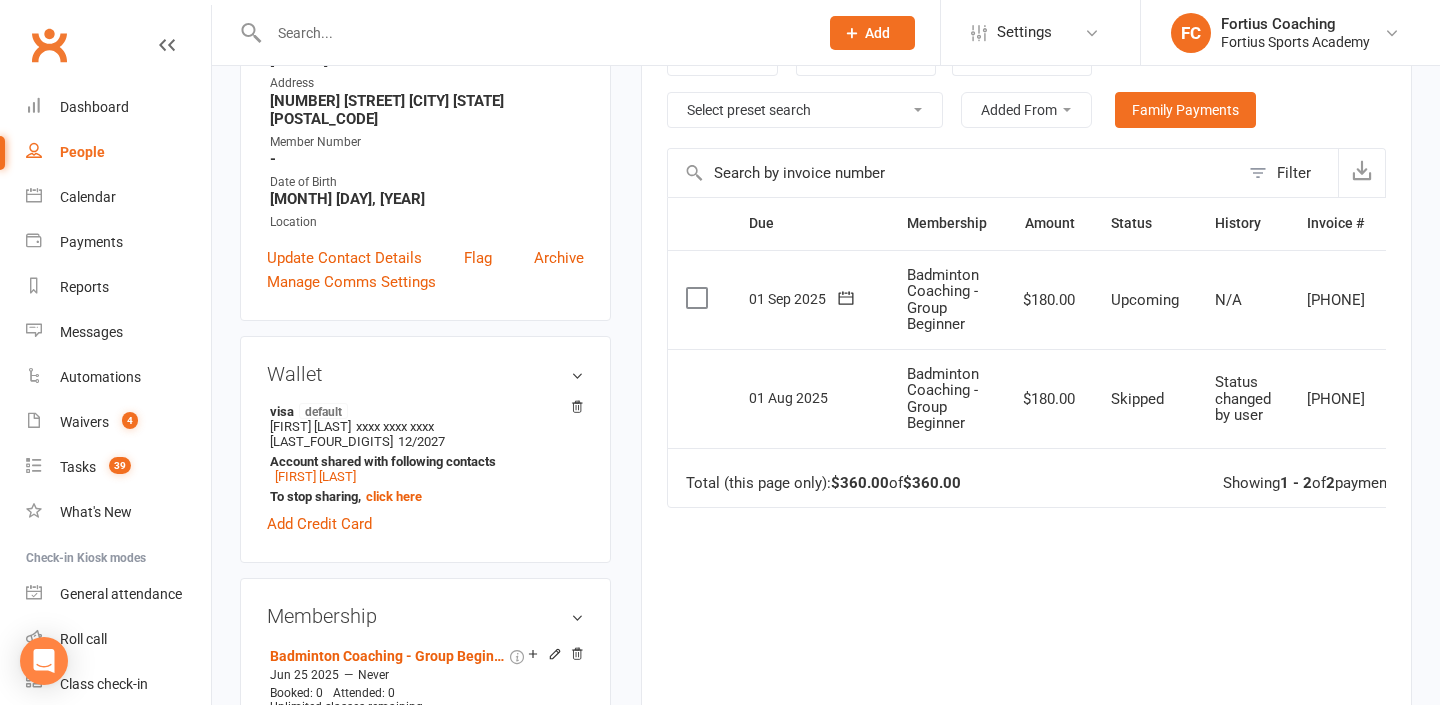 scroll, scrollTop: 353, scrollLeft: 0, axis: vertical 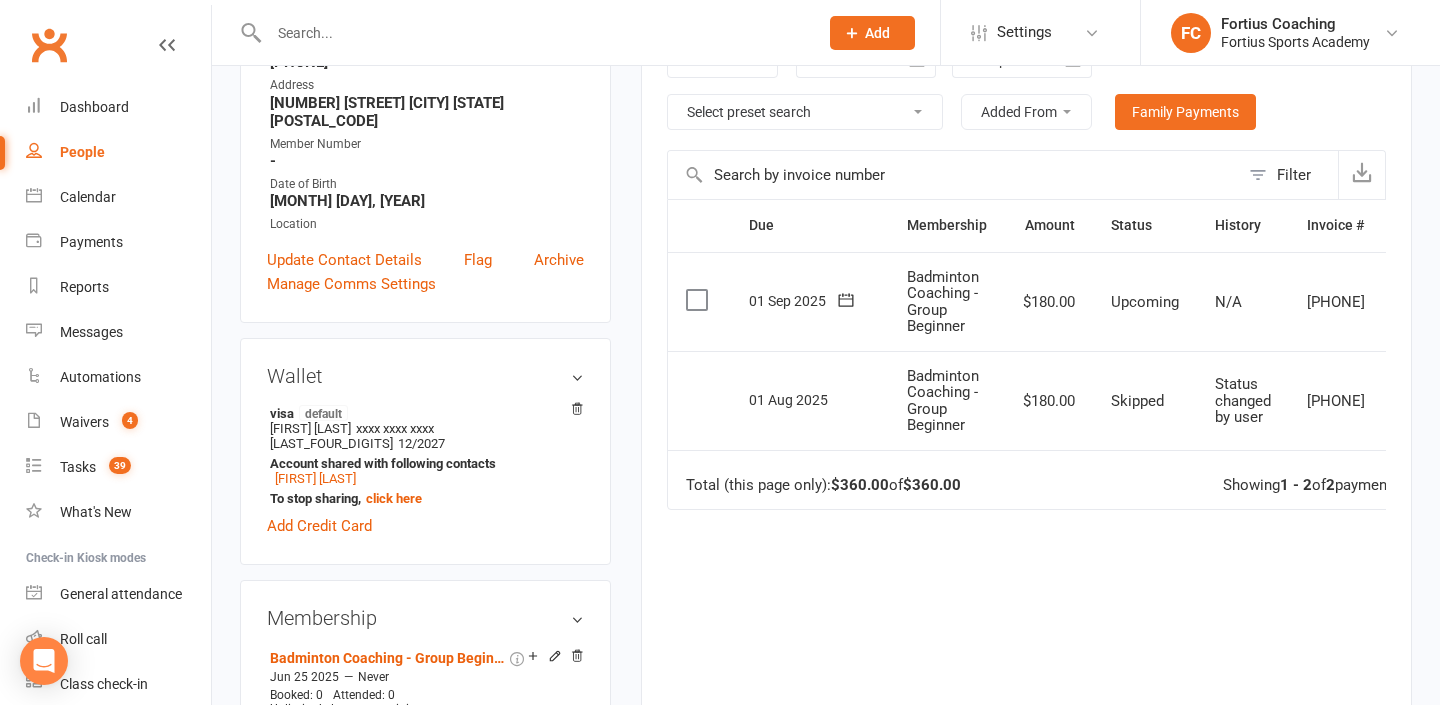 click at bounding box center [533, 33] 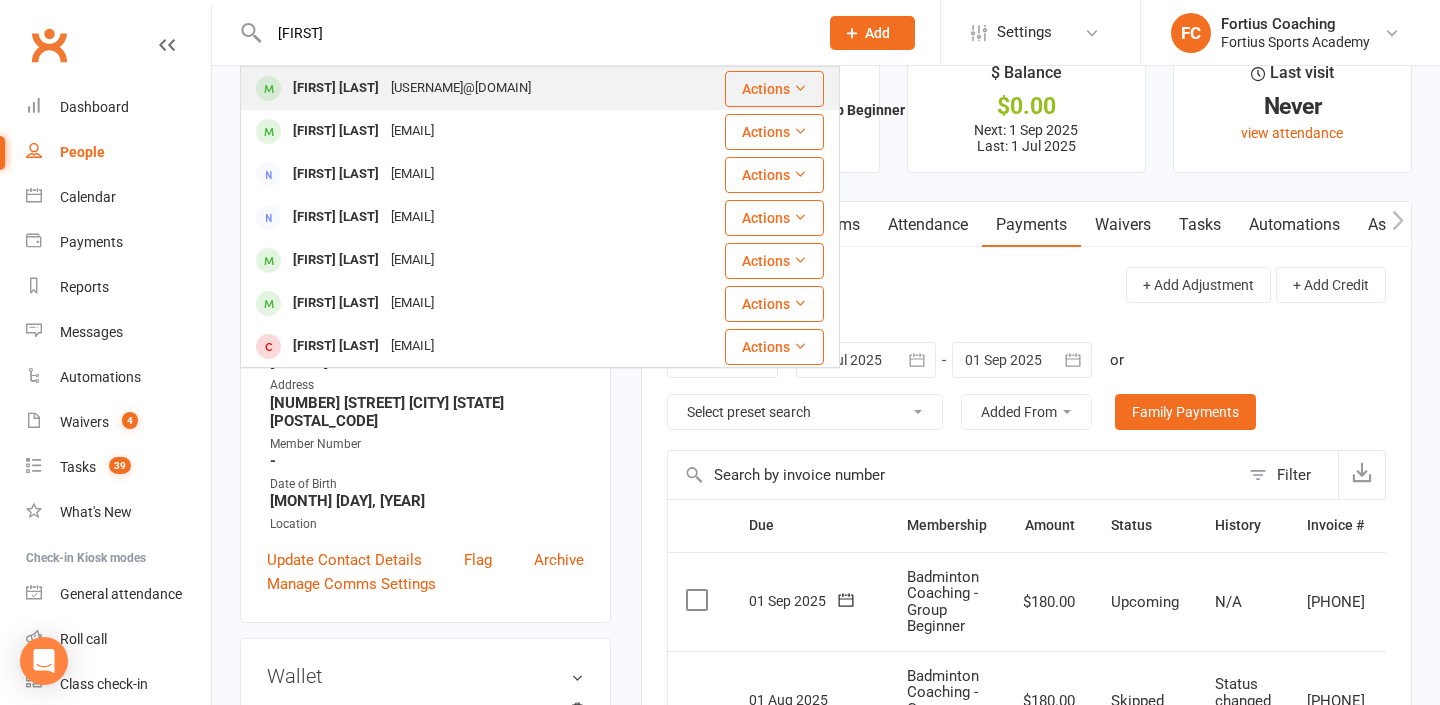 scroll, scrollTop: 50, scrollLeft: 0, axis: vertical 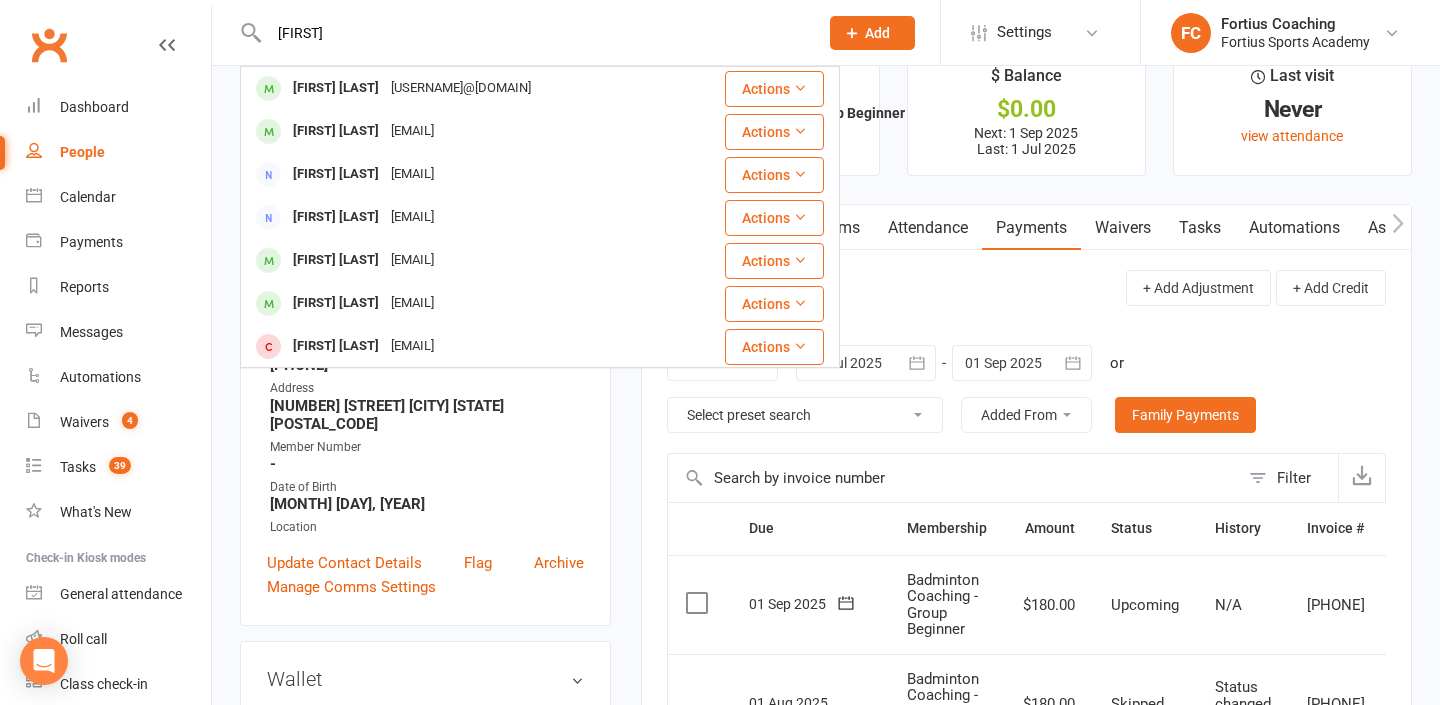 type on "[FIRST]" 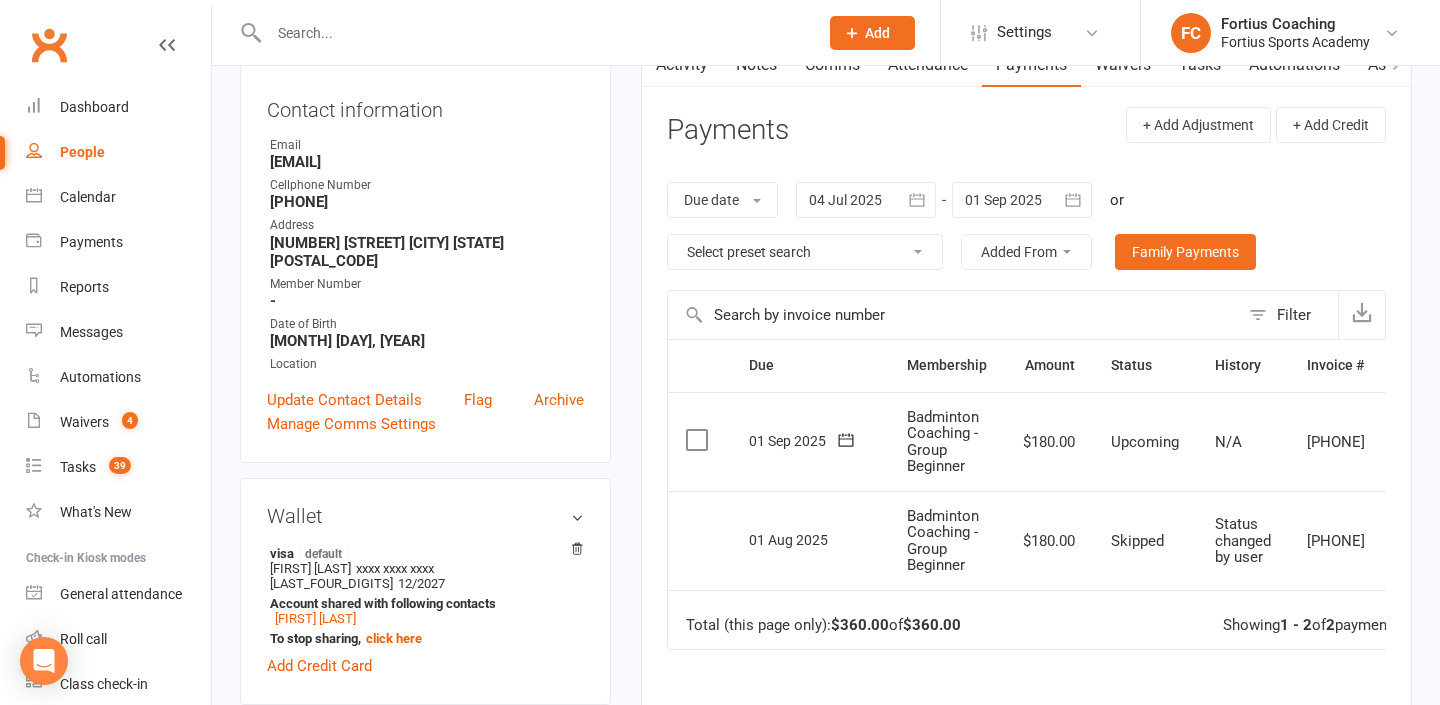 scroll, scrollTop: 212, scrollLeft: 0, axis: vertical 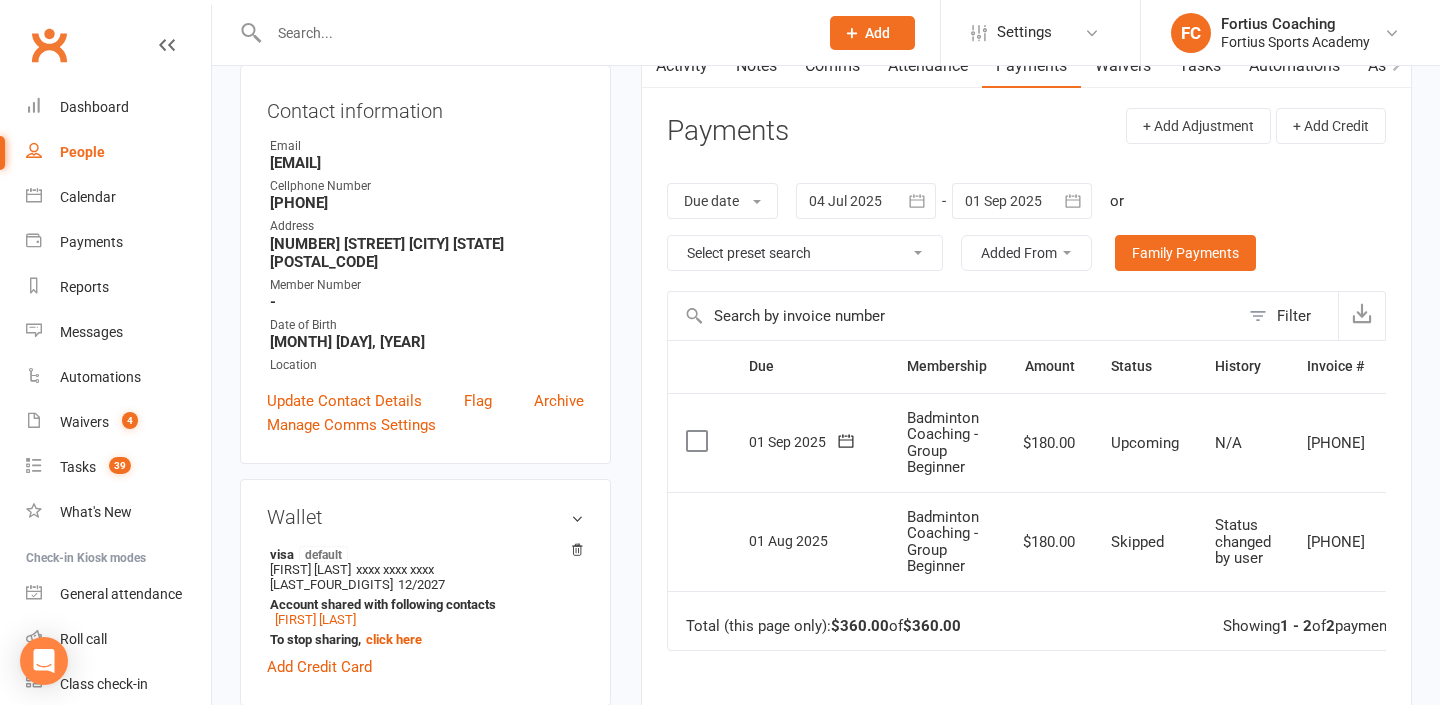 click at bounding box center (533, 33) 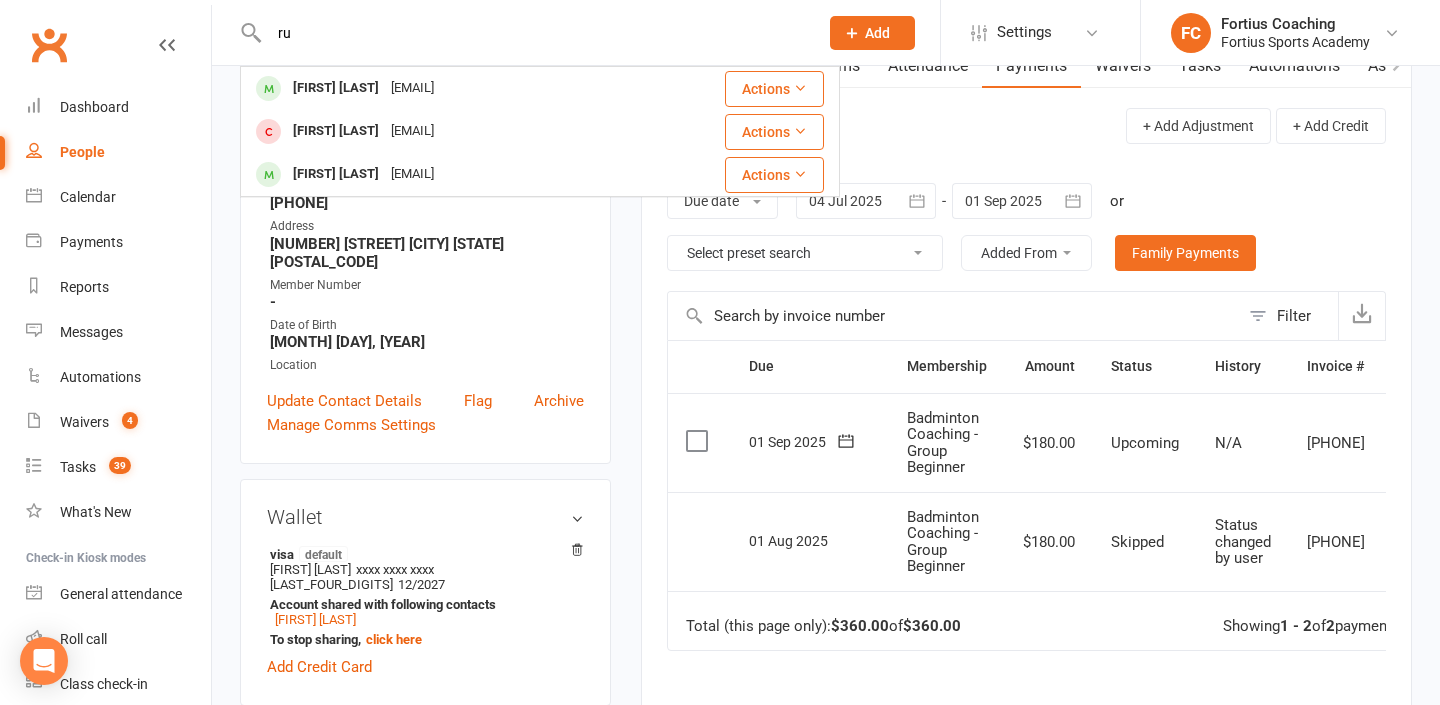 type on "r" 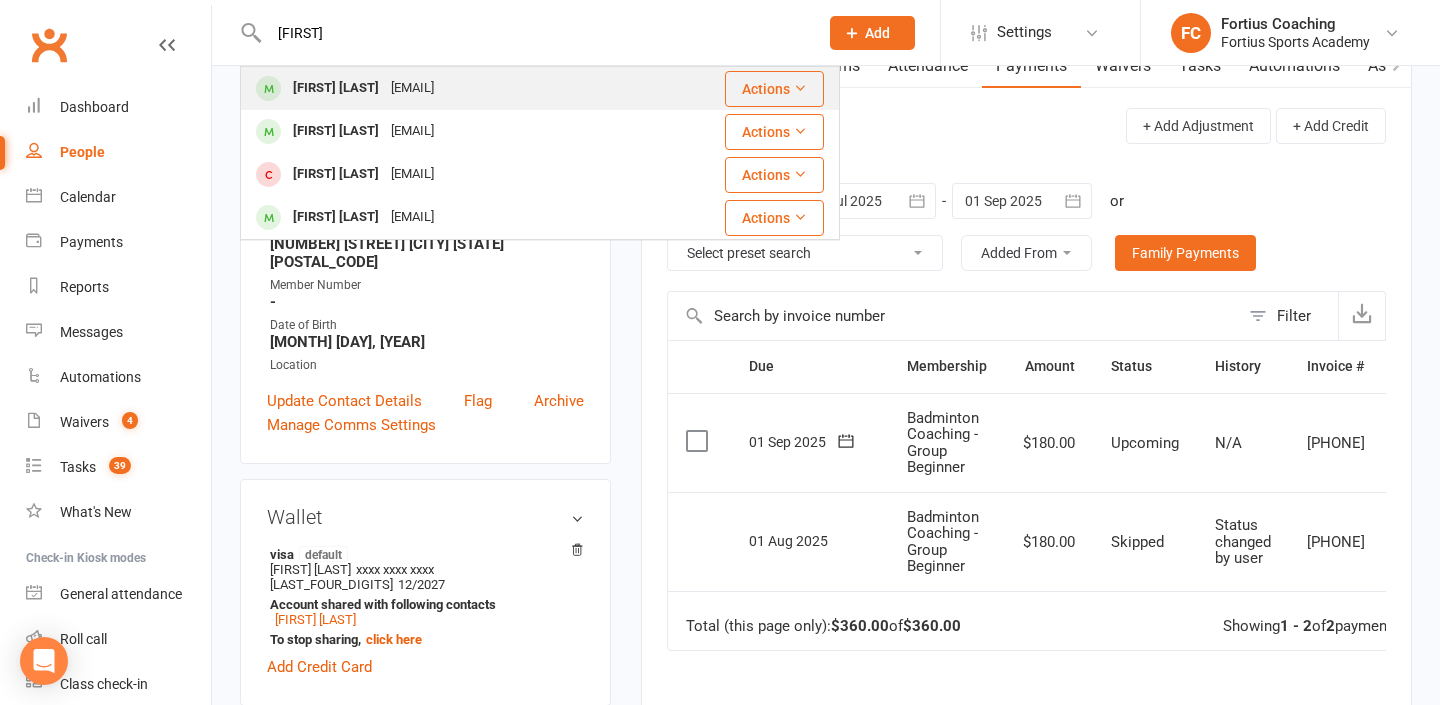 type on "[FIRST]" 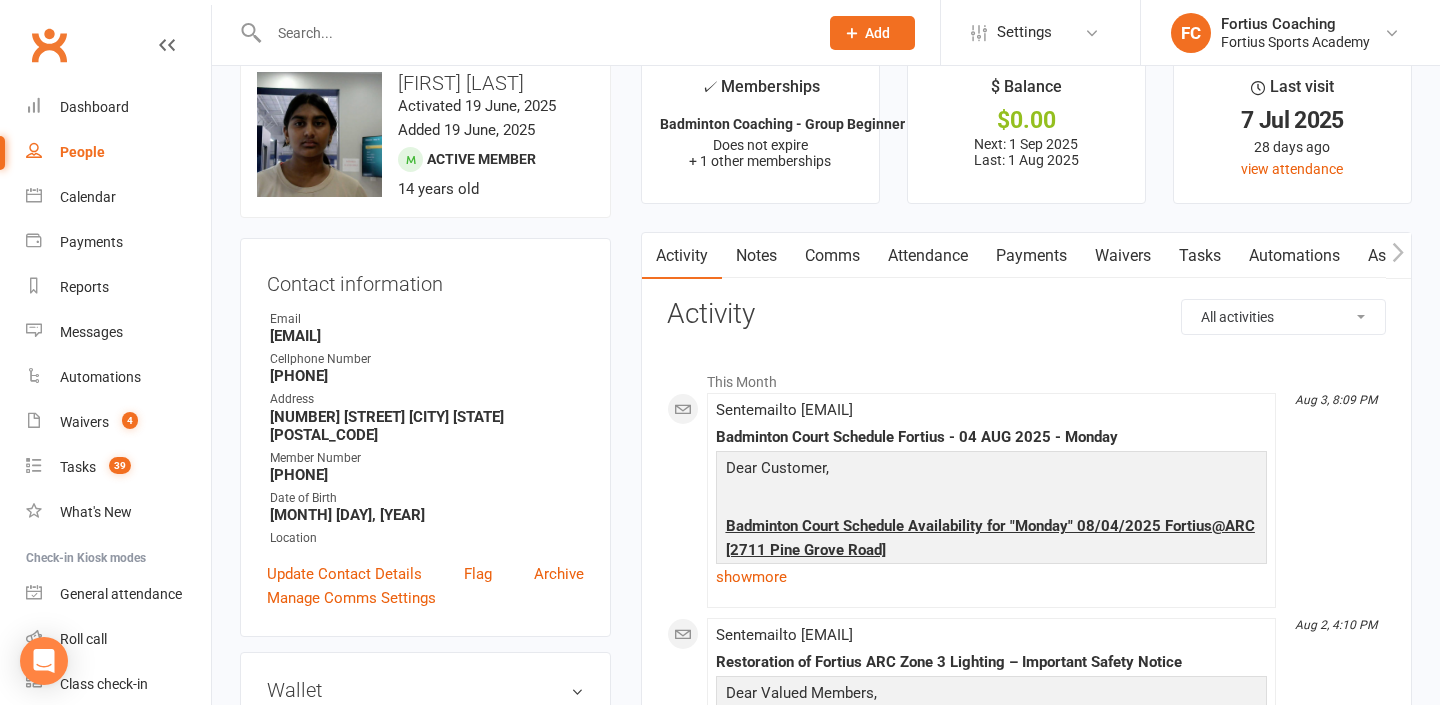 scroll, scrollTop: 50, scrollLeft: 0, axis: vertical 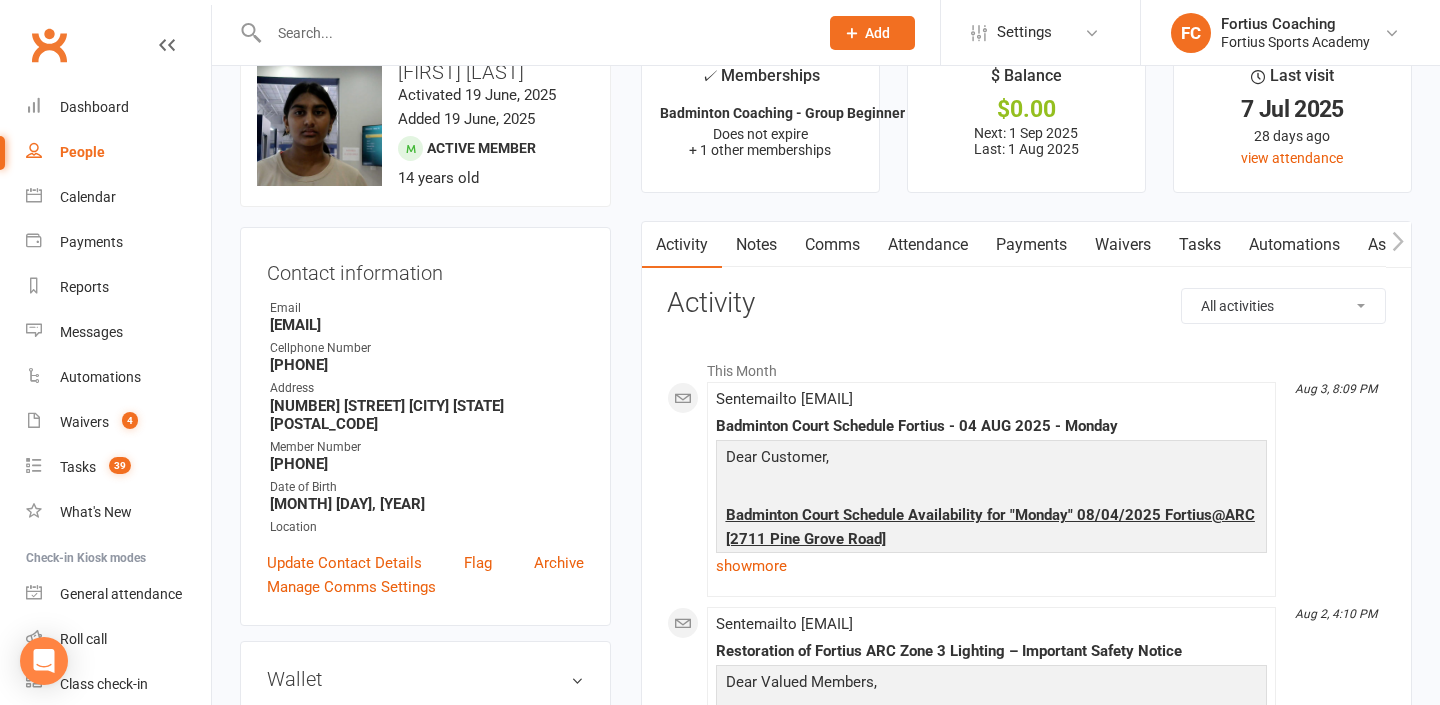 click at bounding box center [533, 33] 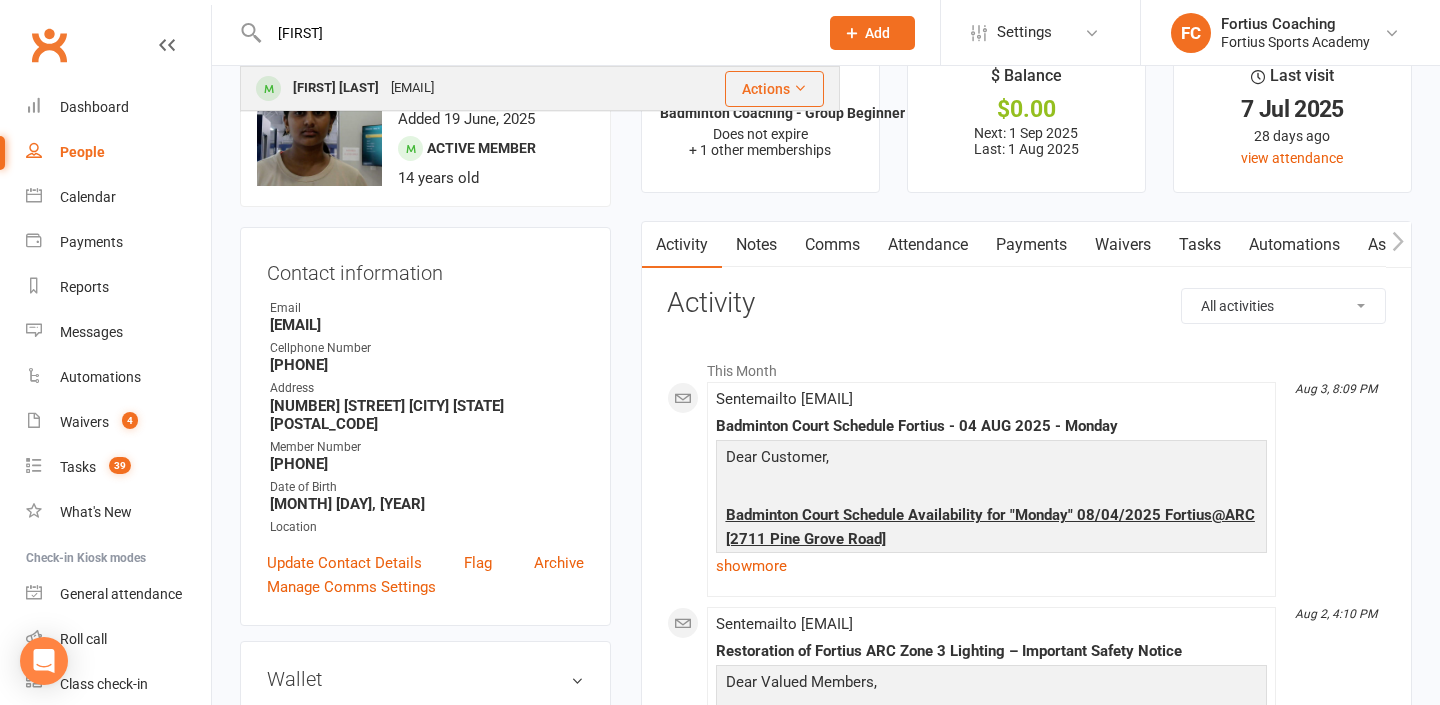 type on "[FIRST]" 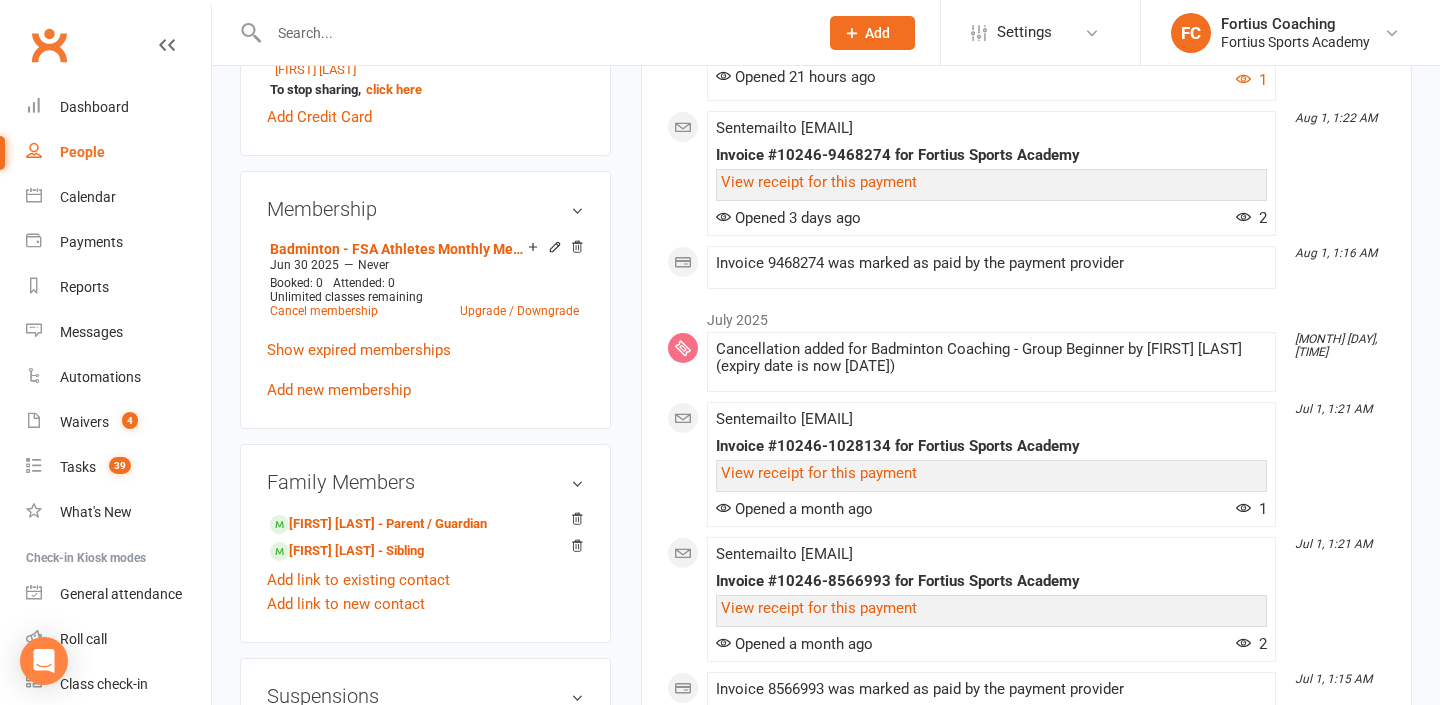 scroll, scrollTop: 0, scrollLeft: 0, axis: both 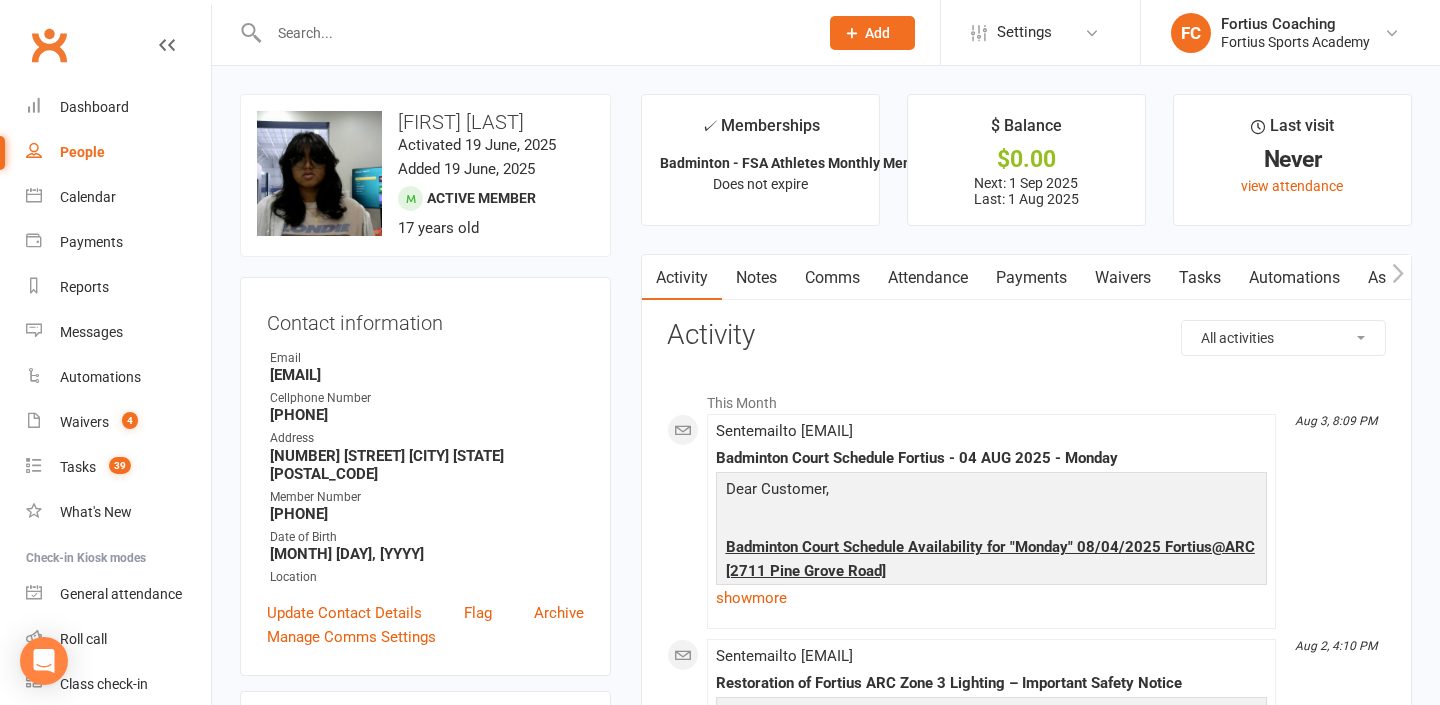 click at bounding box center [533, 33] 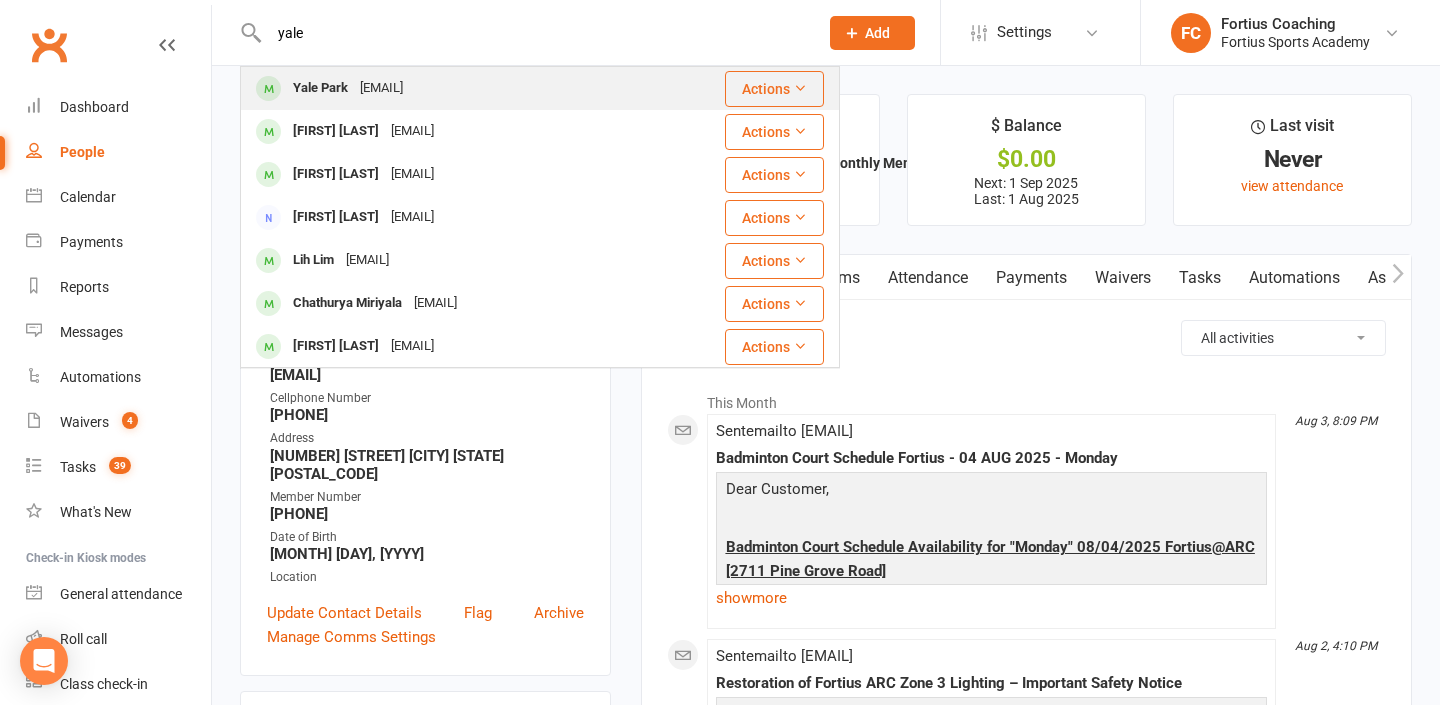 type on "yale" 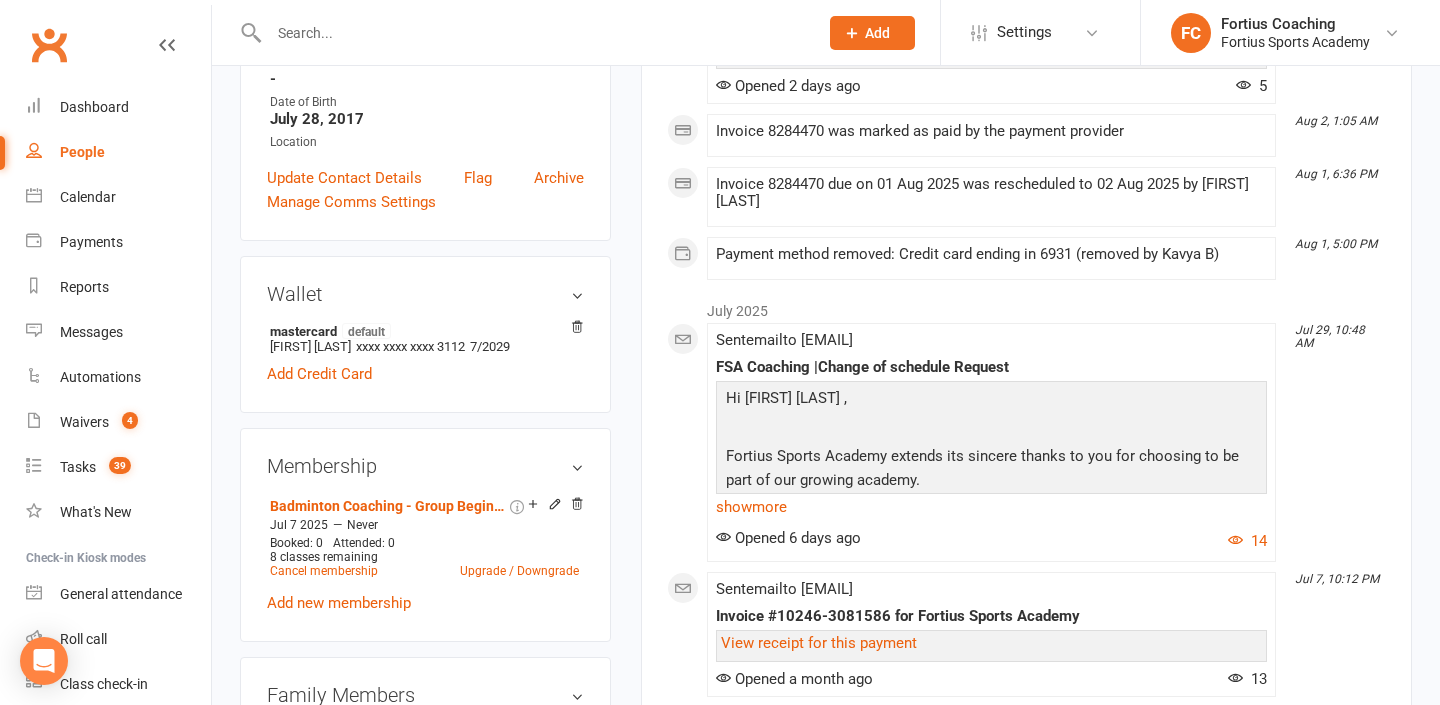 scroll, scrollTop: 463, scrollLeft: 0, axis: vertical 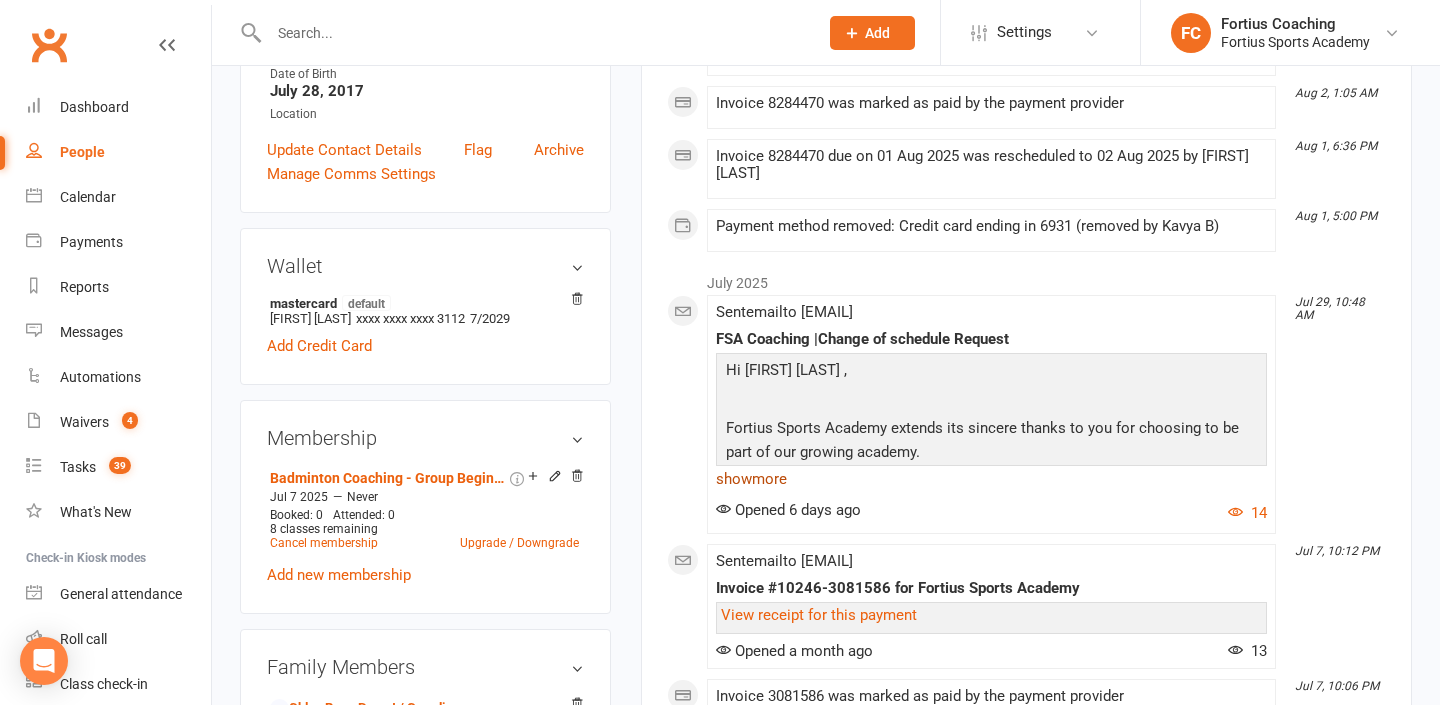 click on "show  more" at bounding box center (991, 479) 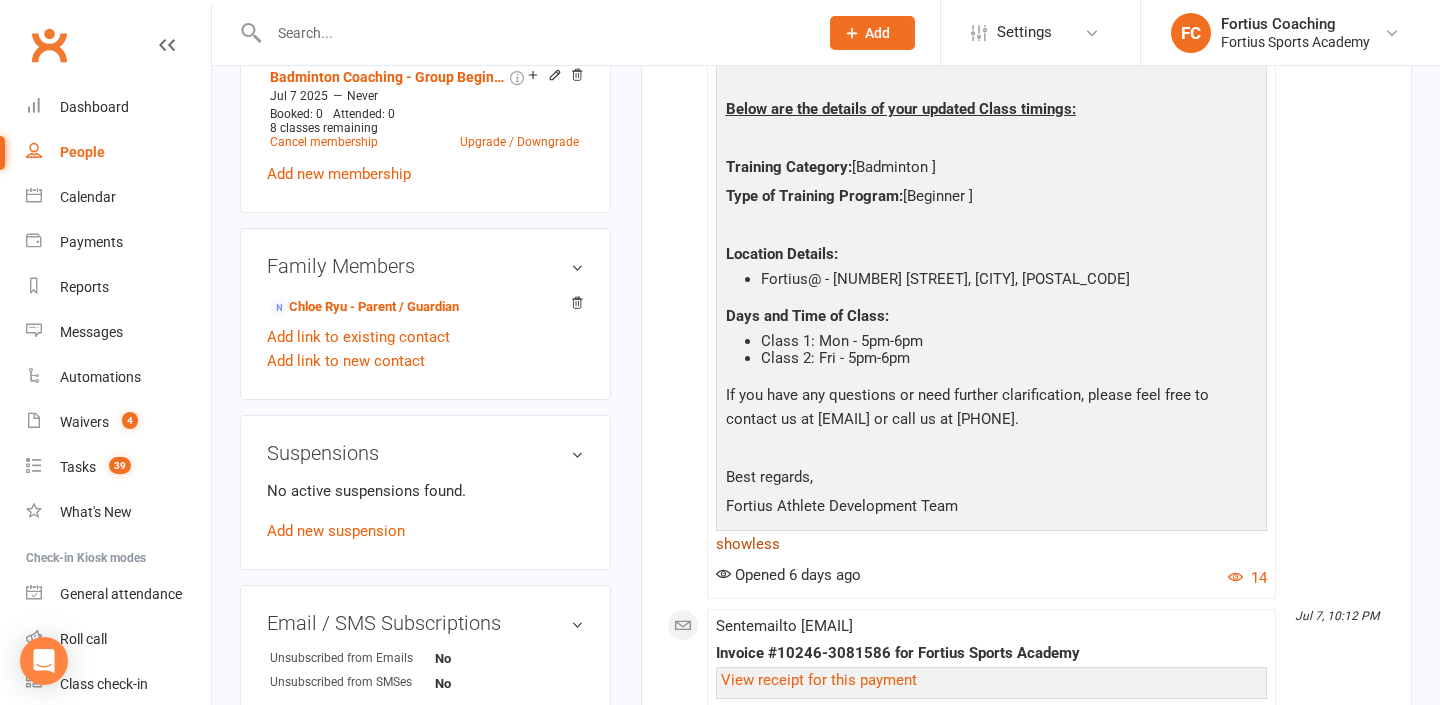 scroll, scrollTop: 863, scrollLeft: 0, axis: vertical 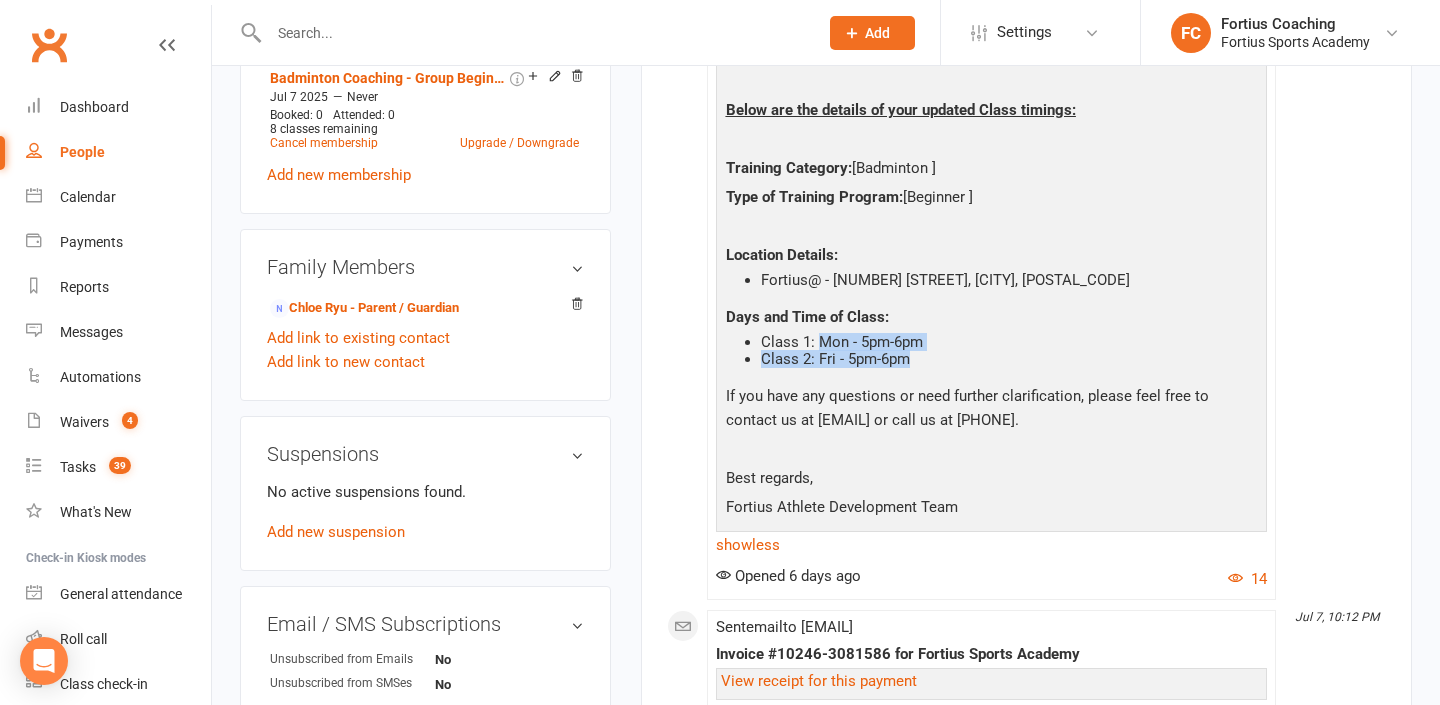 drag, startPoint x: 816, startPoint y: 342, endPoint x: 917, endPoint y: 366, distance: 103.81233 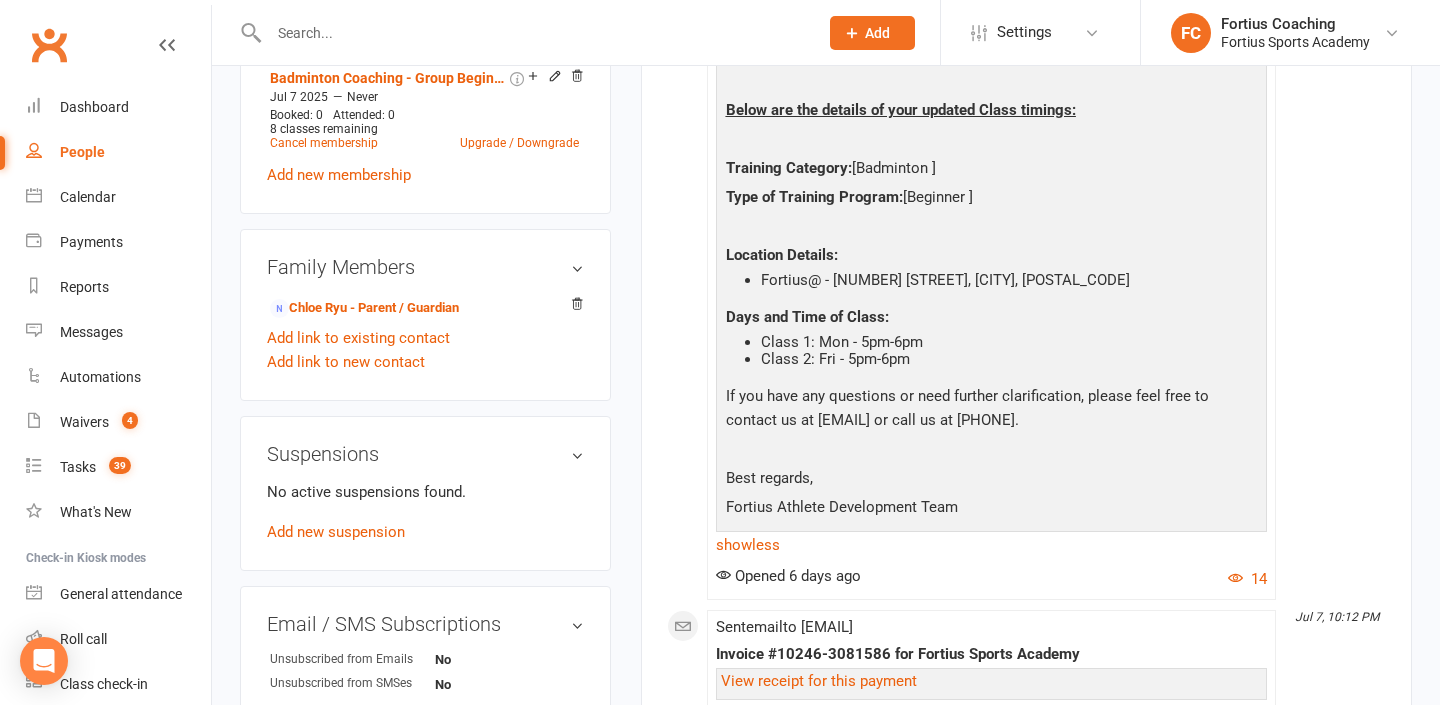 click on "Days and Time of Class:" at bounding box center [807, 317] 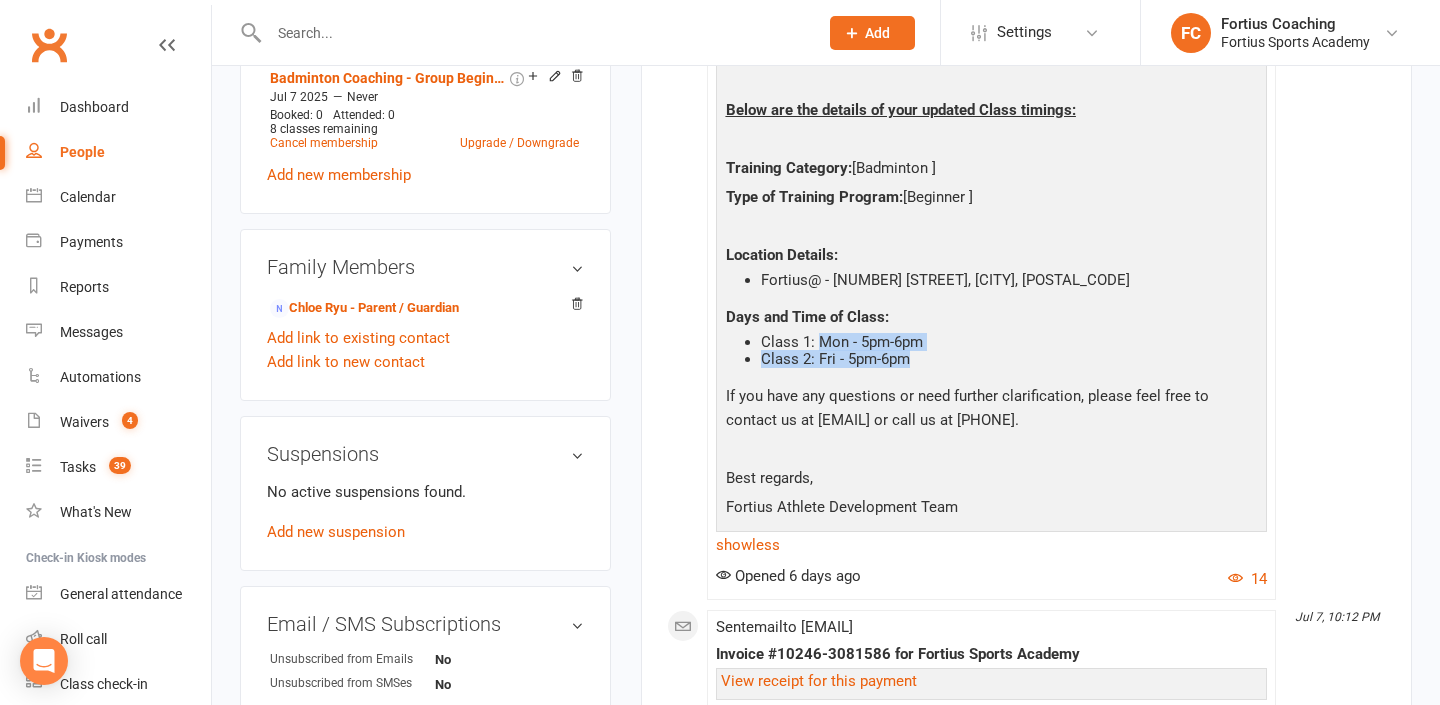 drag, startPoint x: 821, startPoint y: 340, endPoint x: 932, endPoint y: 357, distance: 112.29426 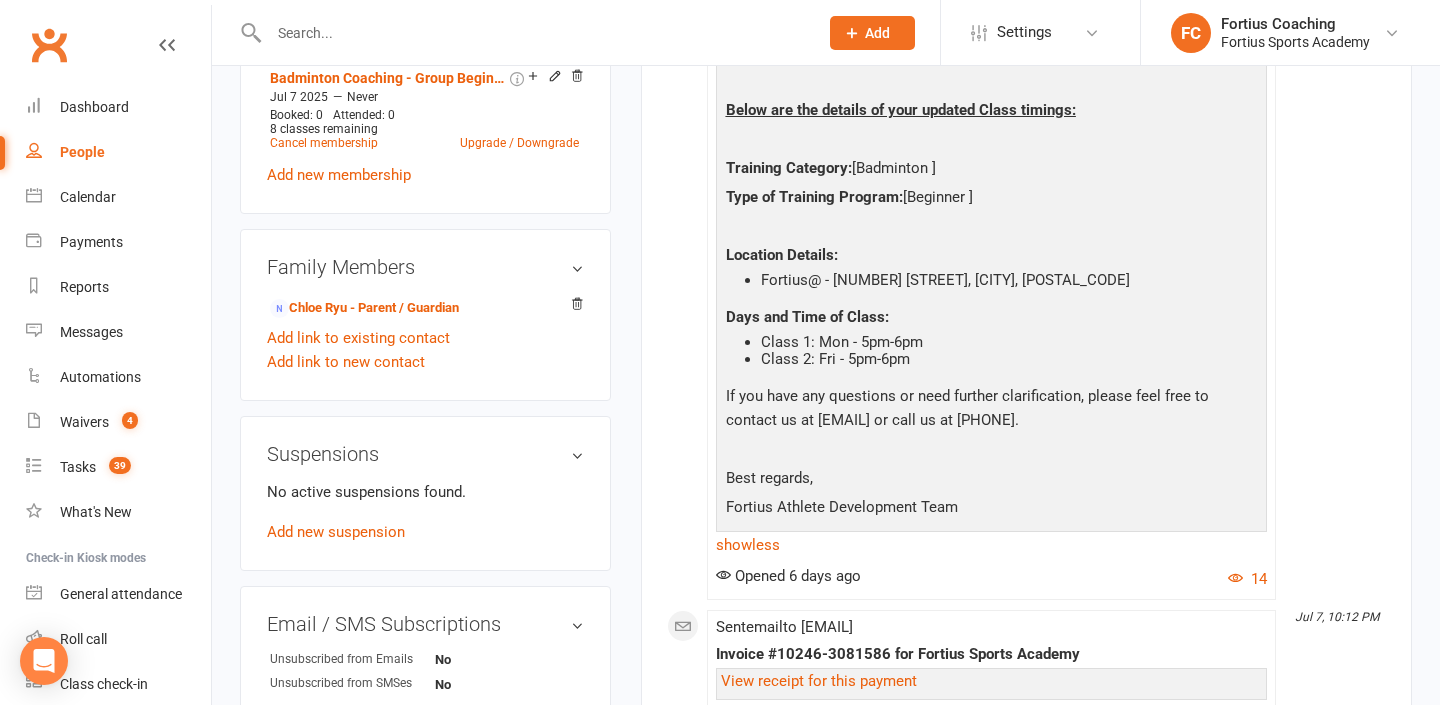 click at bounding box center (522, 32) 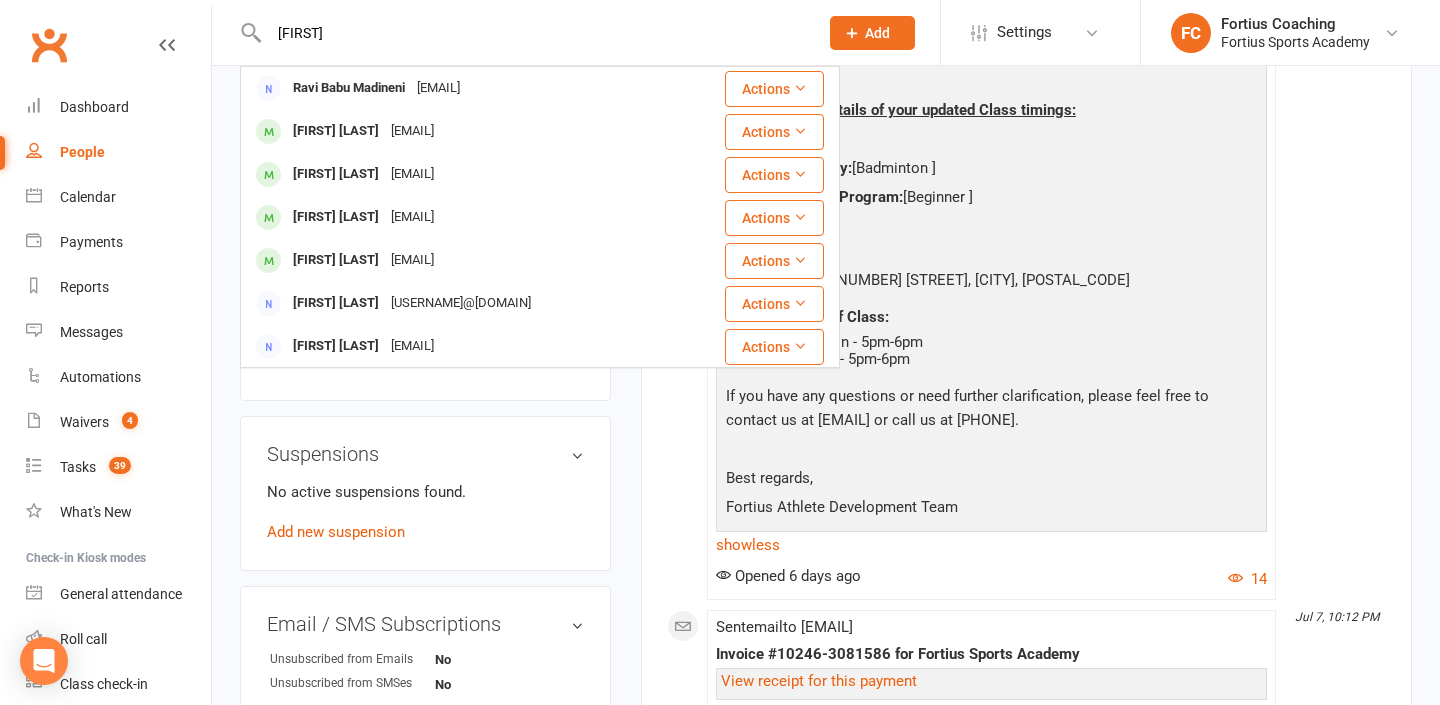 click on "[FIRST] [LAST] Actions [EMAIL] Actions [FIRST] [LAST] Actions [EMAIL] Actions [FIRST] [LAST] Actions [EMAIL] Actions [FIRST] [LAST] Actions [EMAIL] Actions [FIRST] [LAST] Actions [EMAIL] Actions [FIRST] [LAST] Actions [EMAIL] Actions [FIRST] [LAST] Actions [EMAIL] Actions [FIRST] [LAST] Actions [EMAIL] Actions [FIRST] [LAST] Actions [EMAIL] Actions [FIRST] [LAST] Actions [EMAIL]" at bounding box center [522, 32] 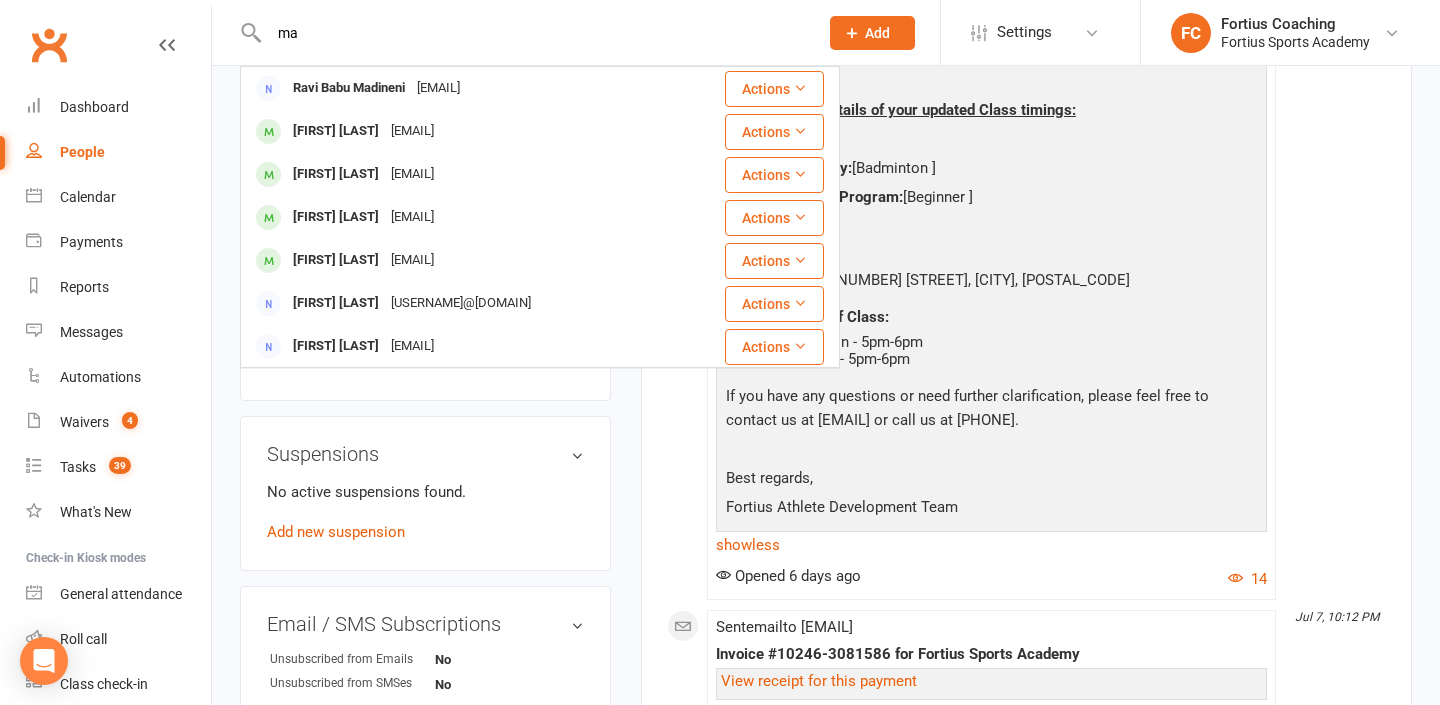 type on "m" 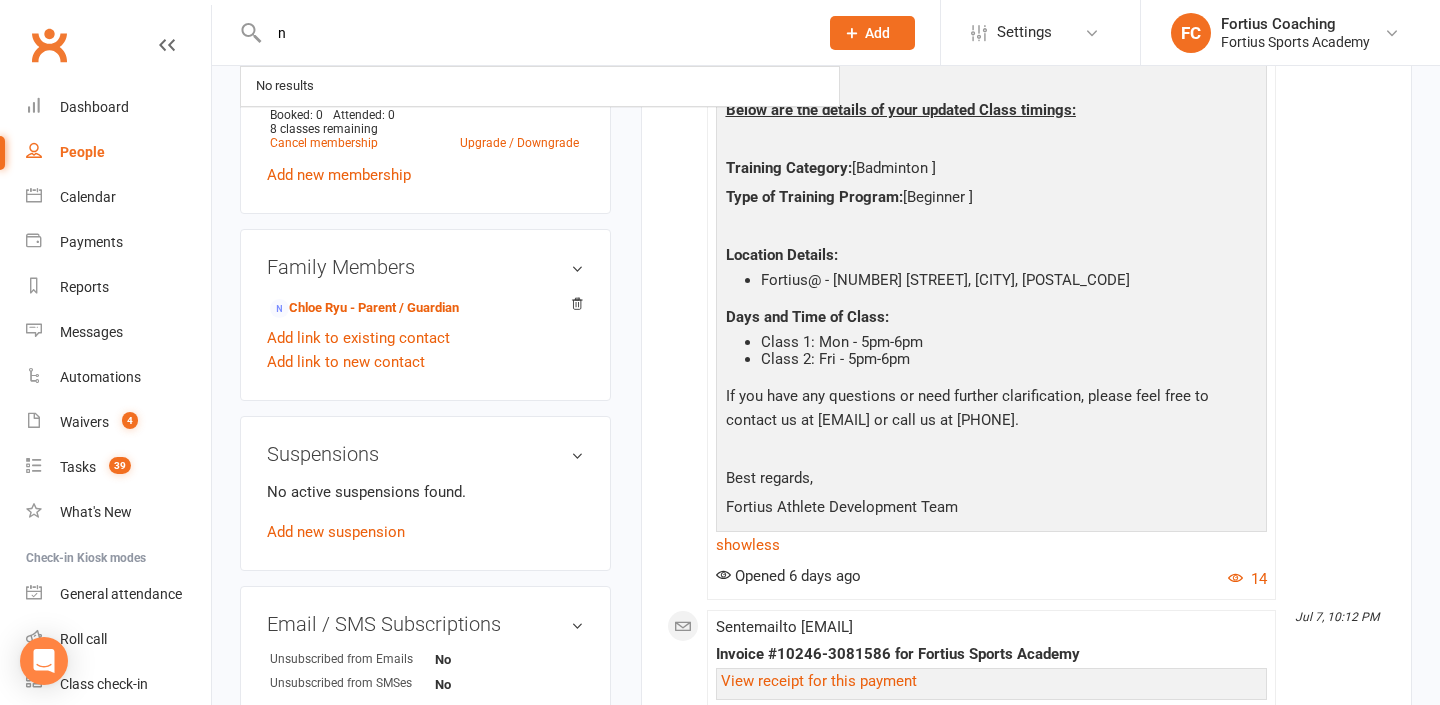 click on "n" at bounding box center [533, 33] 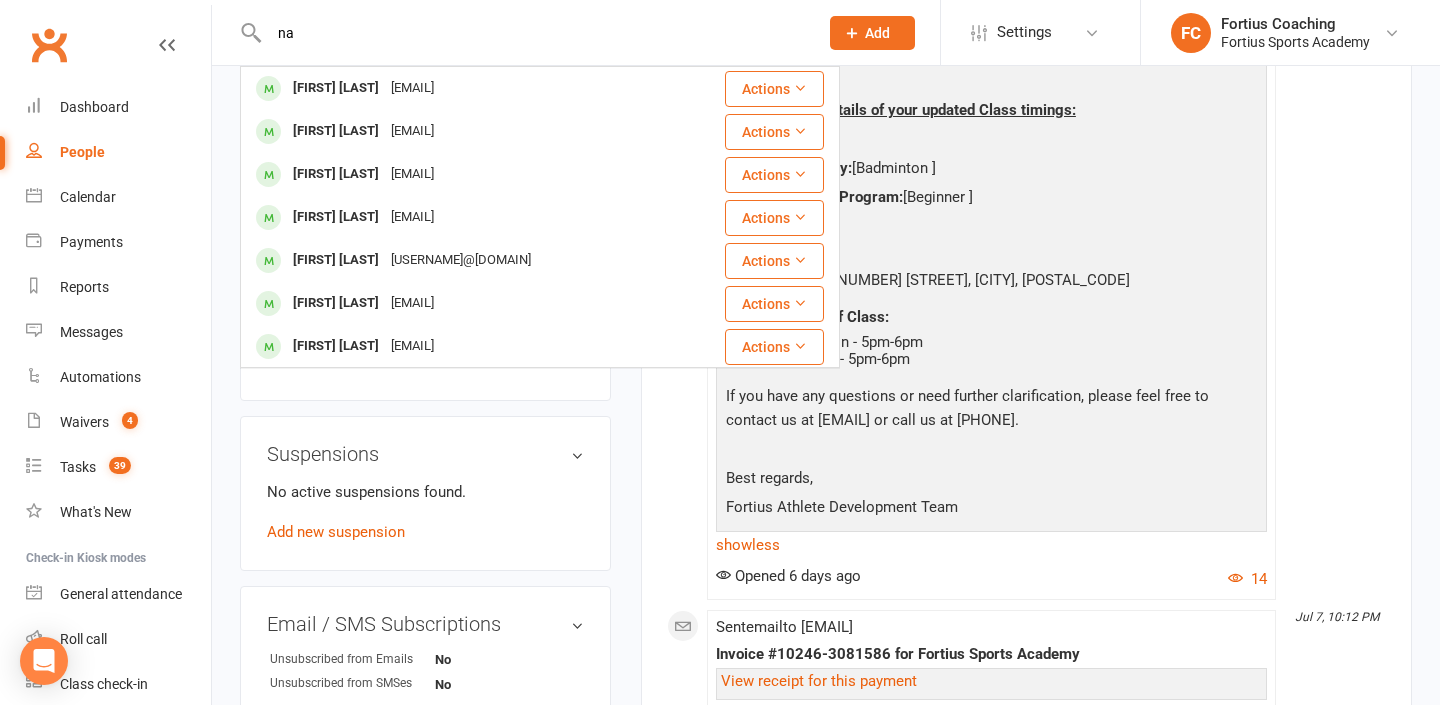 type on "n" 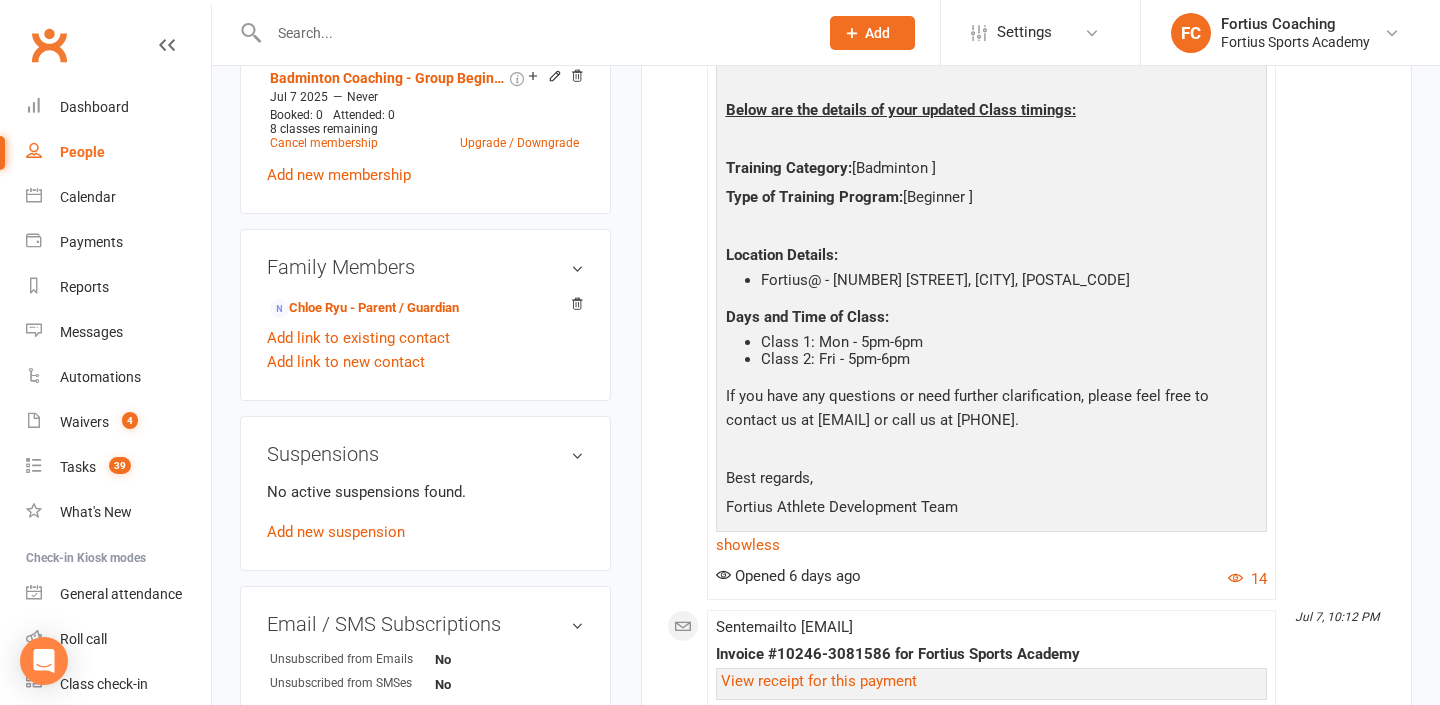 click at bounding box center (533, 33) 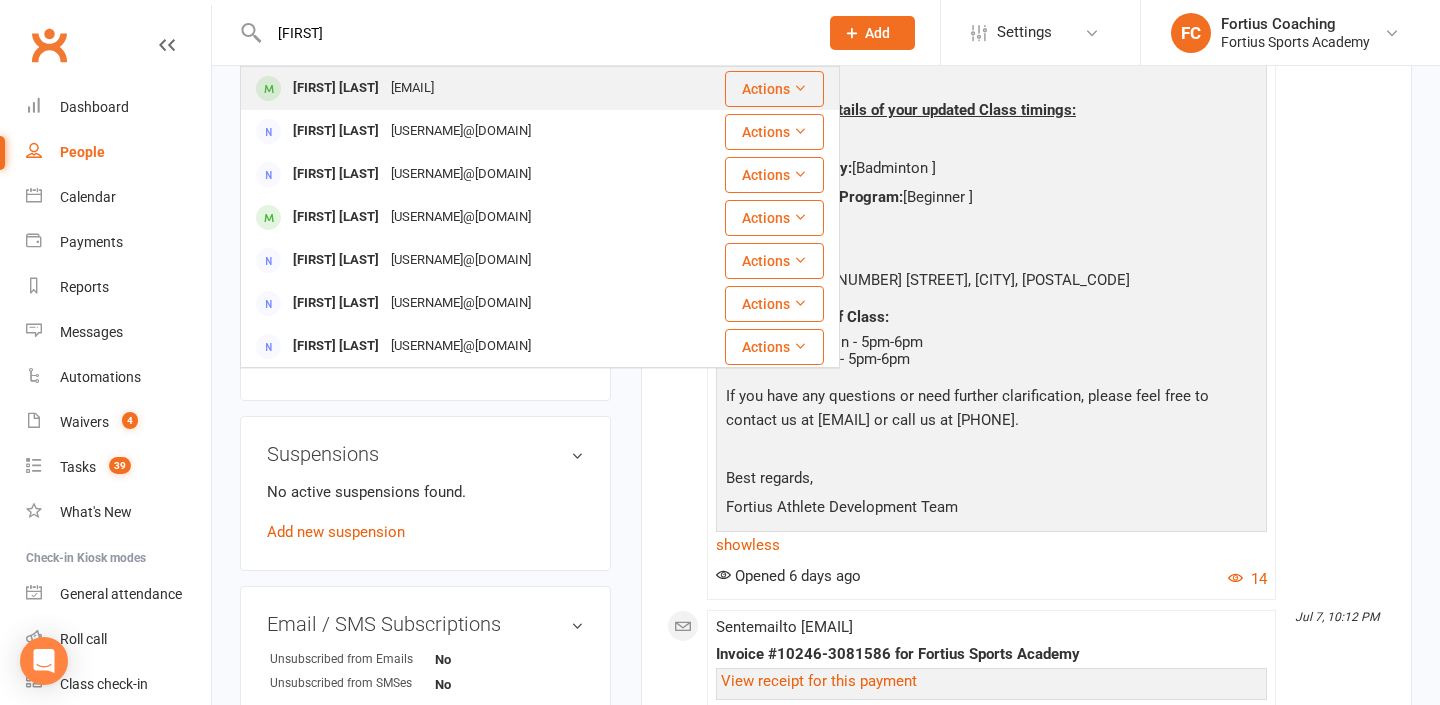type on "[FIRST]" 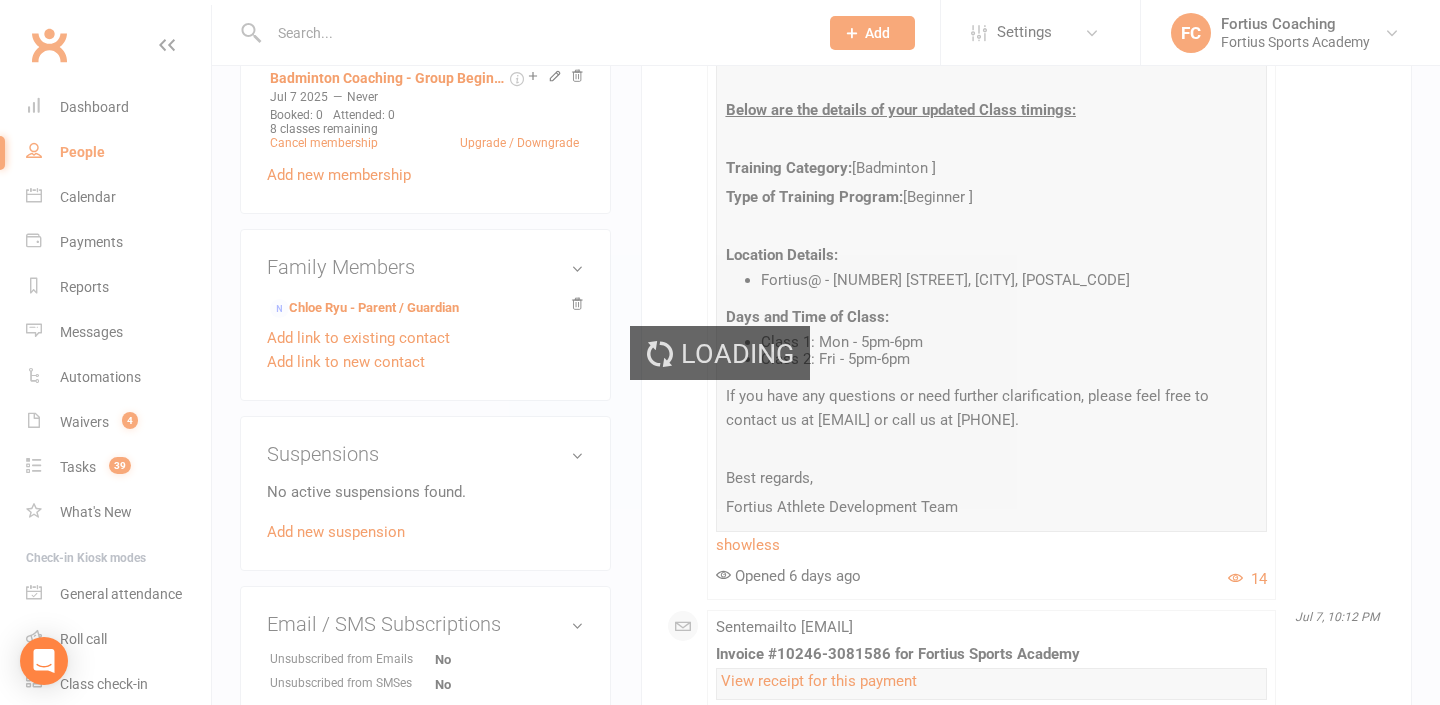 scroll, scrollTop: 0, scrollLeft: 0, axis: both 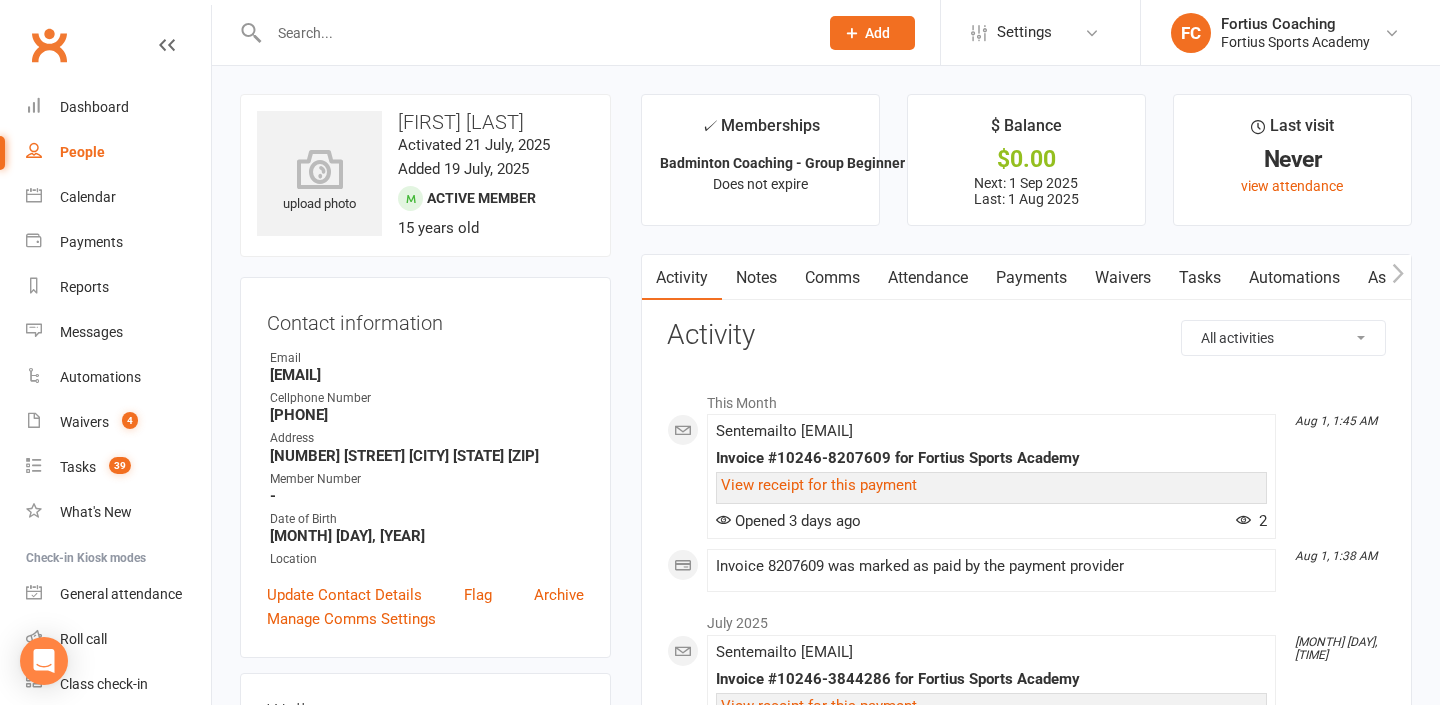 click on "Attendance" at bounding box center [928, 278] 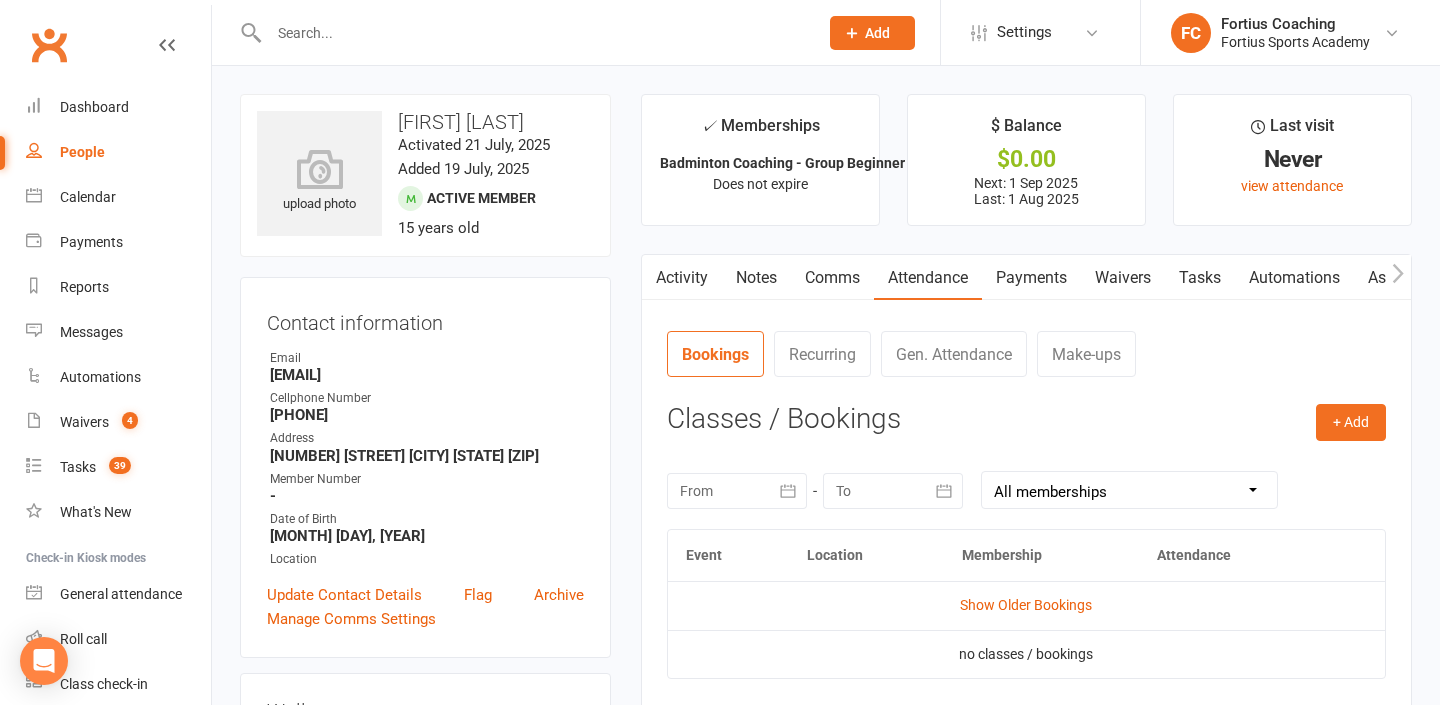 click on "Activity" at bounding box center [682, 278] 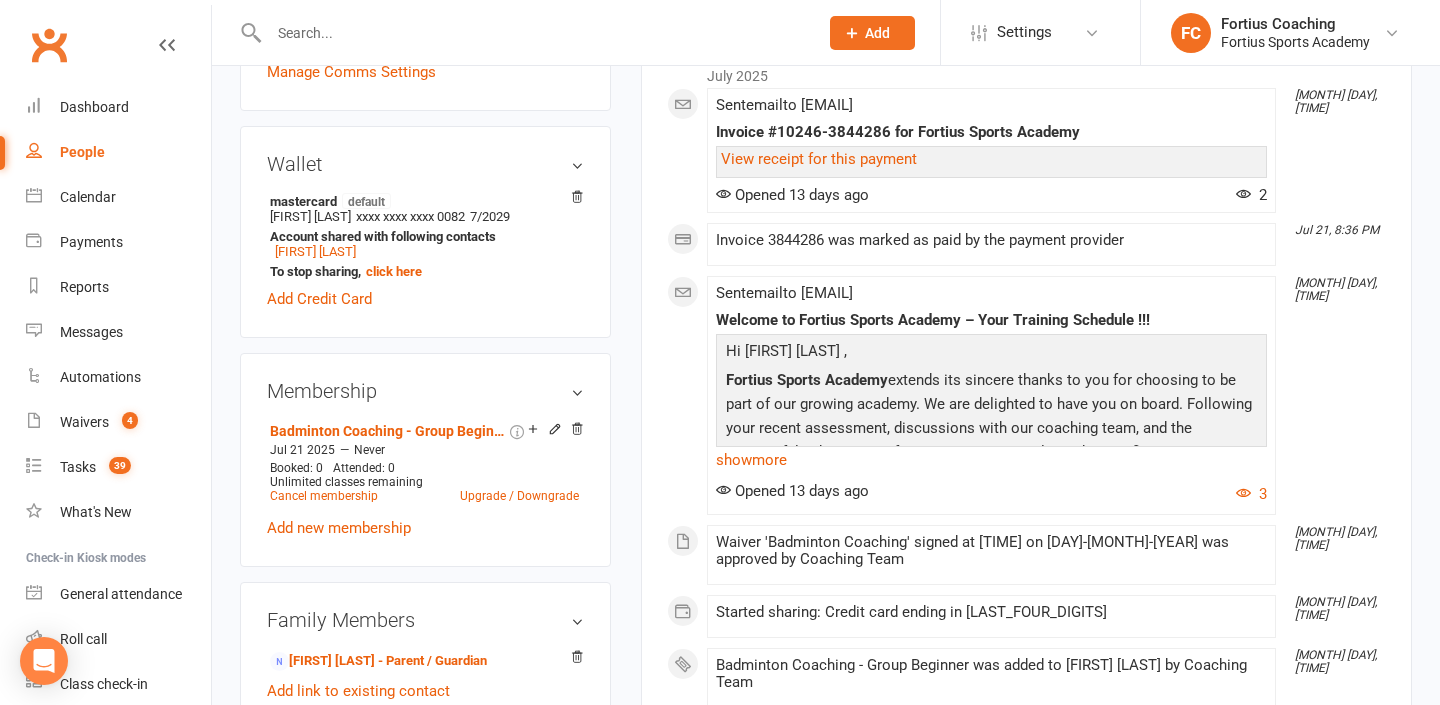 scroll, scrollTop: 549, scrollLeft: 0, axis: vertical 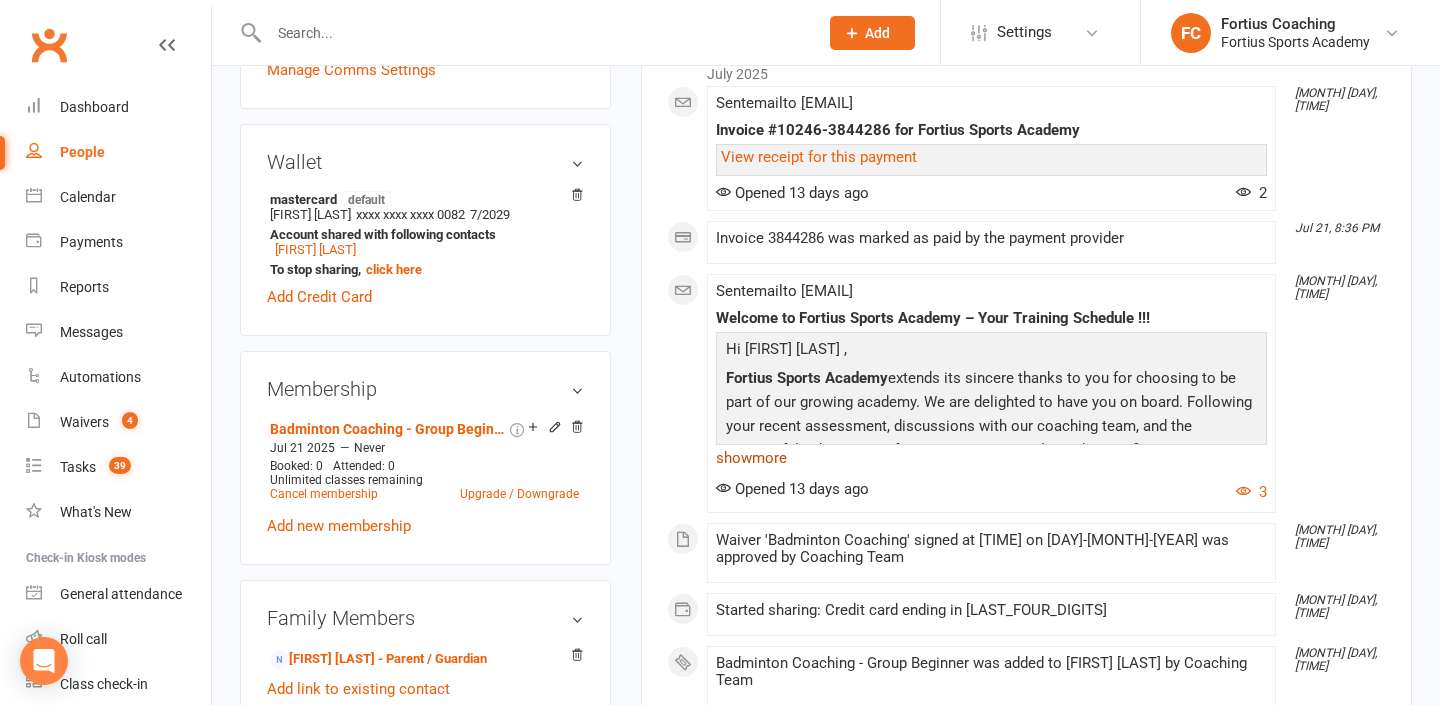 click on "show  more" at bounding box center [991, 458] 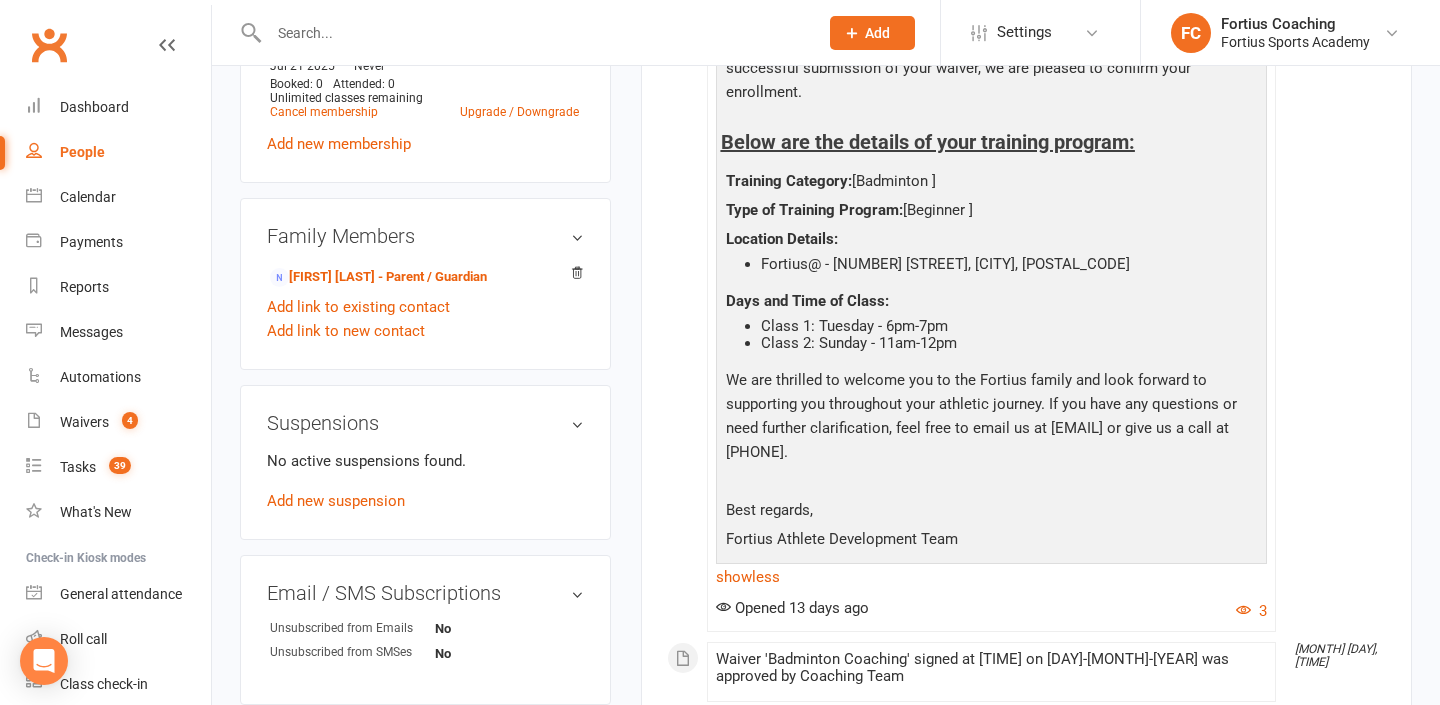 scroll, scrollTop: 933, scrollLeft: 0, axis: vertical 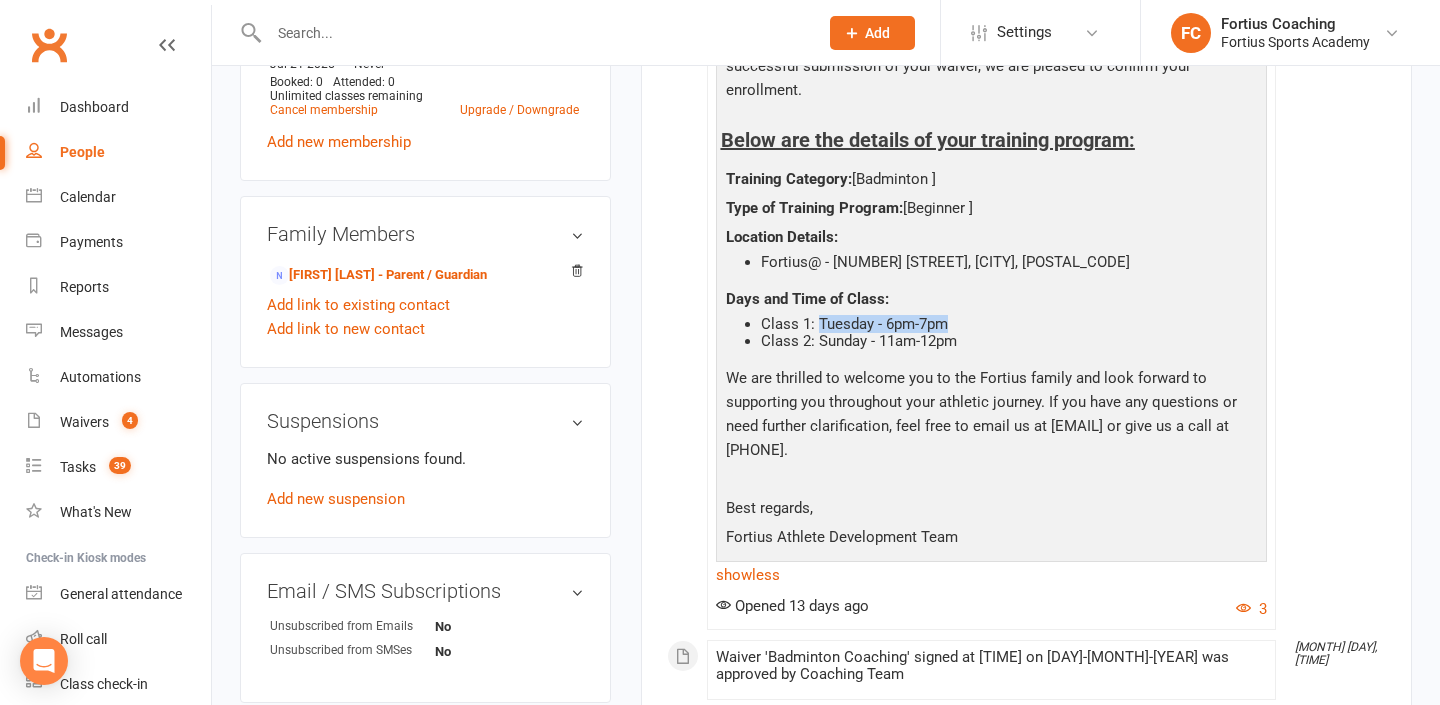 drag, startPoint x: 820, startPoint y: 321, endPoint x: 958, endPoint y: 324, distance: 138.03261 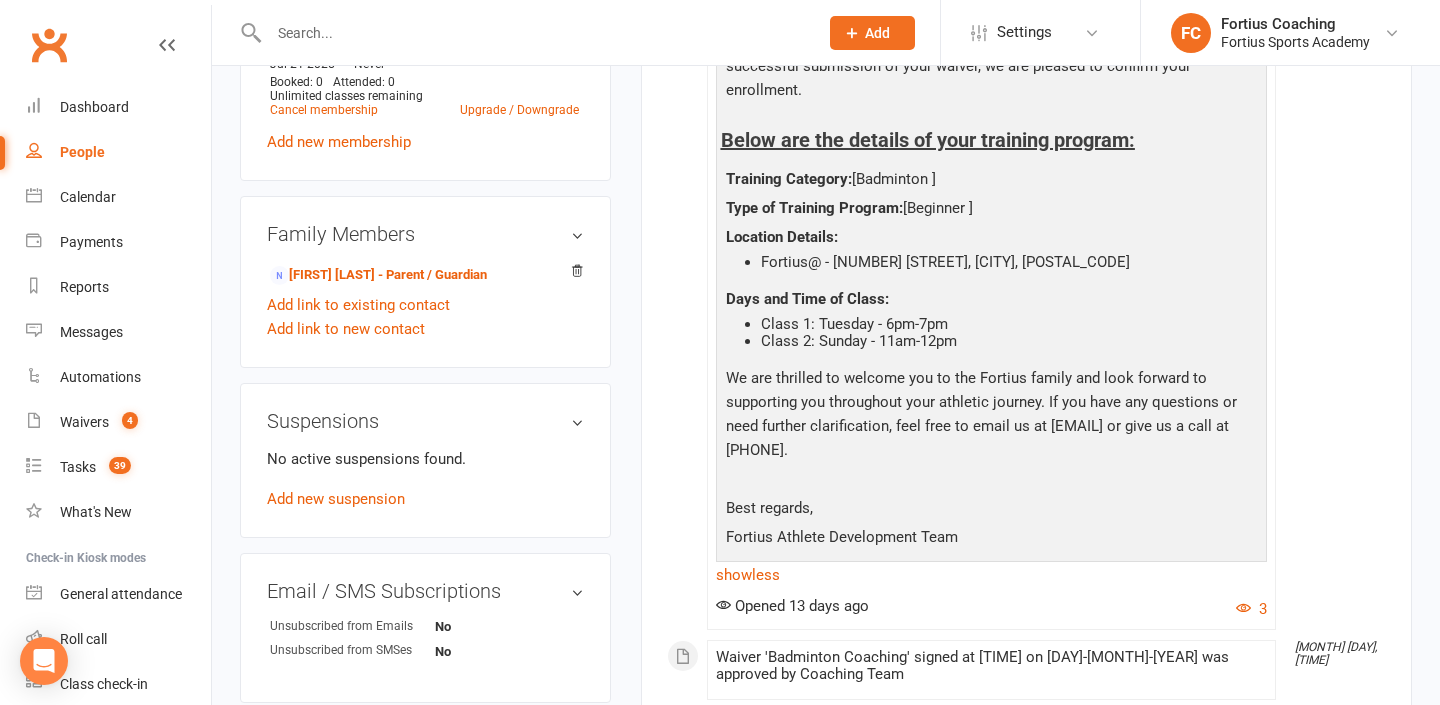 click on "Type of Training Program:  [Beginner ]" at bounding box center [991, 210] 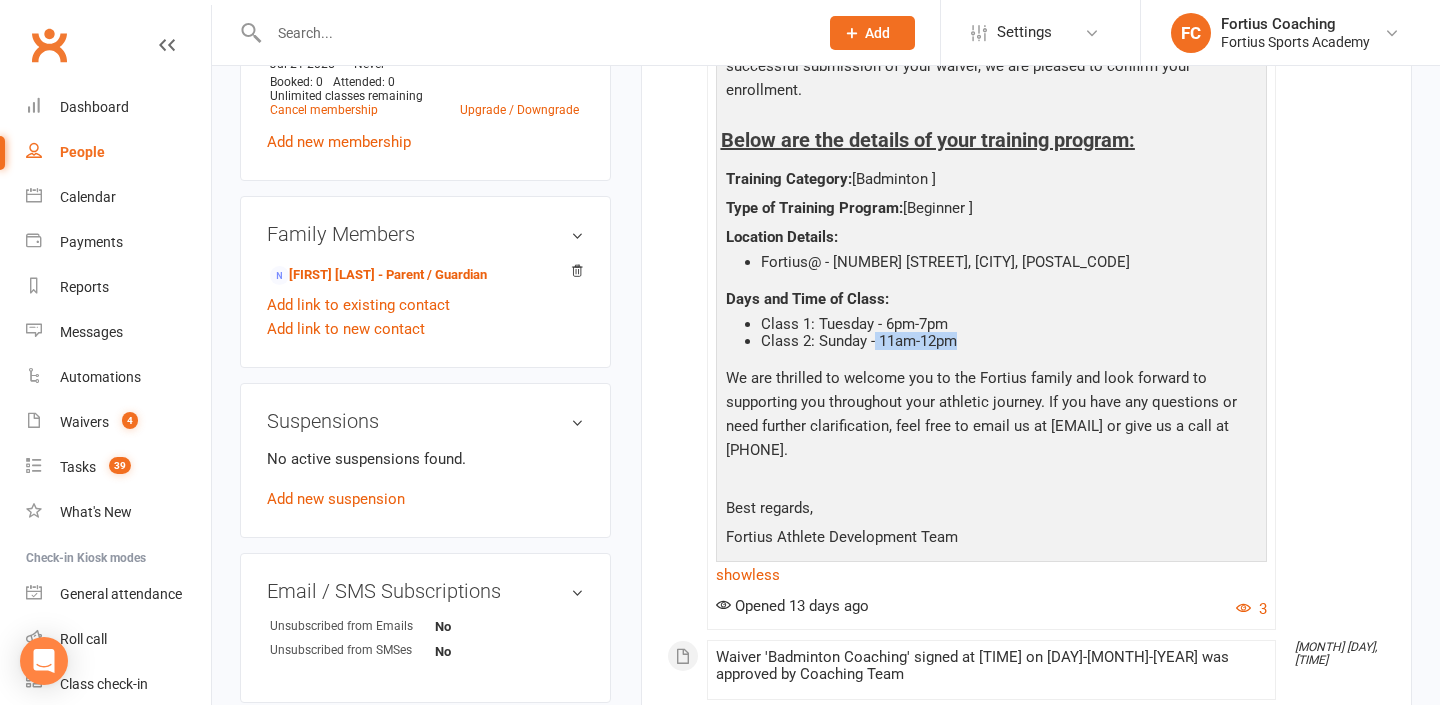 drag, startPoint x: 875, startPoint y: 343, endPoint x: 971, endPoint y: 341, distance: 96.02083 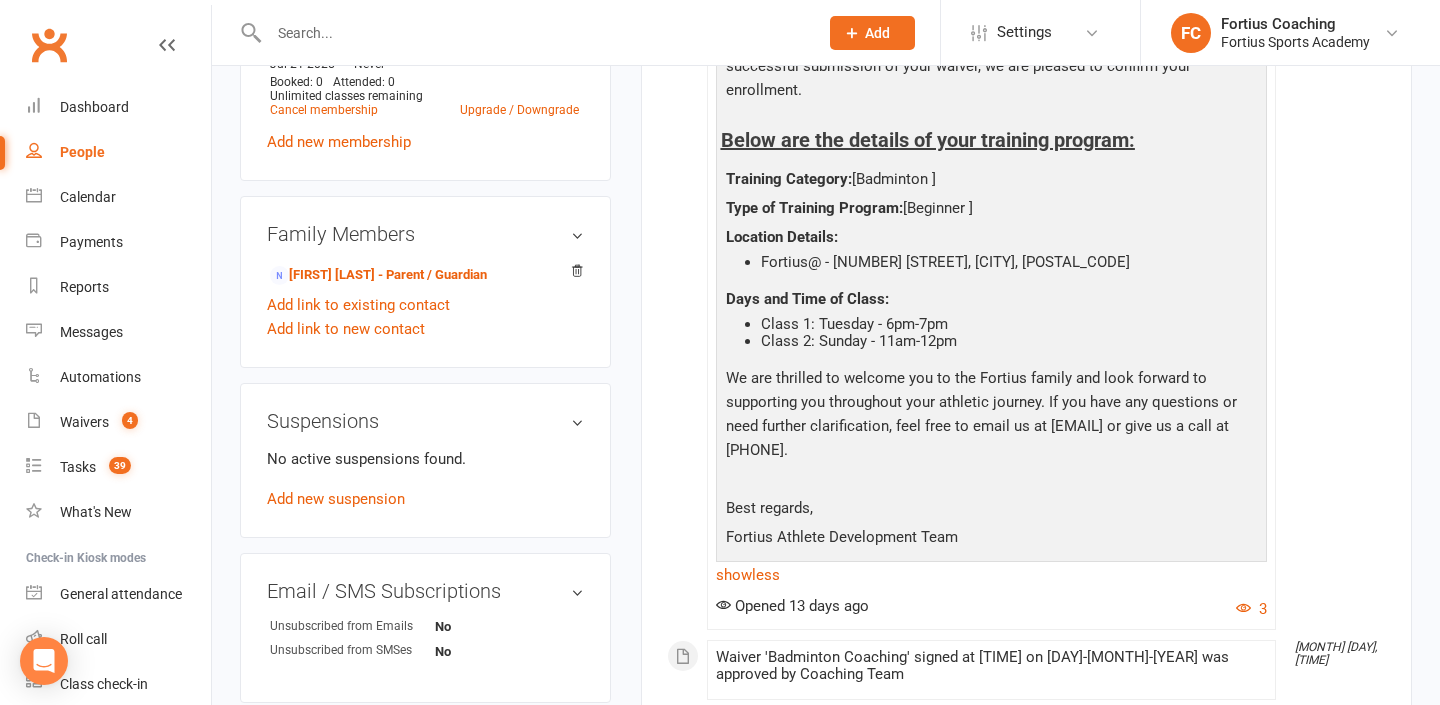 click at bounding box center [533, 33] 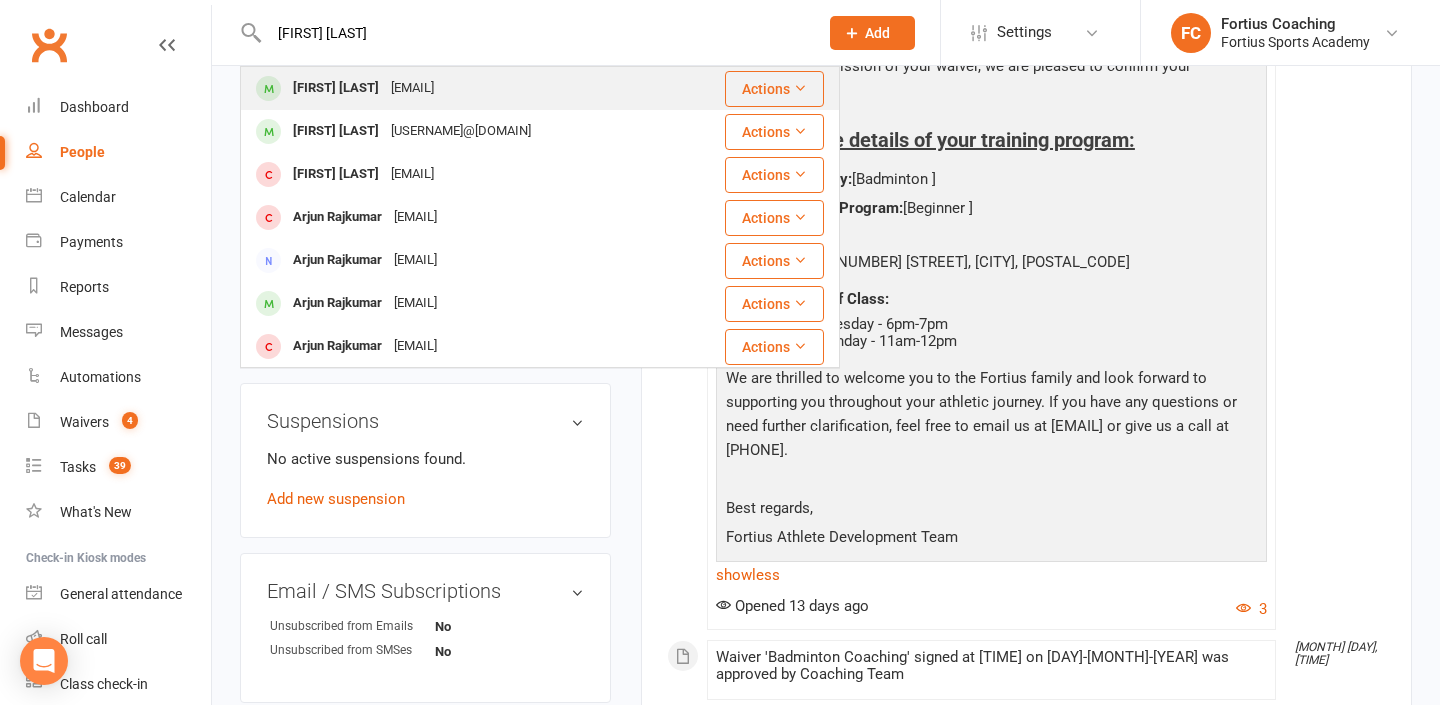 type on "[FIRST] [LAST]" 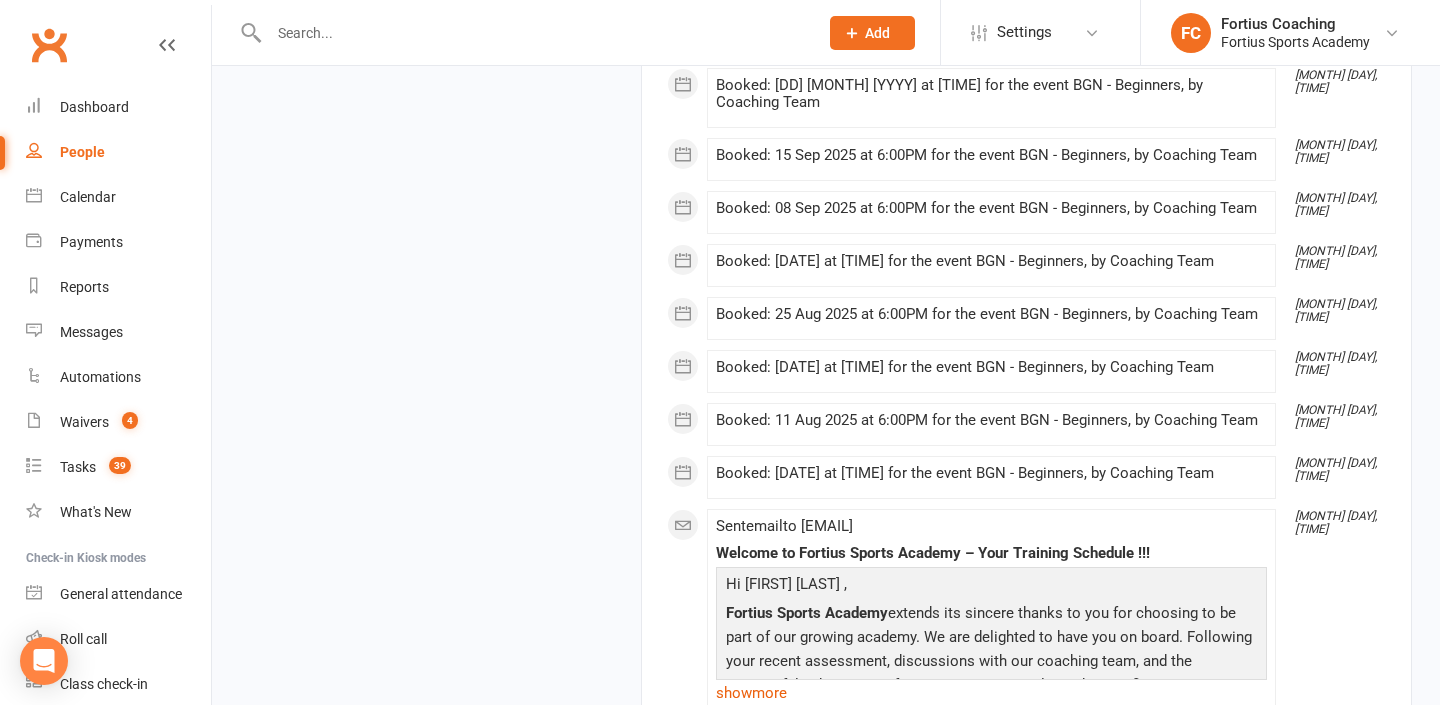 scroll, scrollTop: 20591, scrollLeft: 0, axis: vertical 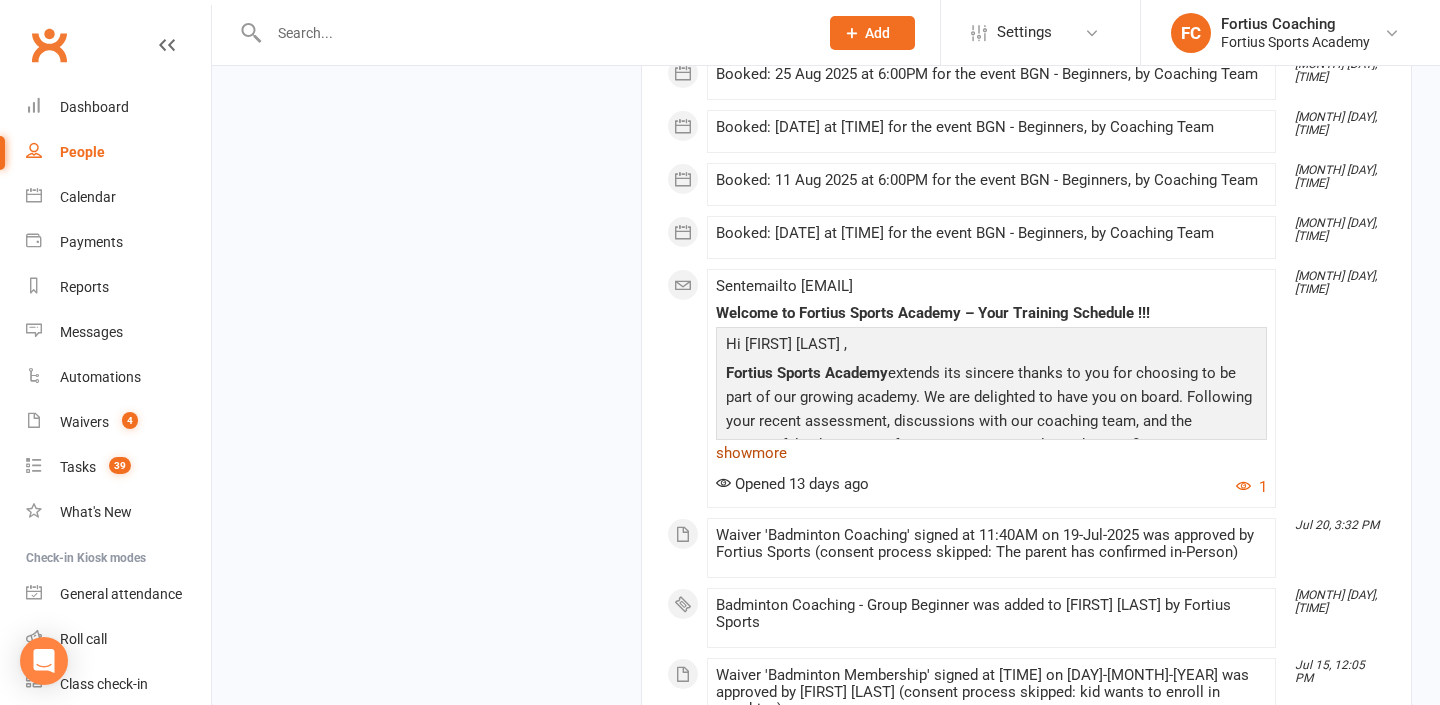 click on "show  more" at bounding box center (991, 453) 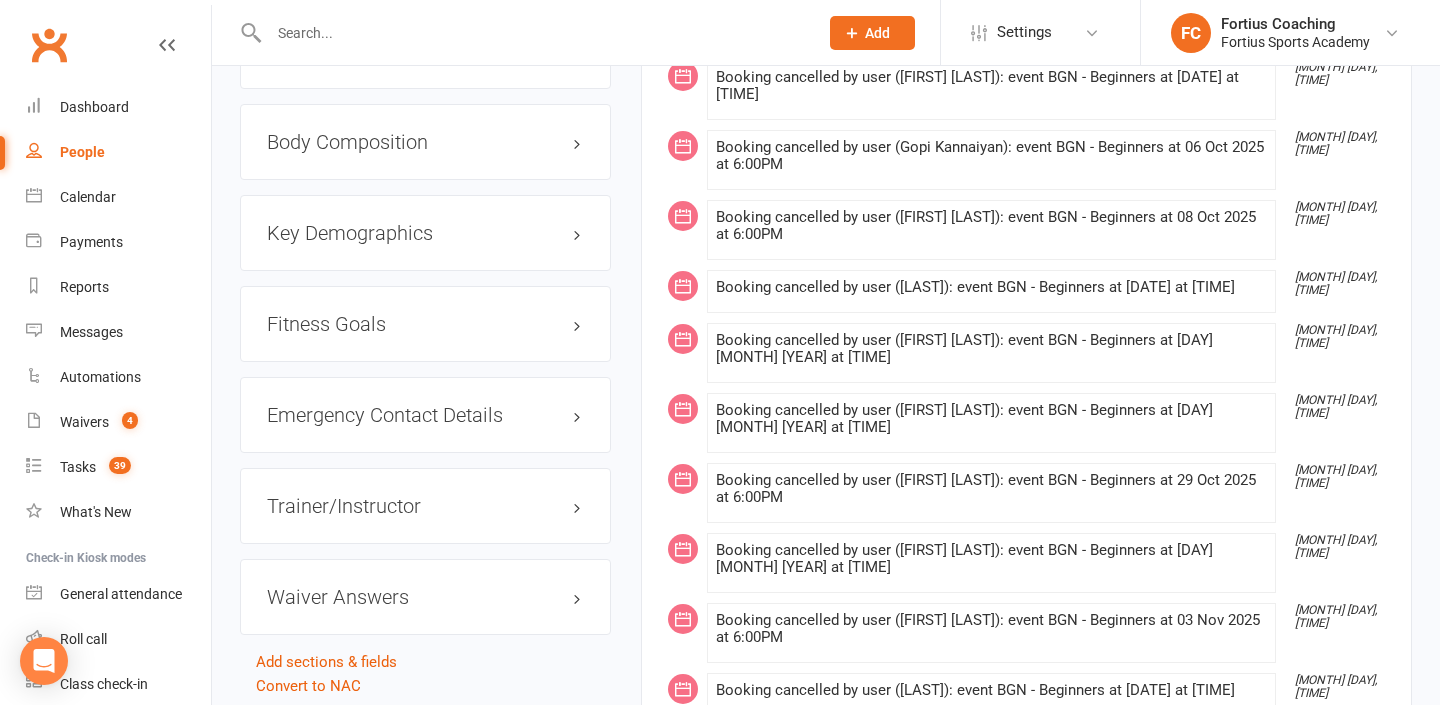 scroll, scrollTop: 1205, scrollLeft: 0, axis: vertical 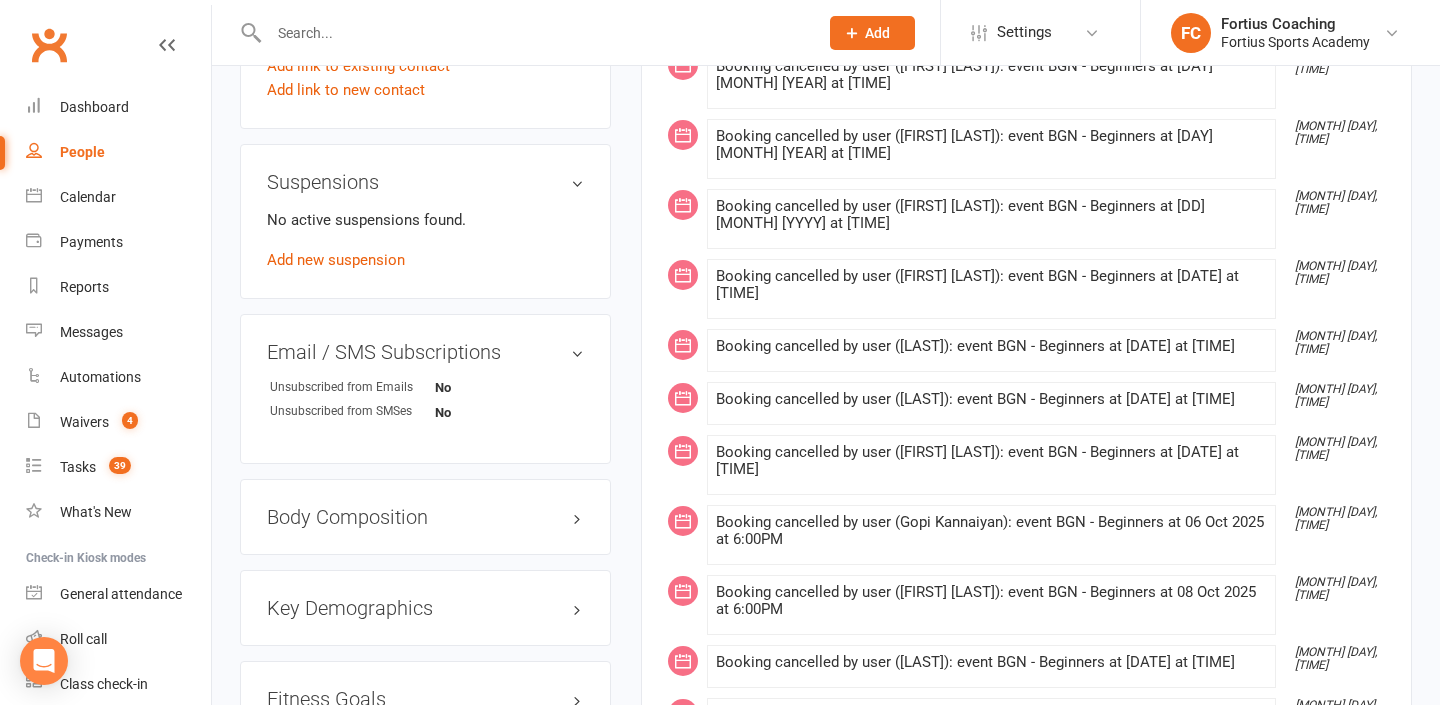 click at bounding box center [533, 33] 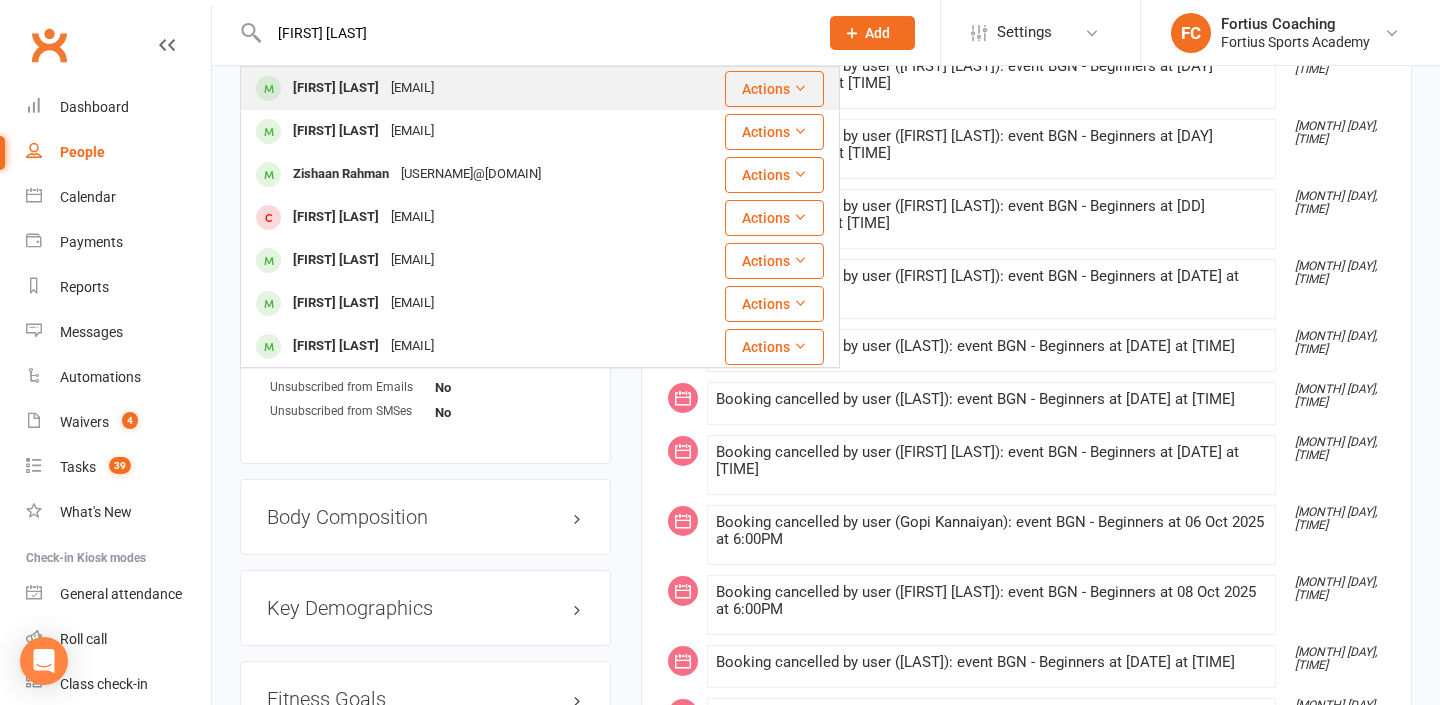 type on "[FIRST] [LAST]" 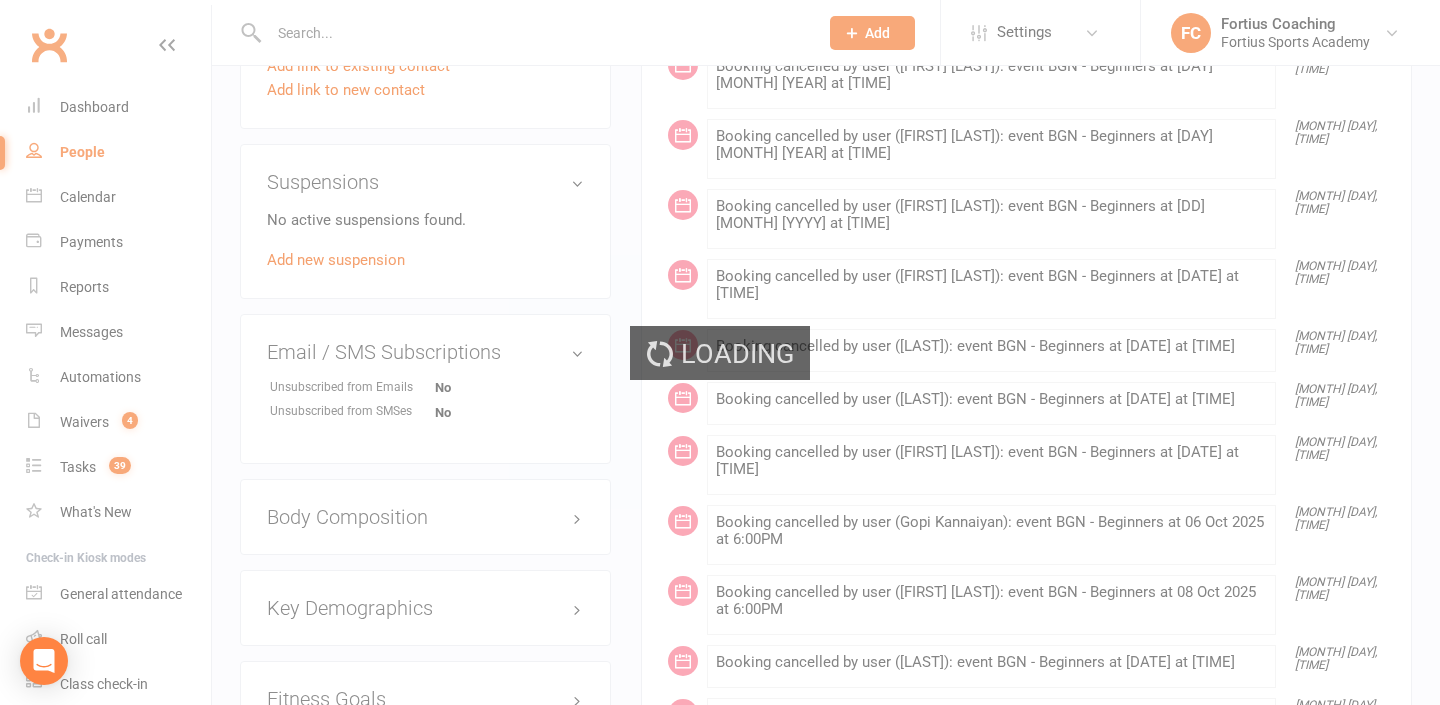 scroll, scrollTop: 0, scrollLeft: 0, axis: both 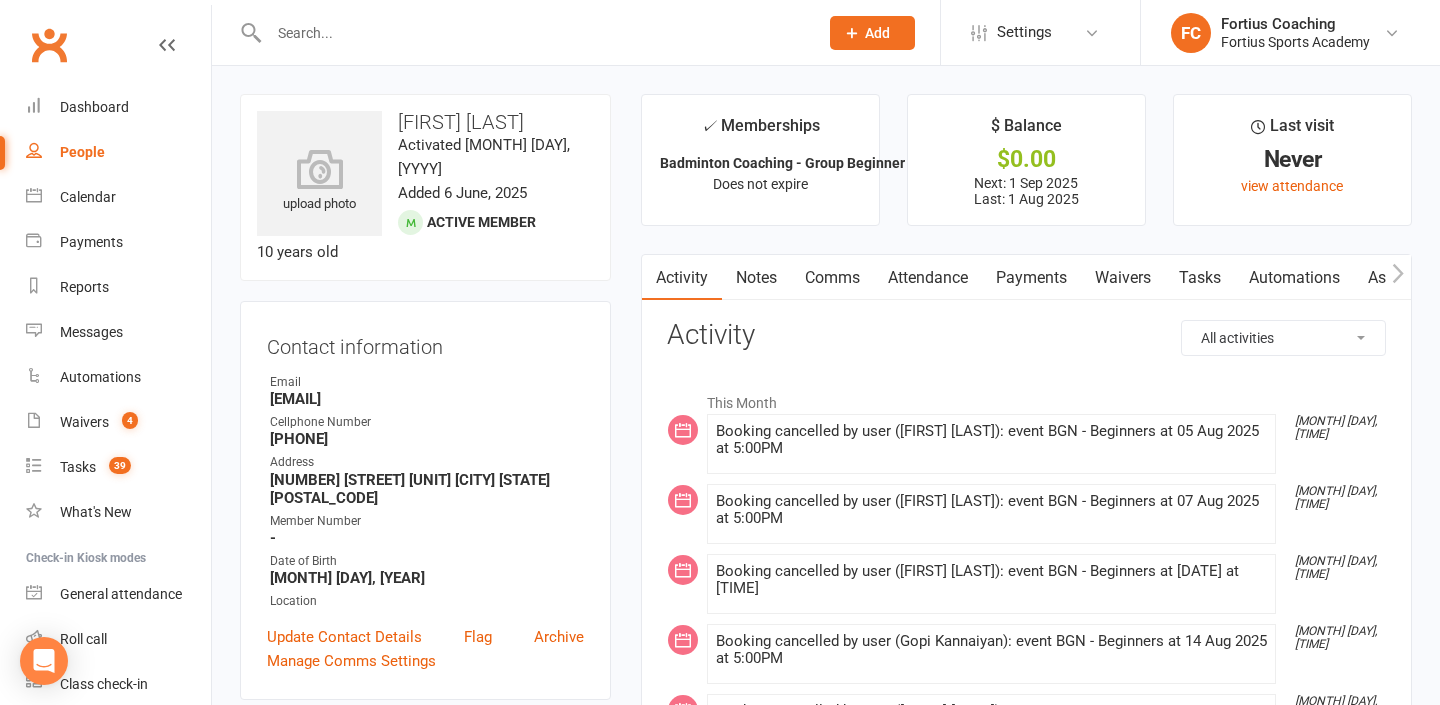 click at bounding box center [533, 33] 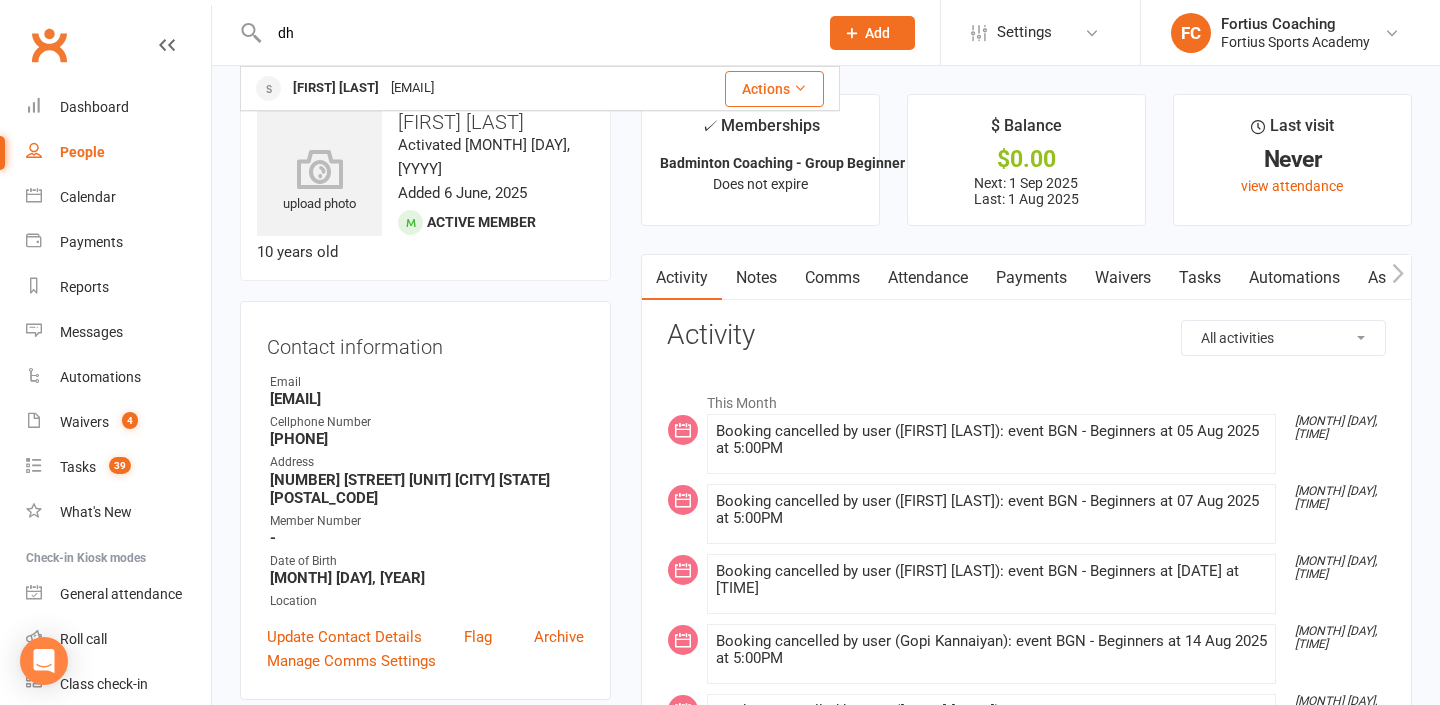 type on "d" 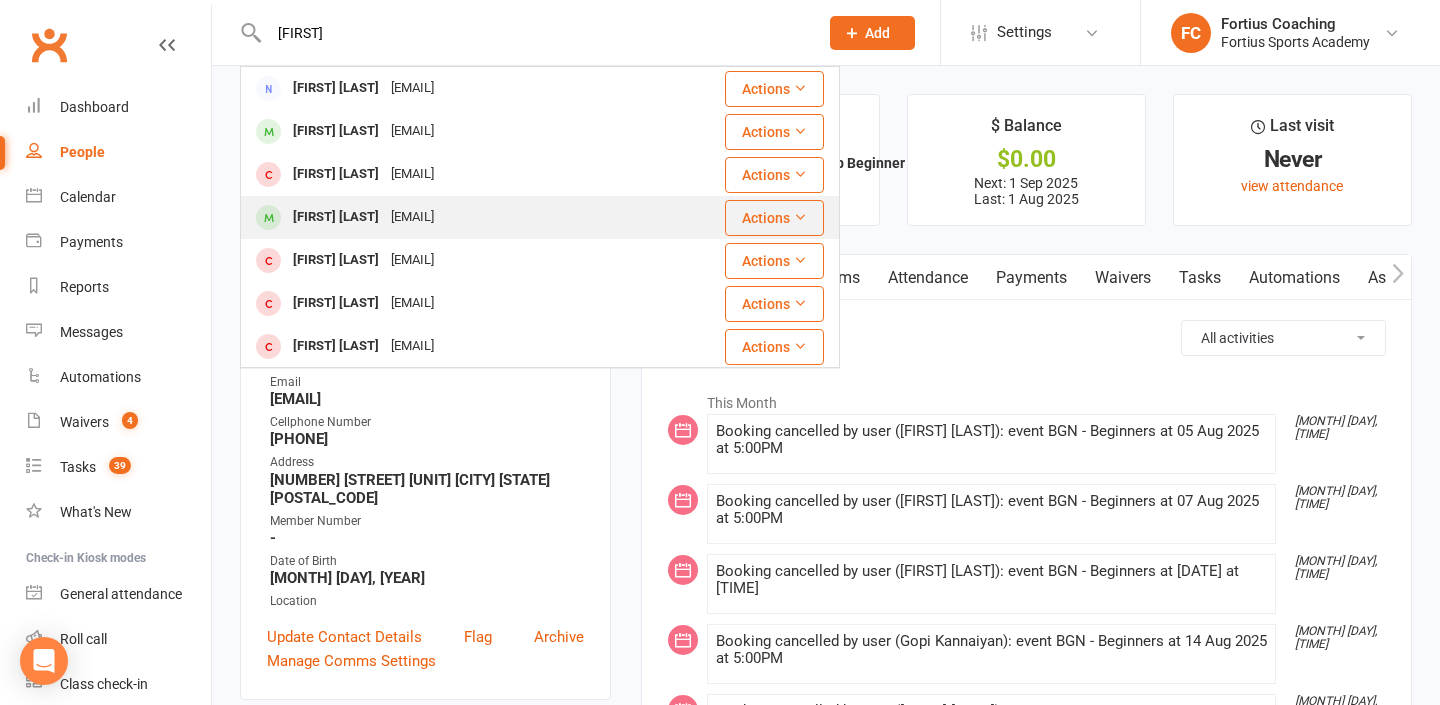 type on "[FIRST]" 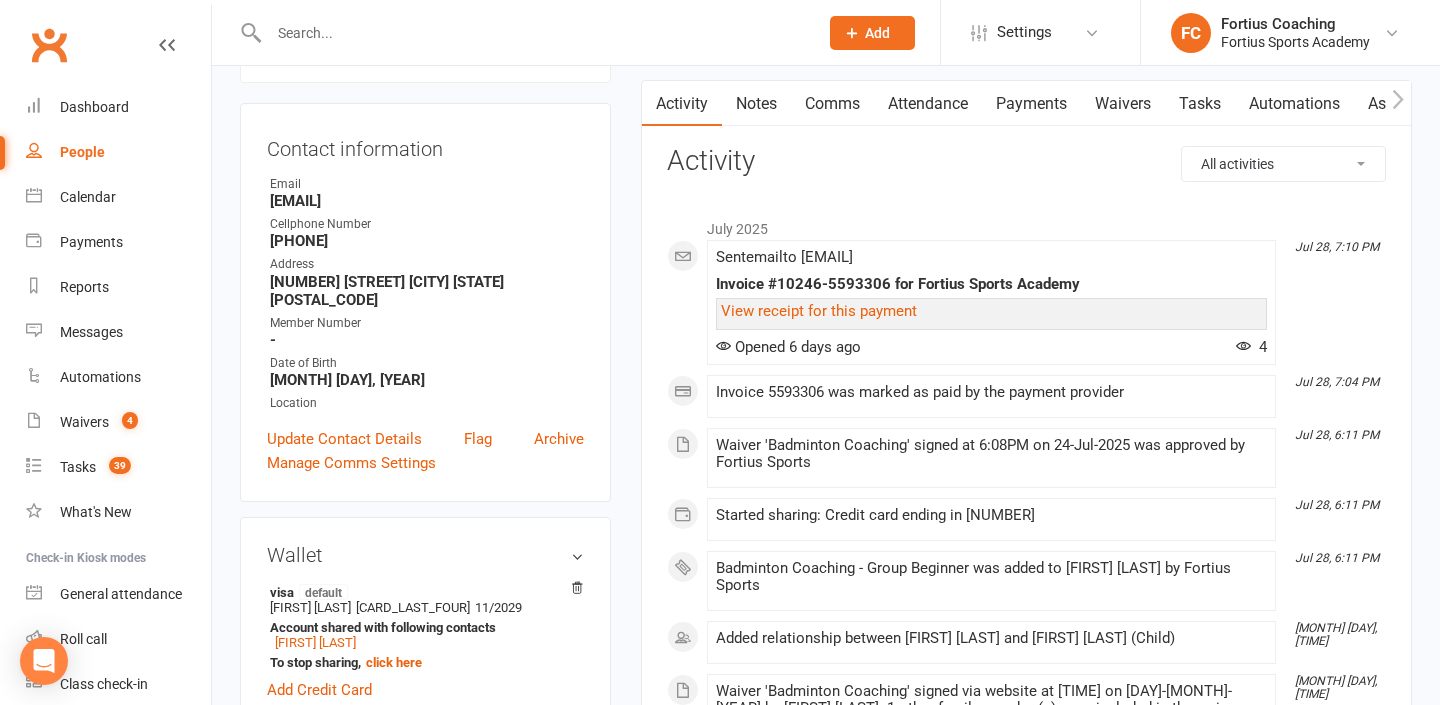 scroll, scrollTop: 175, scrollLeft: 0, axis: vertical 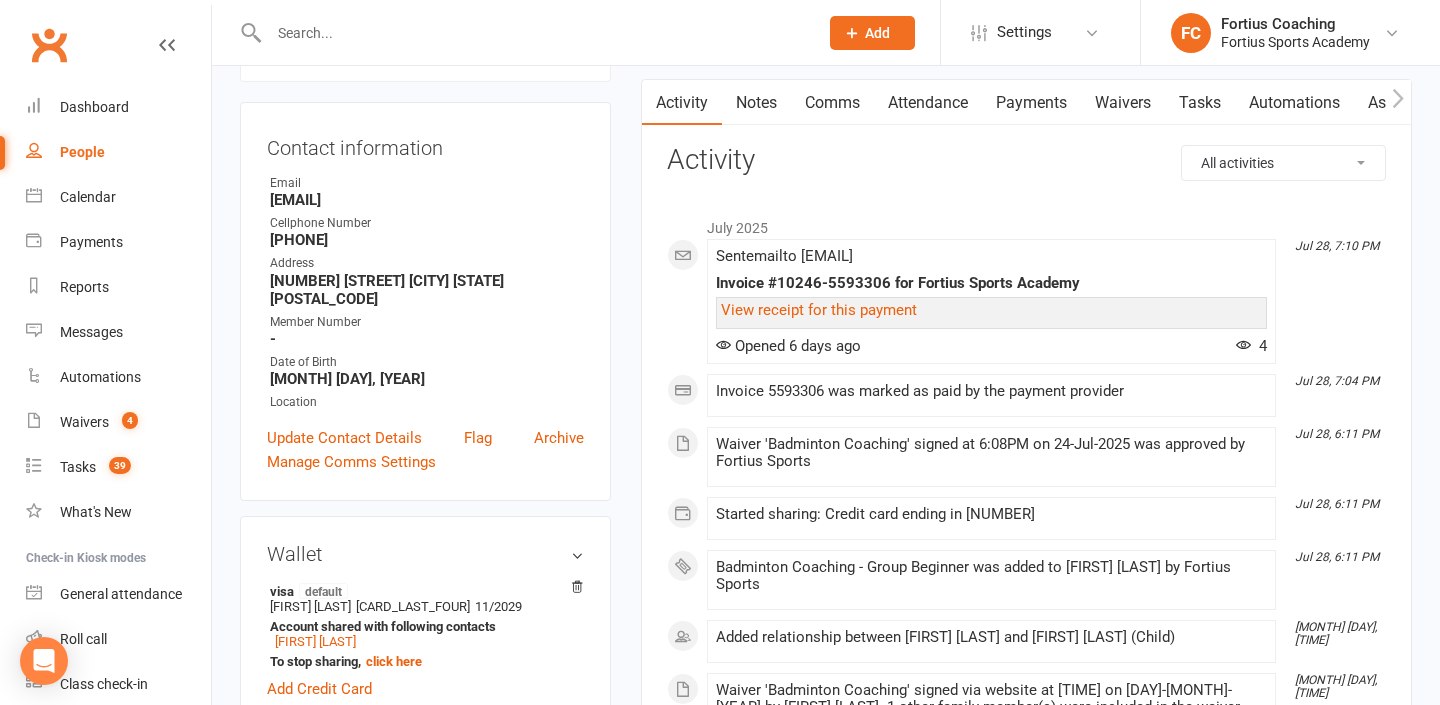 click at bounding box center [522, 32] 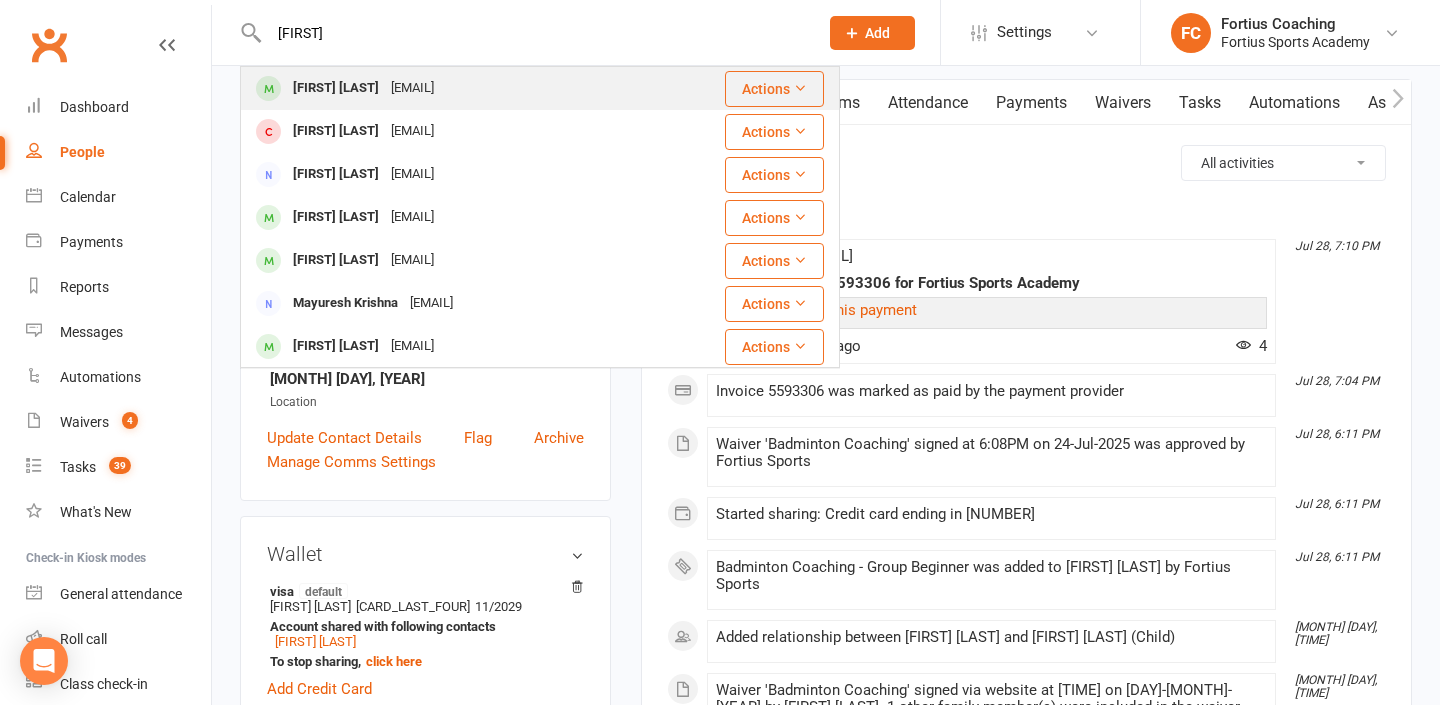 type on "[FIRST]" 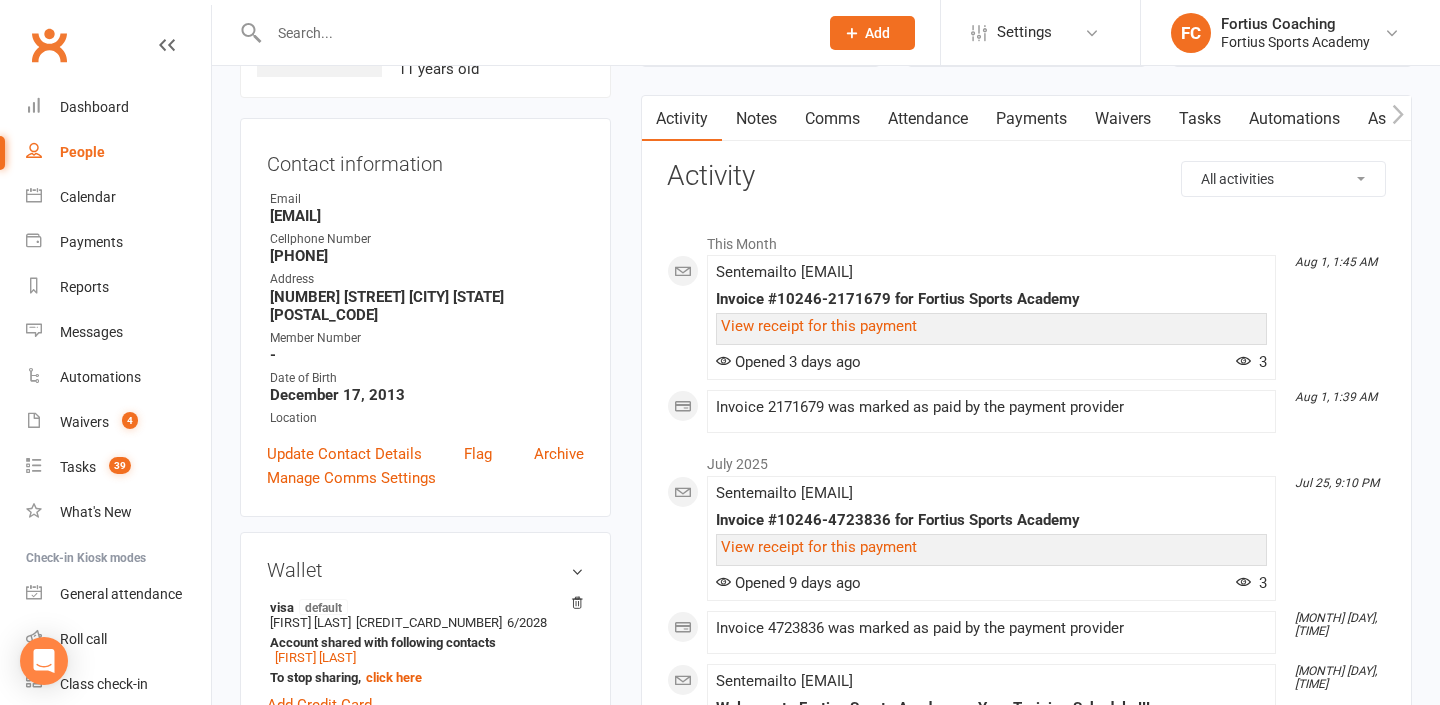 scroll, scrollTop: 129, scrollLeft: 0, axis: vertical 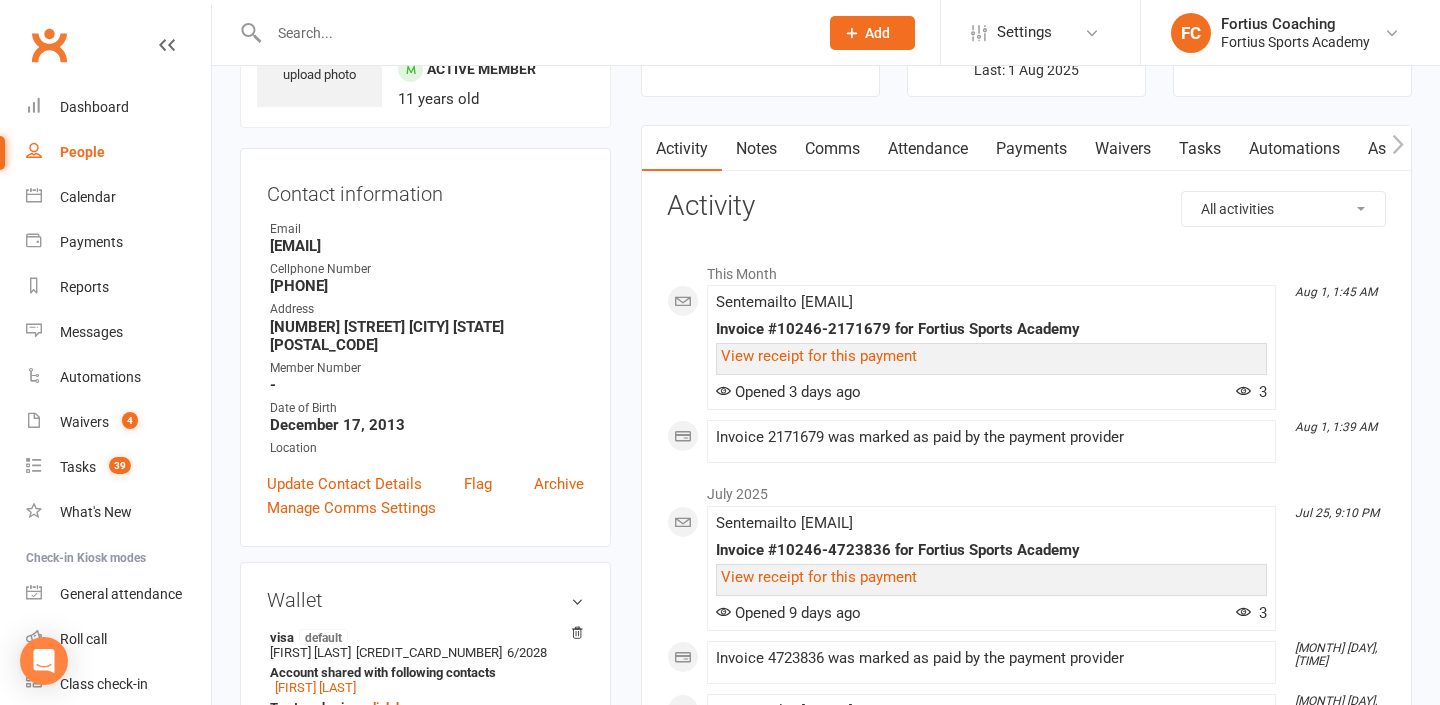 click on "Comms" at bounding box center (832, 149) 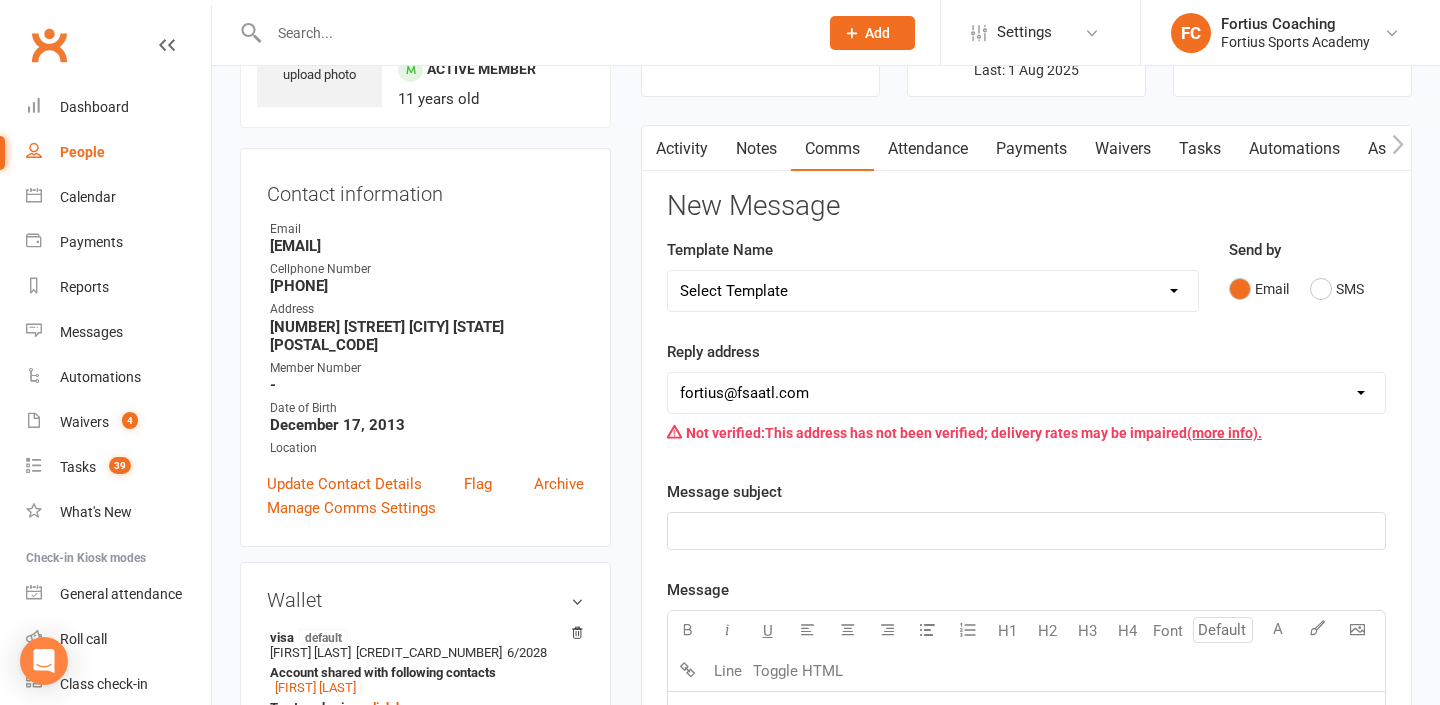 click on "Activity" at bounding box center (682, 149) 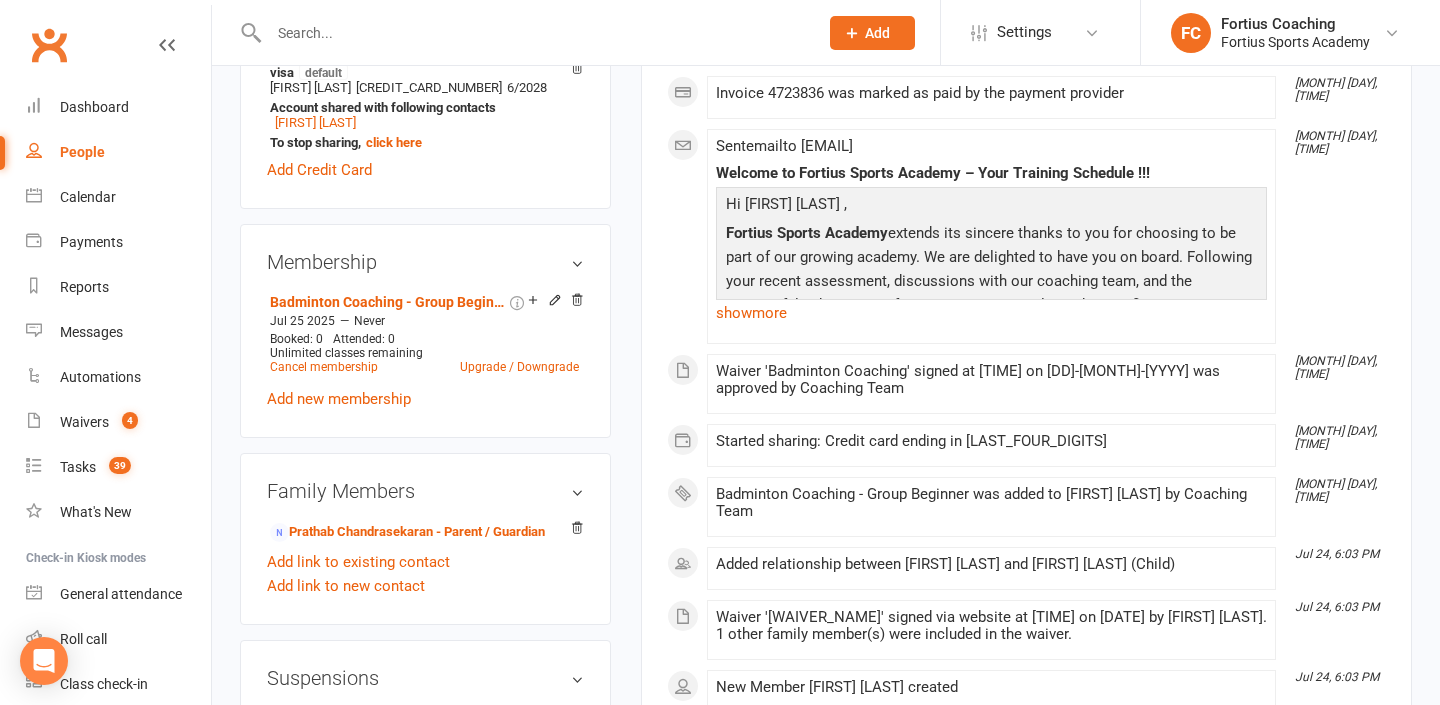 scroll, scrollTop: 690, scrollLeft: 0, axis: vertical 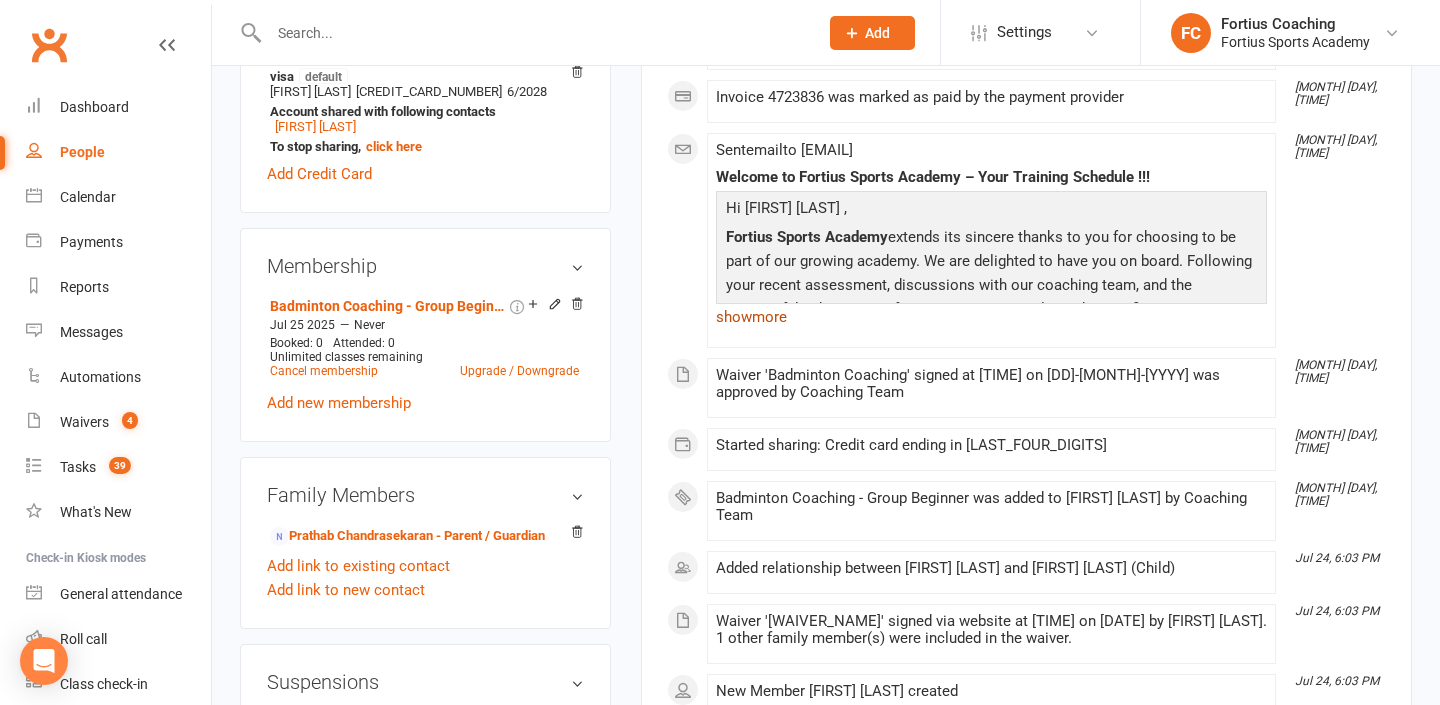 click on "show  more" at bounding box center [991, 317] 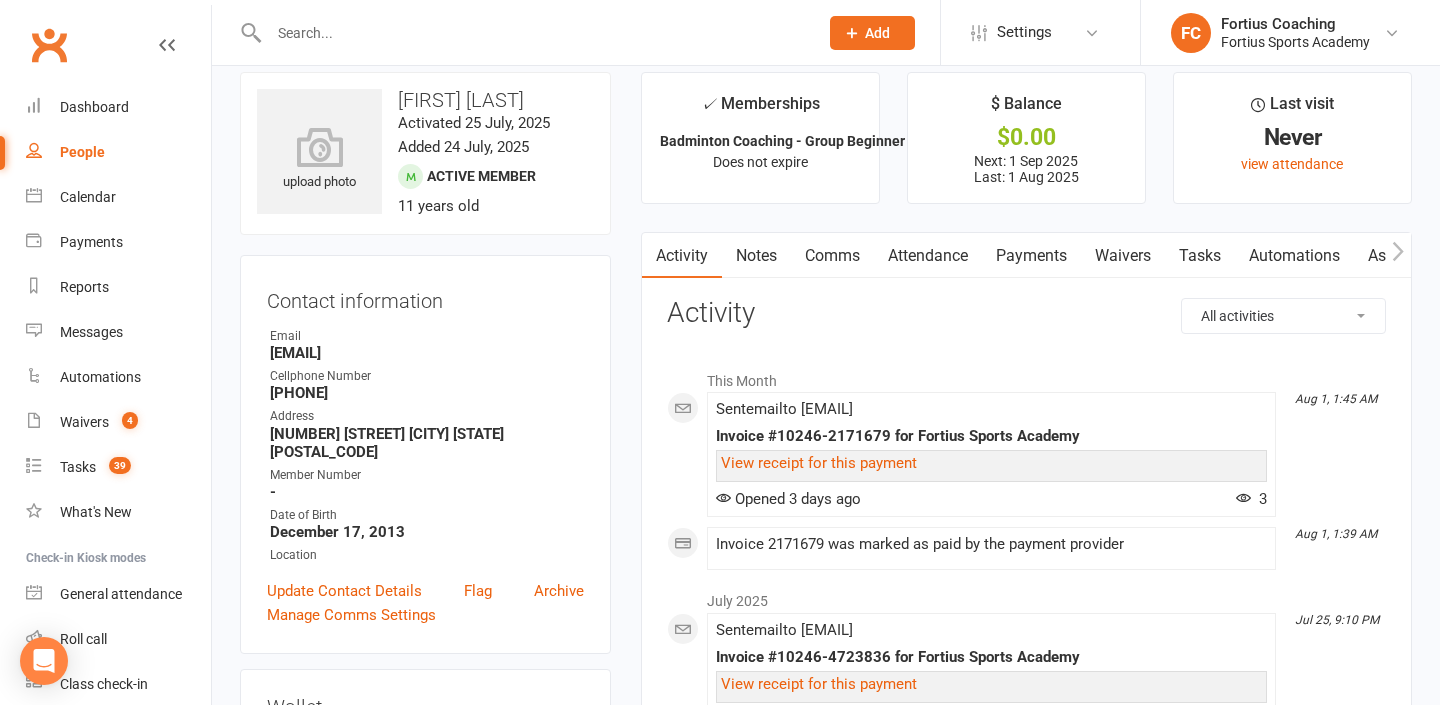 scroll, scrollTop: 0, scrollLeft: 0, axis: both 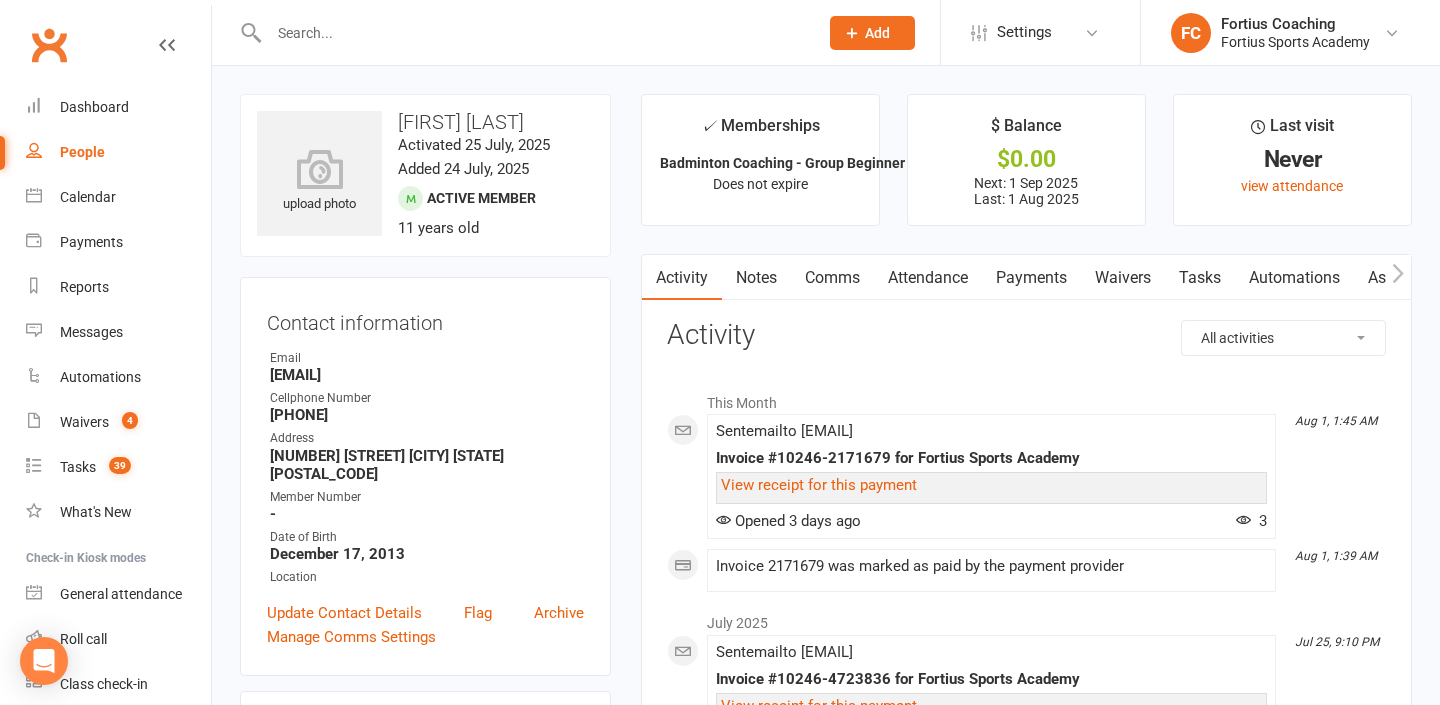 drag, startPoint x: 496, startPoint y: 117, endPoint x: 581, endPoint y: 111, distance: 85.2115 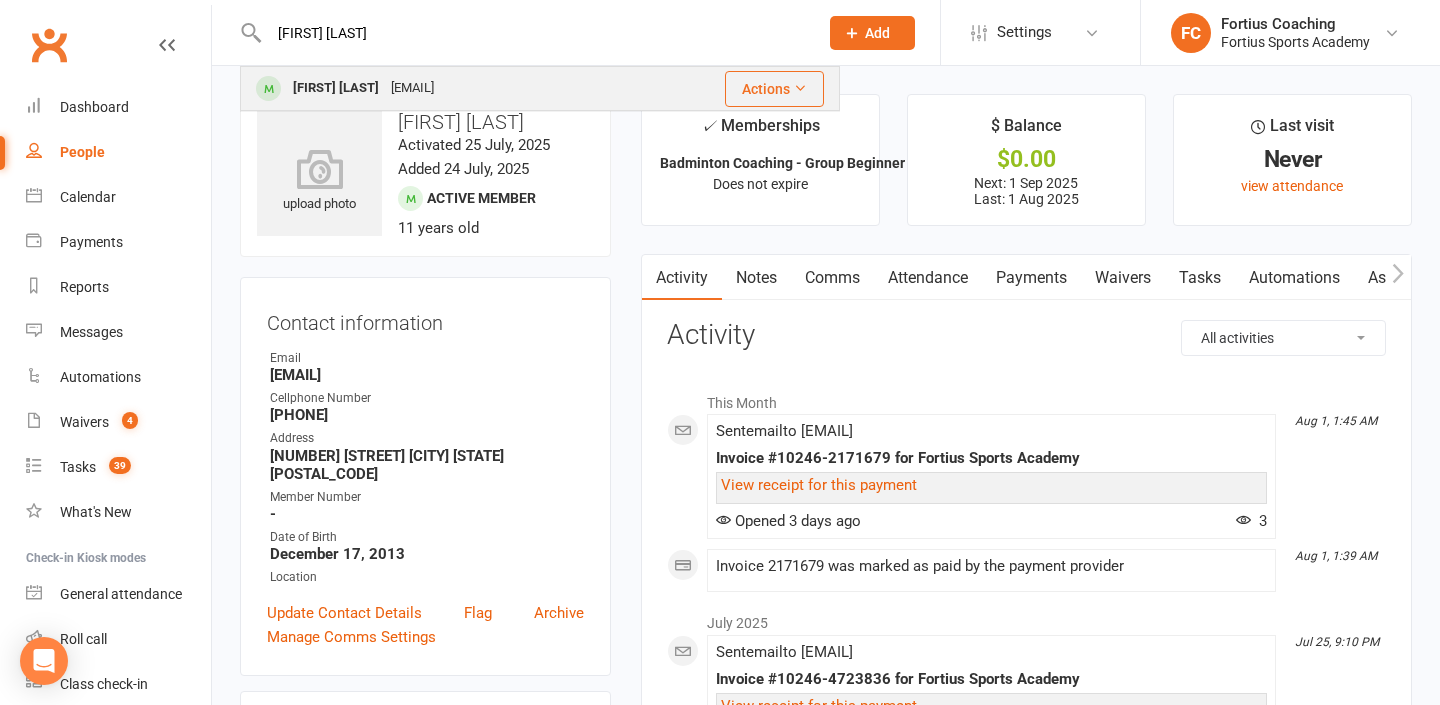 type on "[FIRST] [LAST]" 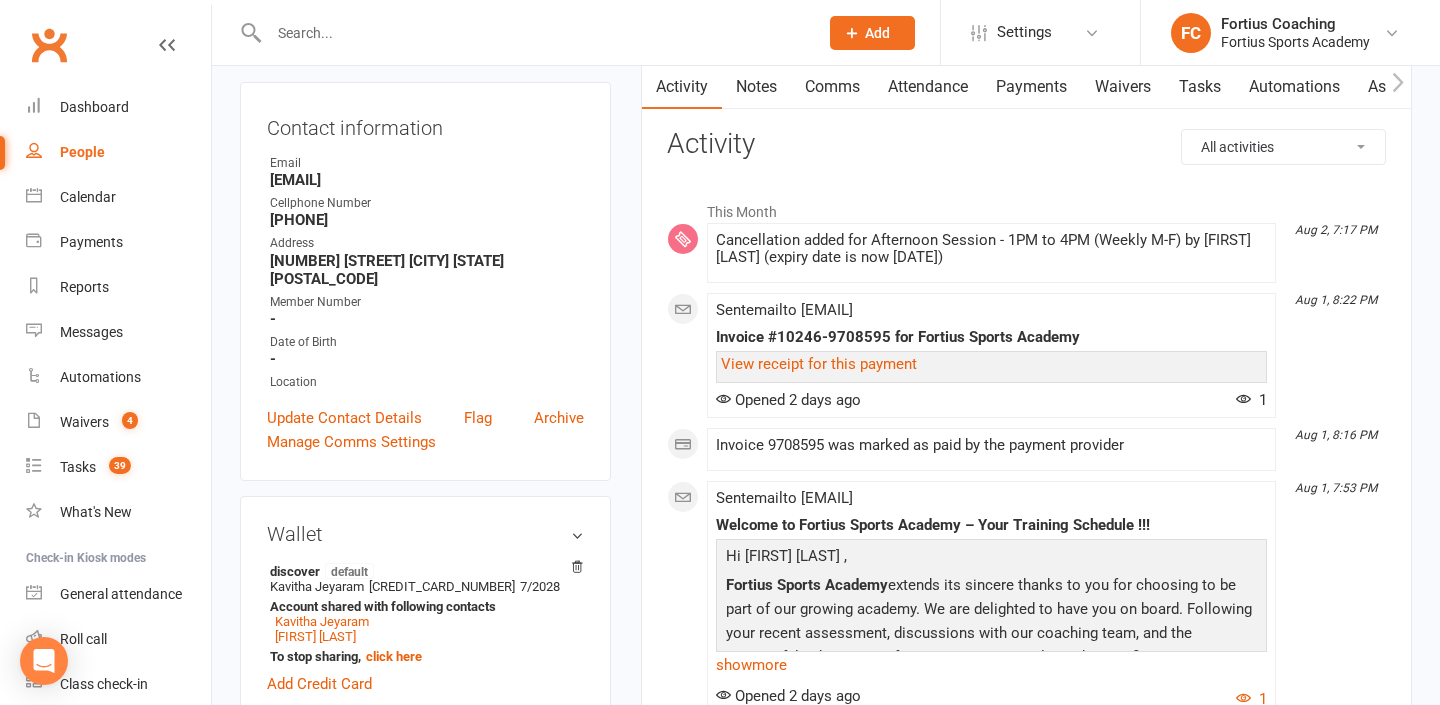 scroll, scrollTop: 251, scrollLeft: 0, axis: vertical 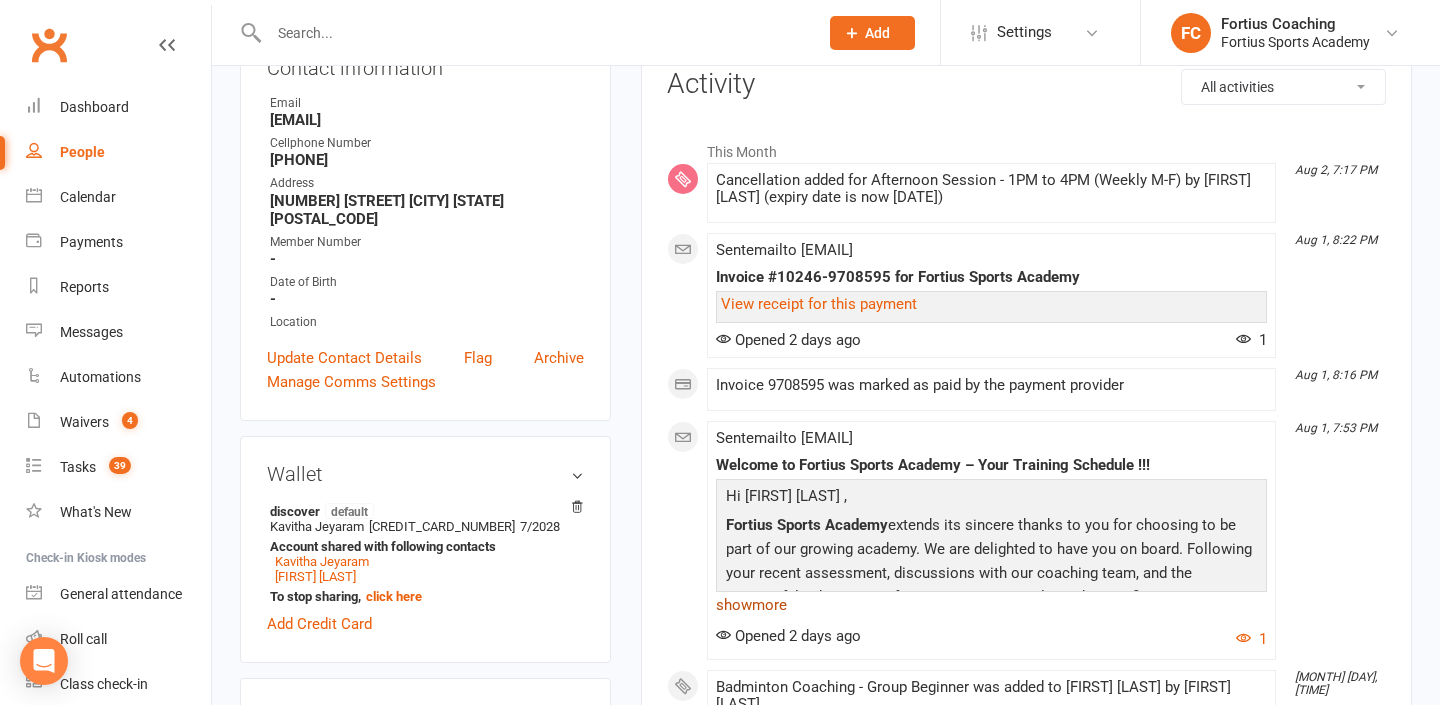 click on "show  more" at bounding box center [991, 605] 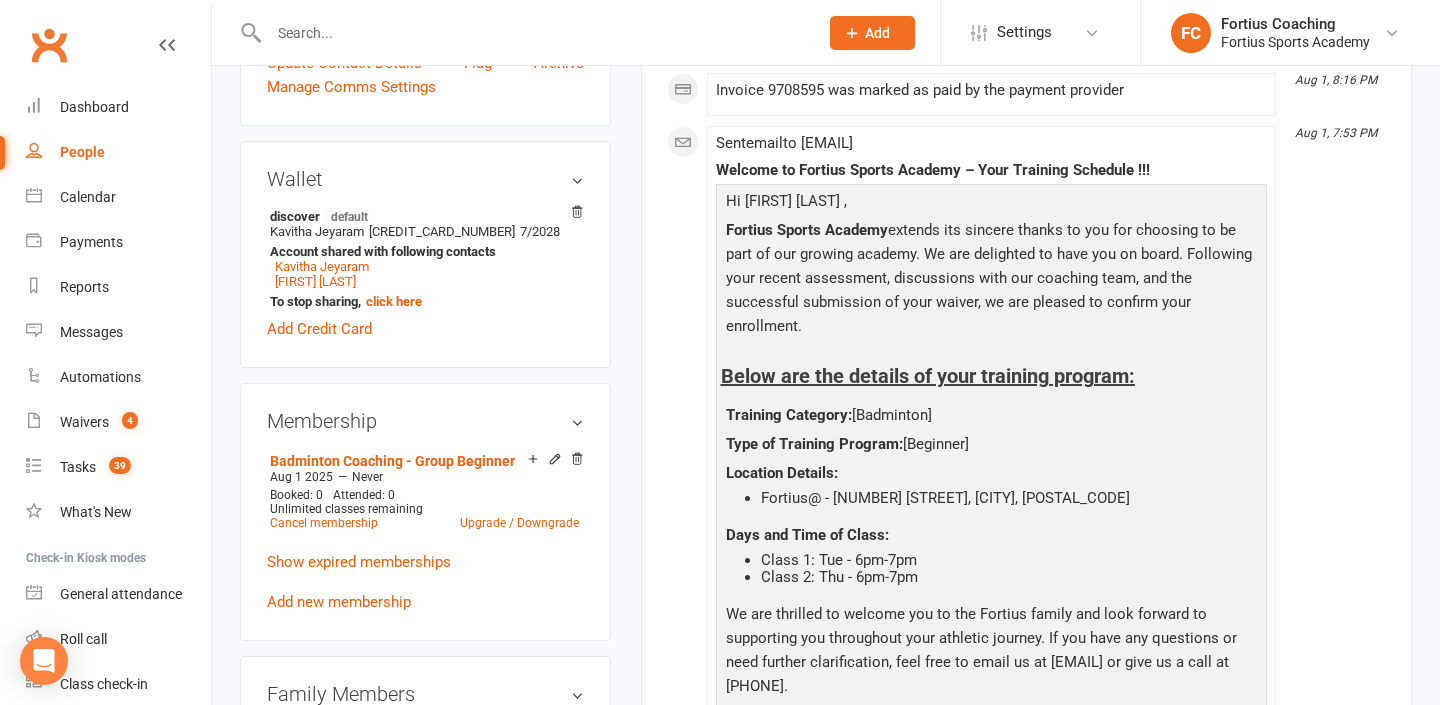 scroll, scrollTop: 538, scrollLeft: 0, axis: vertical 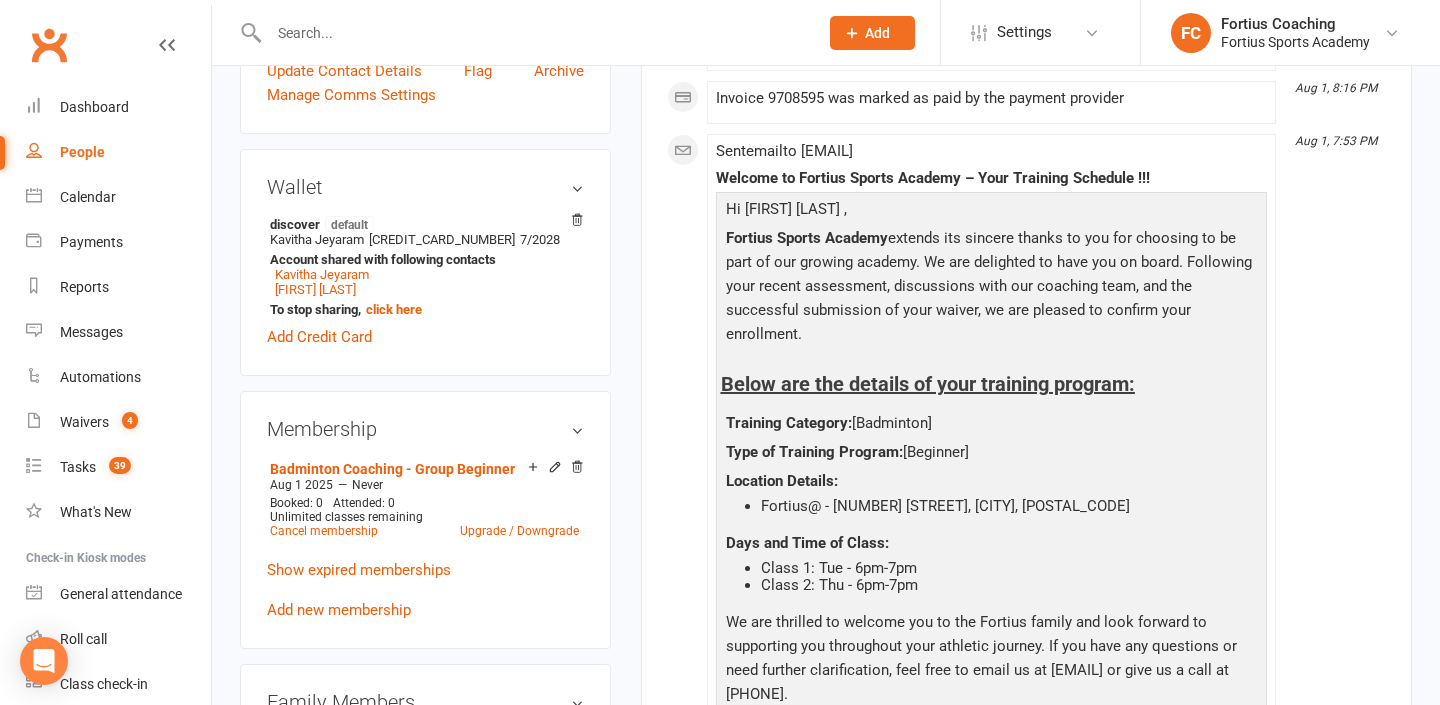 click at bounding box center (533, 33) 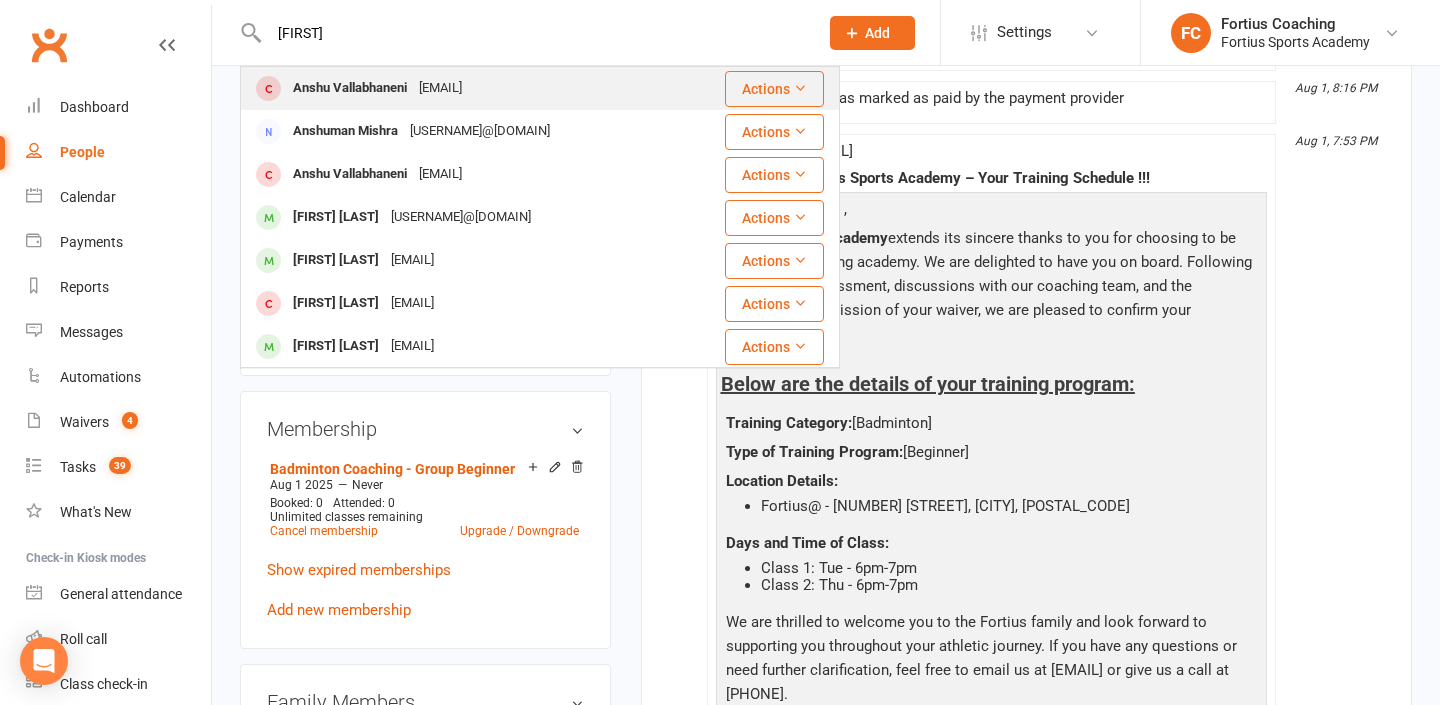 type on "[FIRST]" 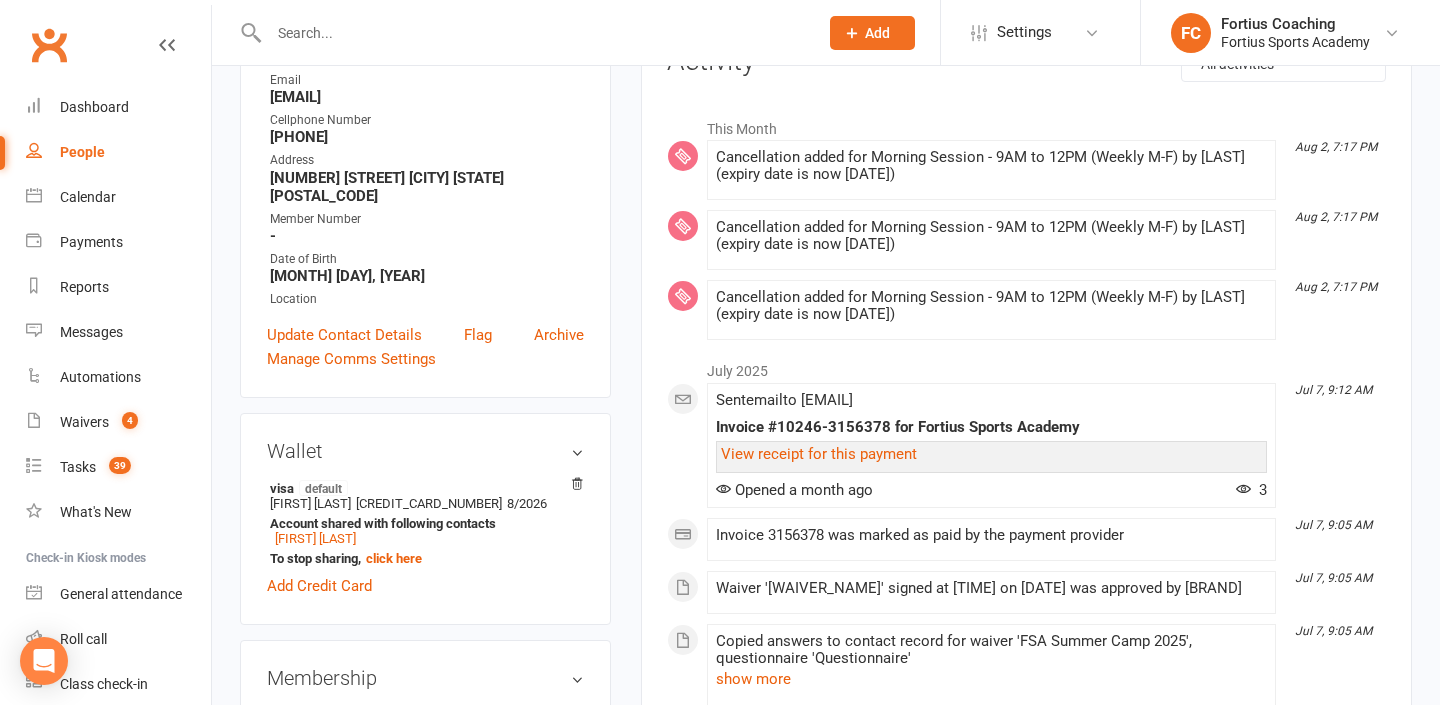 scroll, scrollTop: 0, scrollLeft: 0, axis: both 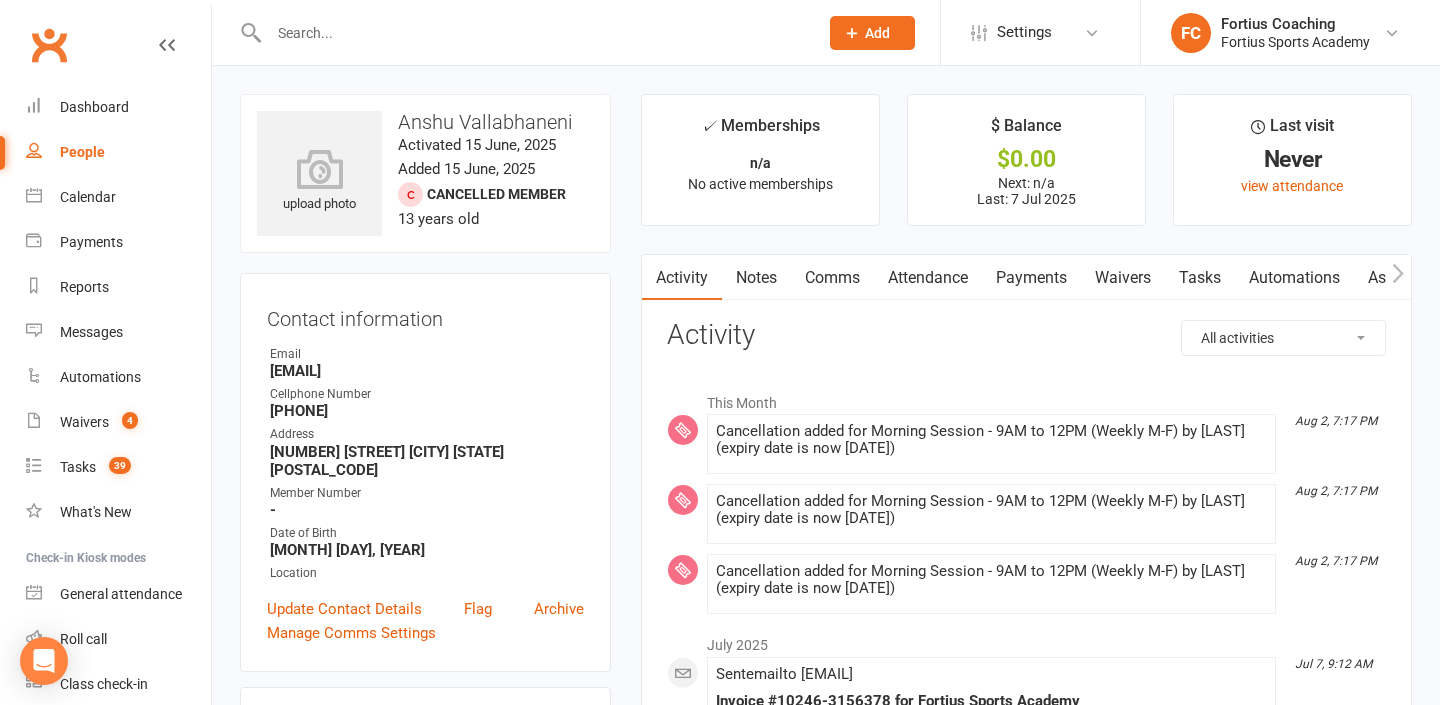 click at bounding box center [522, 32] 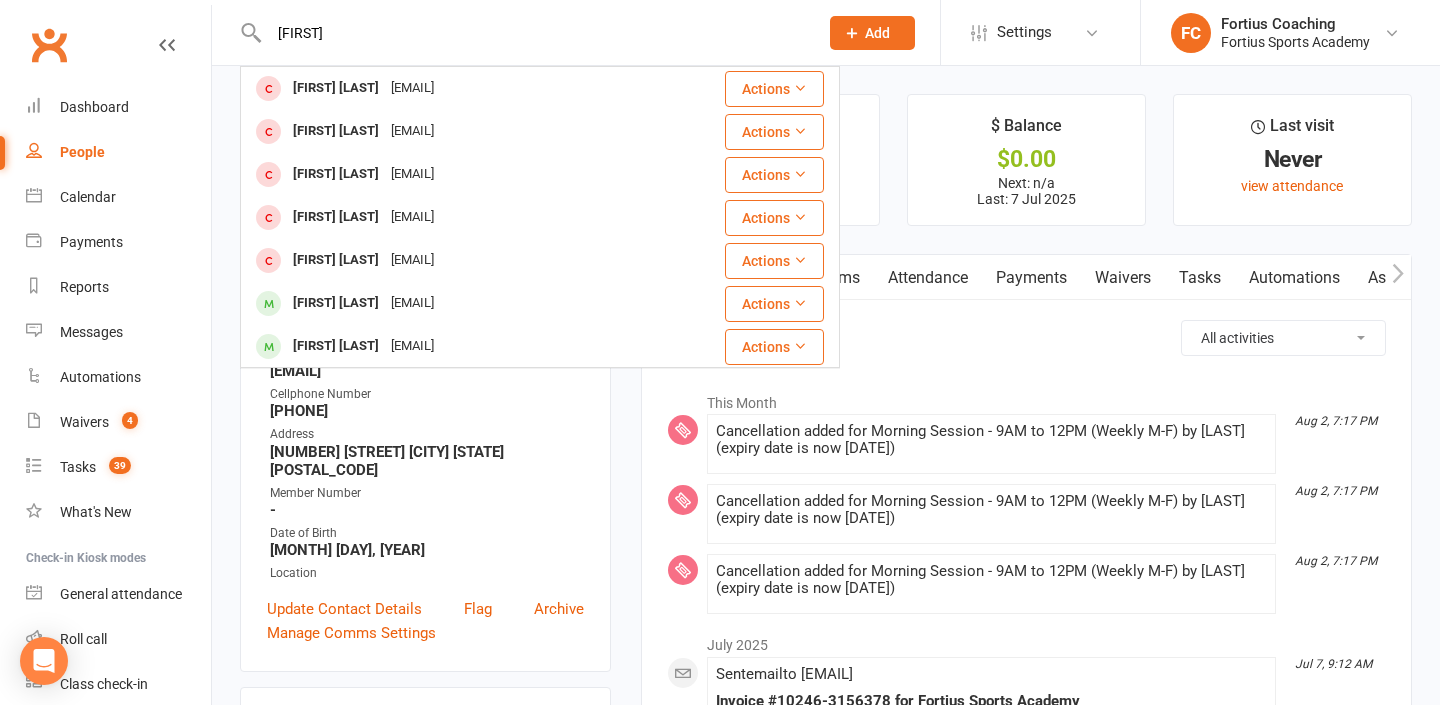 click on "[FIRST]" at bounding box center [533, 33] 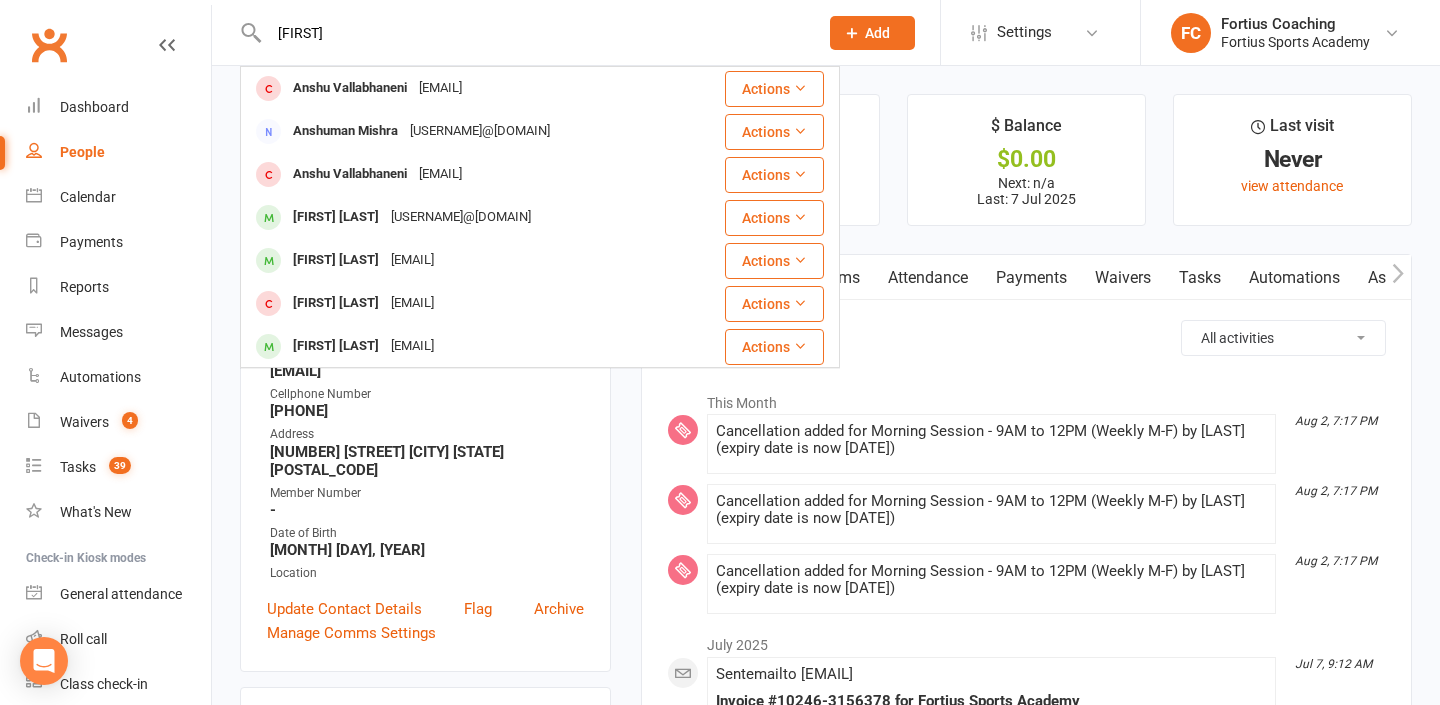 click on "[FIRST]" at bounding box center [533, 33] 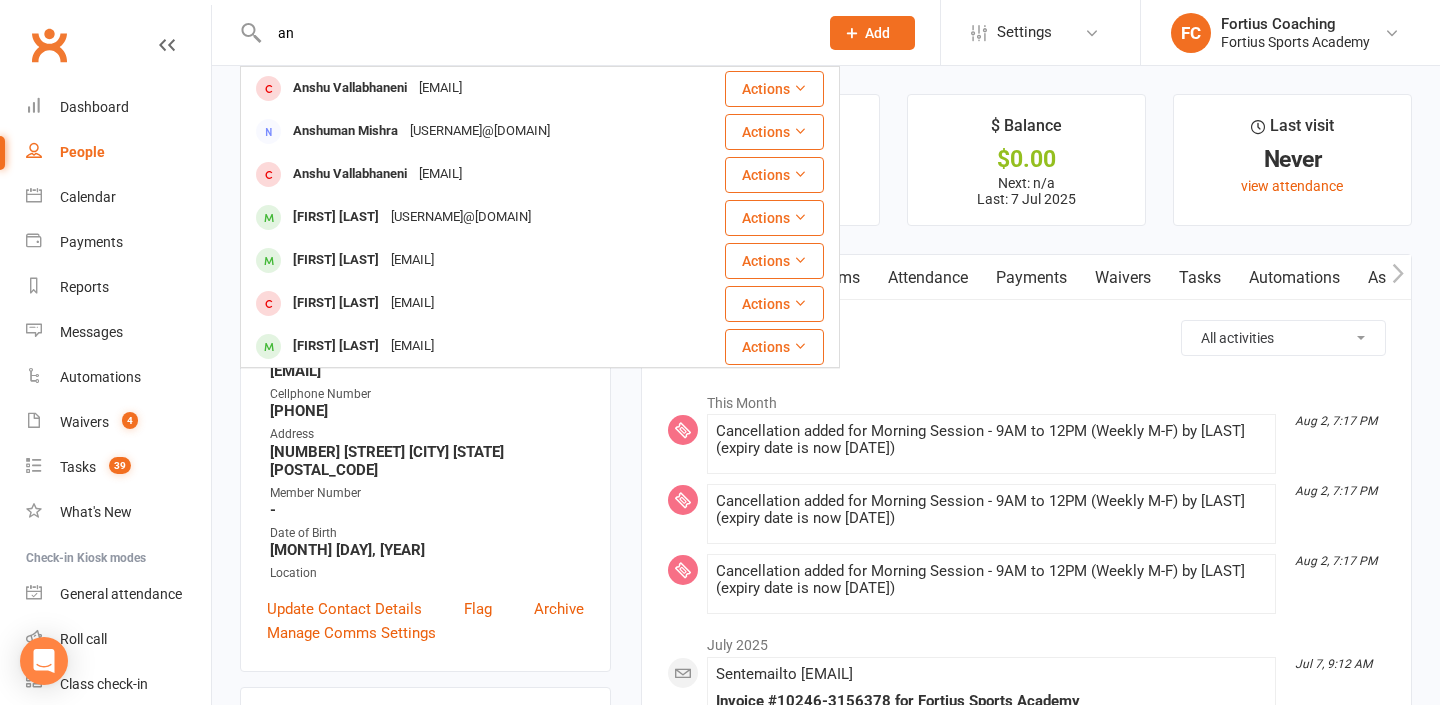 type on "a" 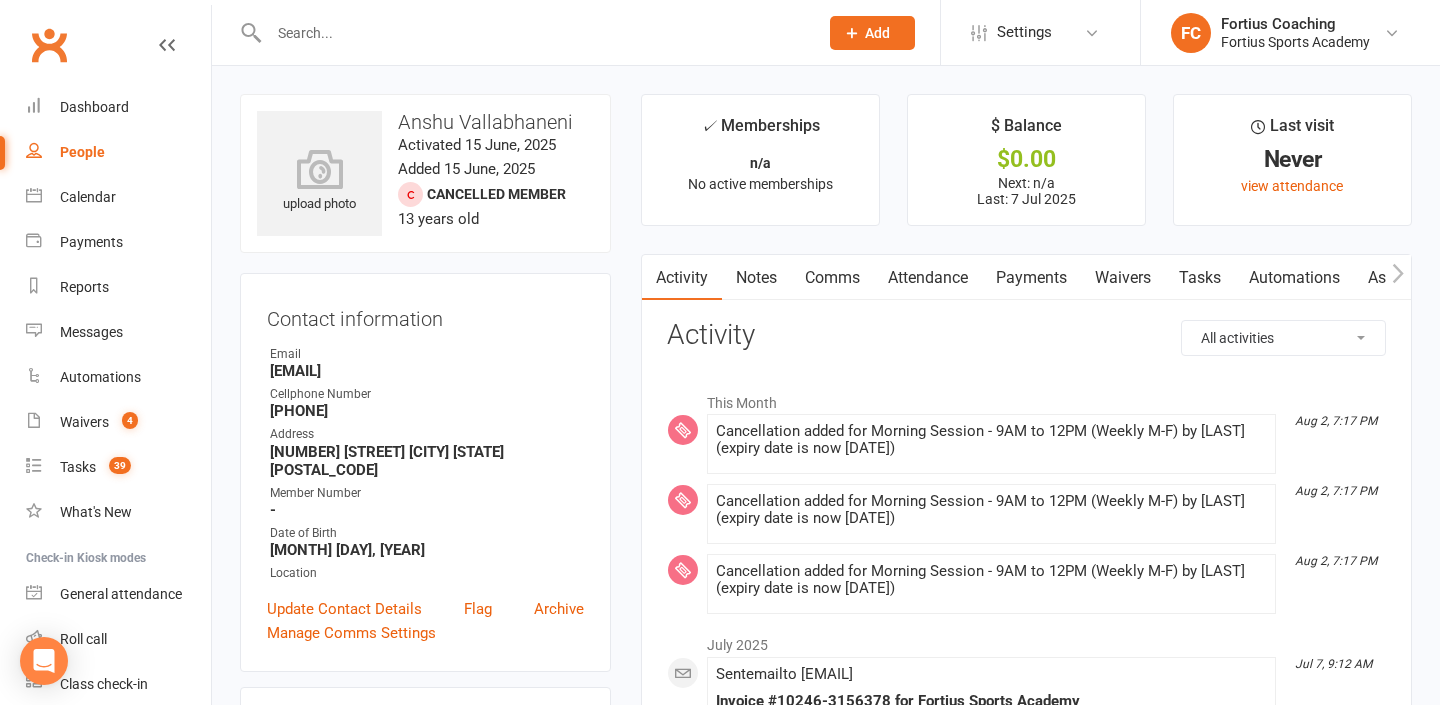 type 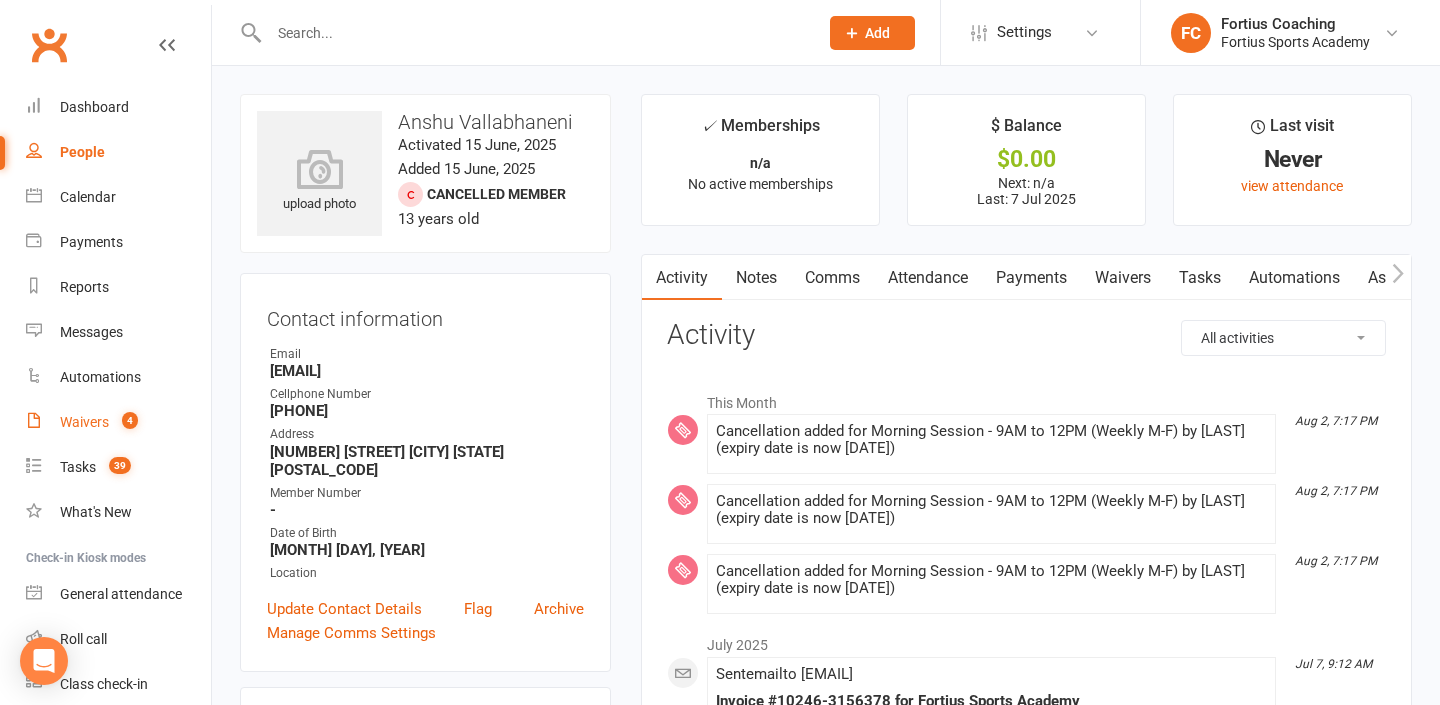 click on "Waivers   4" at bounding box center (118, 422) 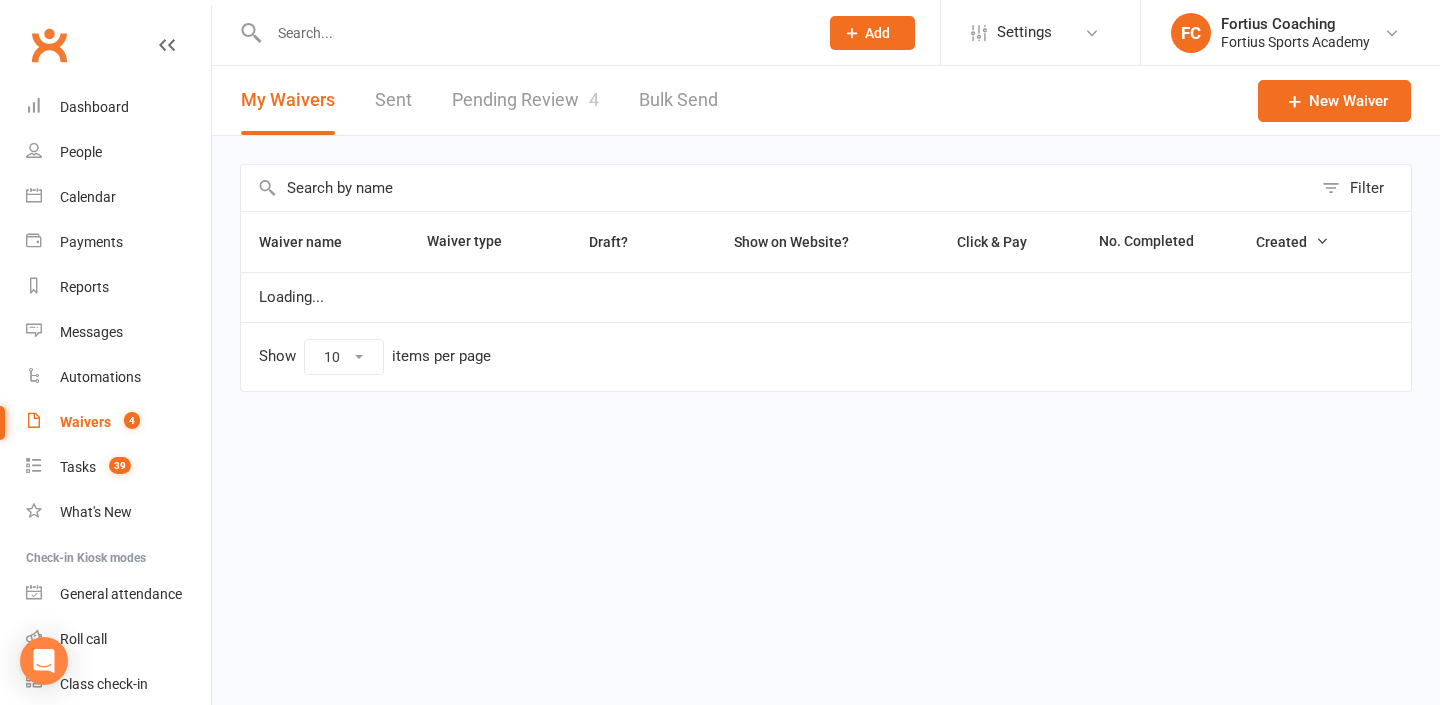 click on "Pending Review 4" at bounding box center [525, 100] 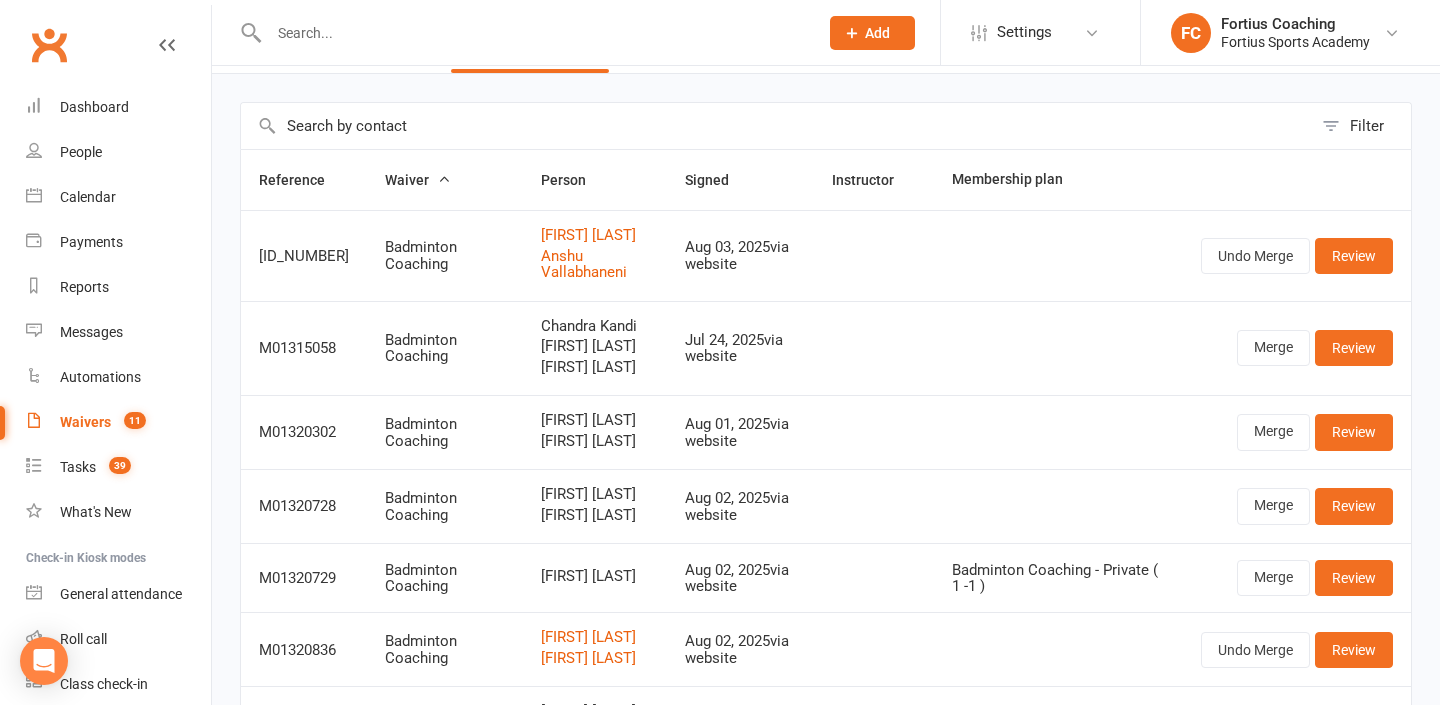 scroll, scrollTop: 63, scrollLeft: 0, axis: vertical 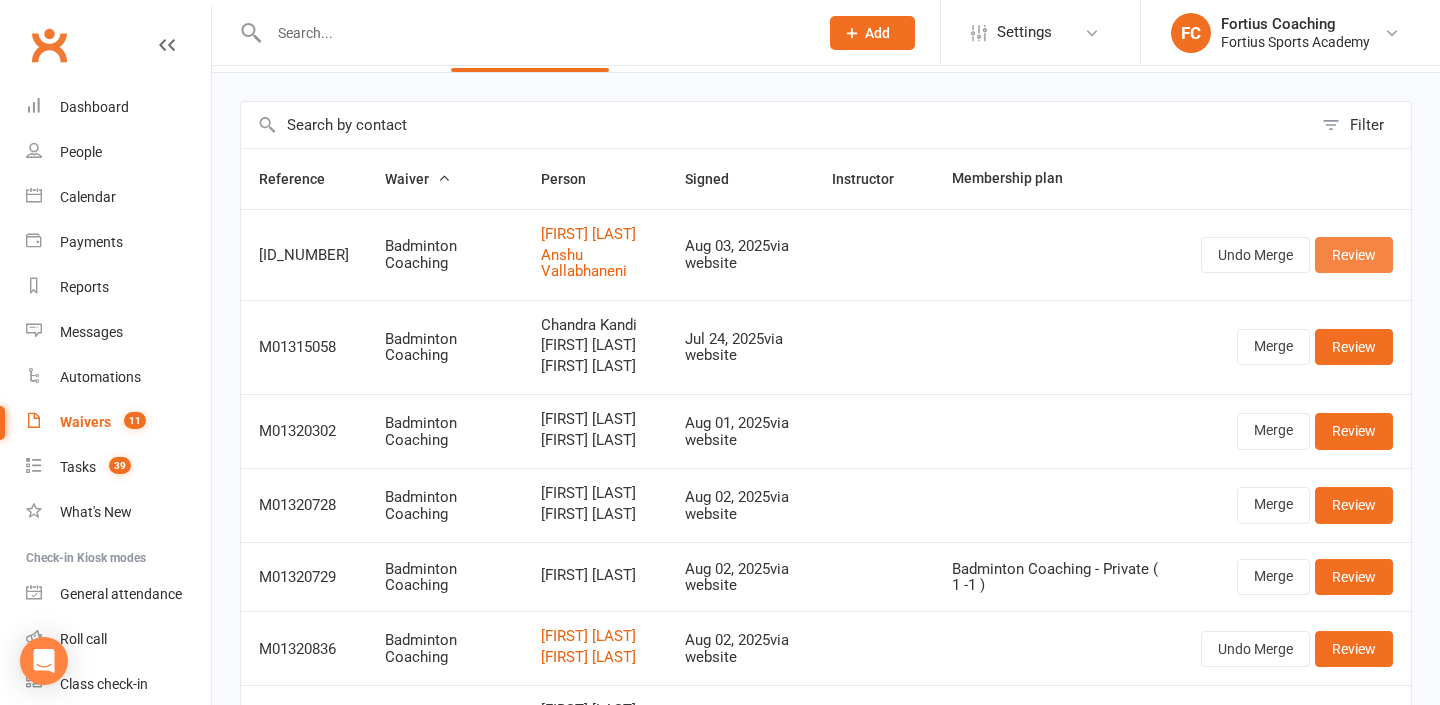 click on "Review" at bounding box center (1354, 255) 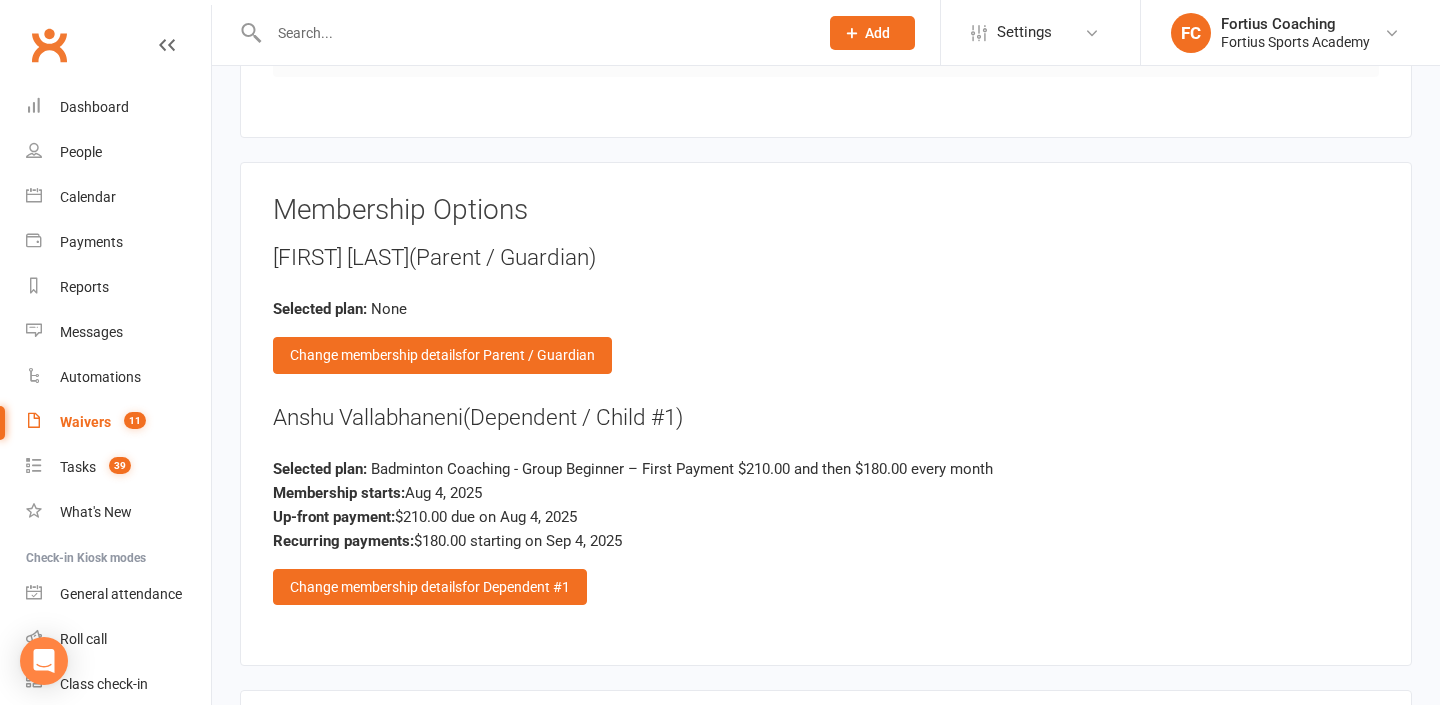 scroll, scrollTop: 2060, scrollLeft: 0, axis: vertical 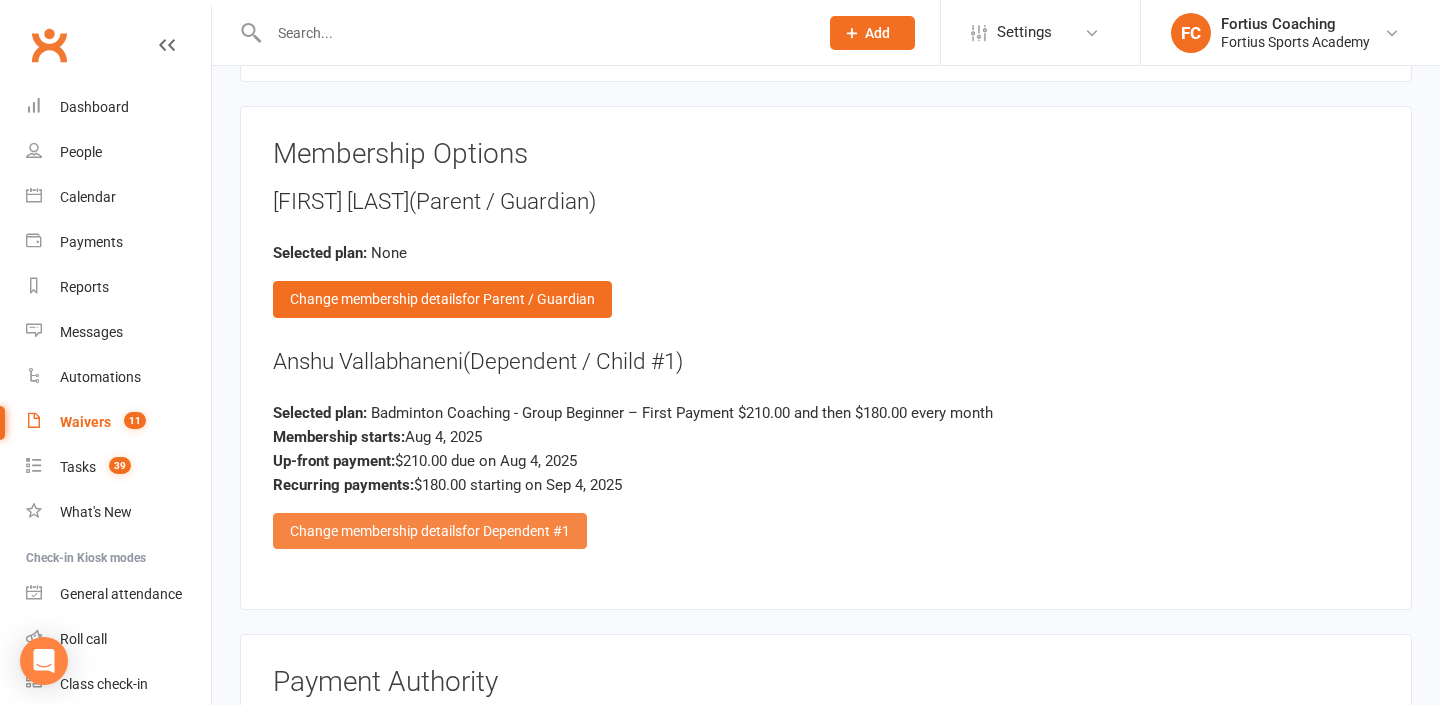 click on "for Dependent #1" at bounding box center [516, 531] 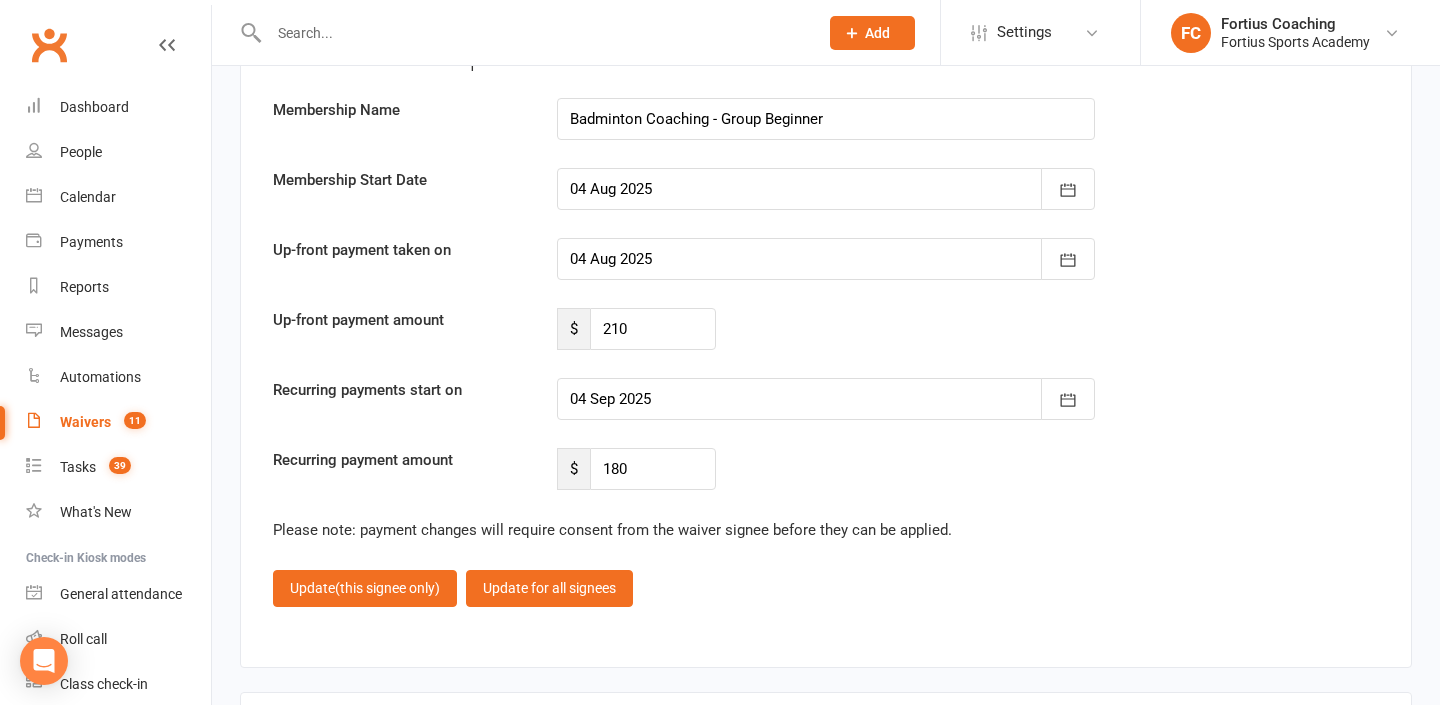 scroll, scrollTop: 4807, scrollLeft: 0, axis: vertical 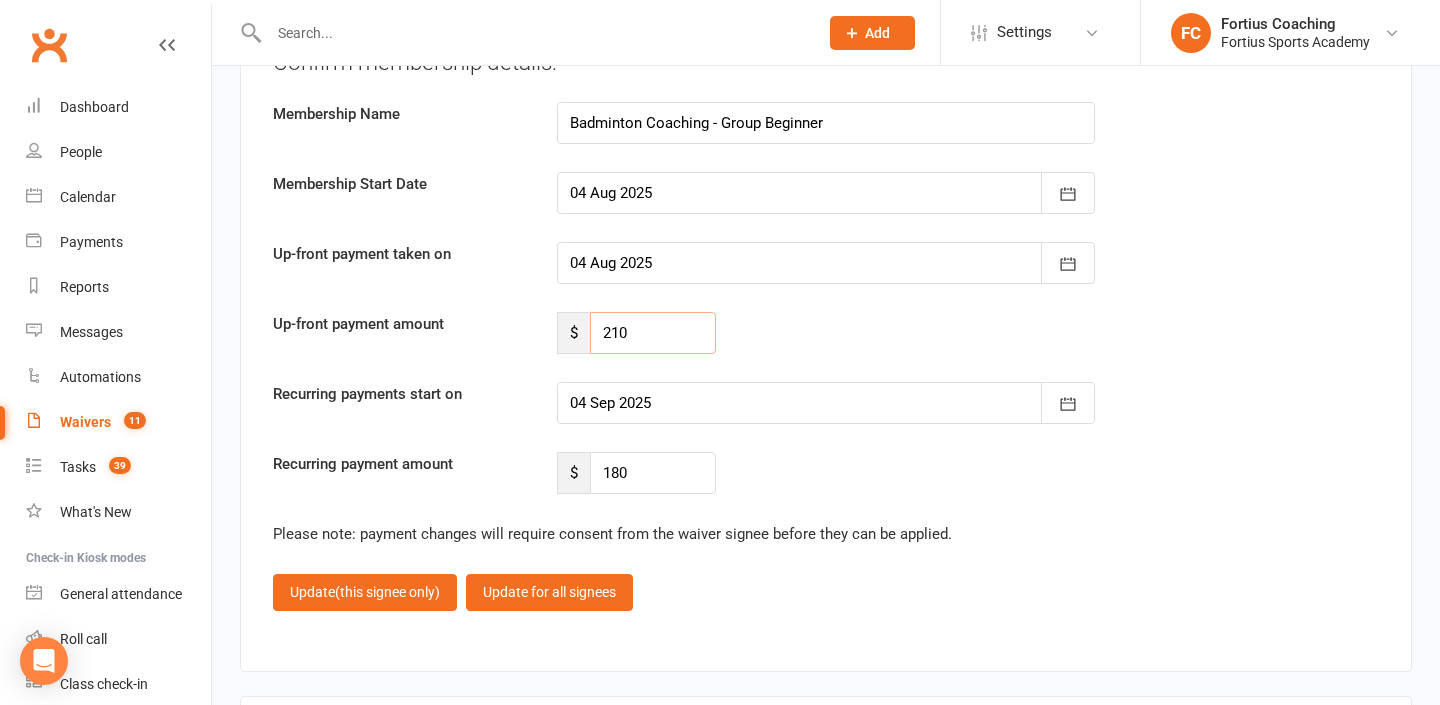 click on "210" at bounding box center (653, 333) 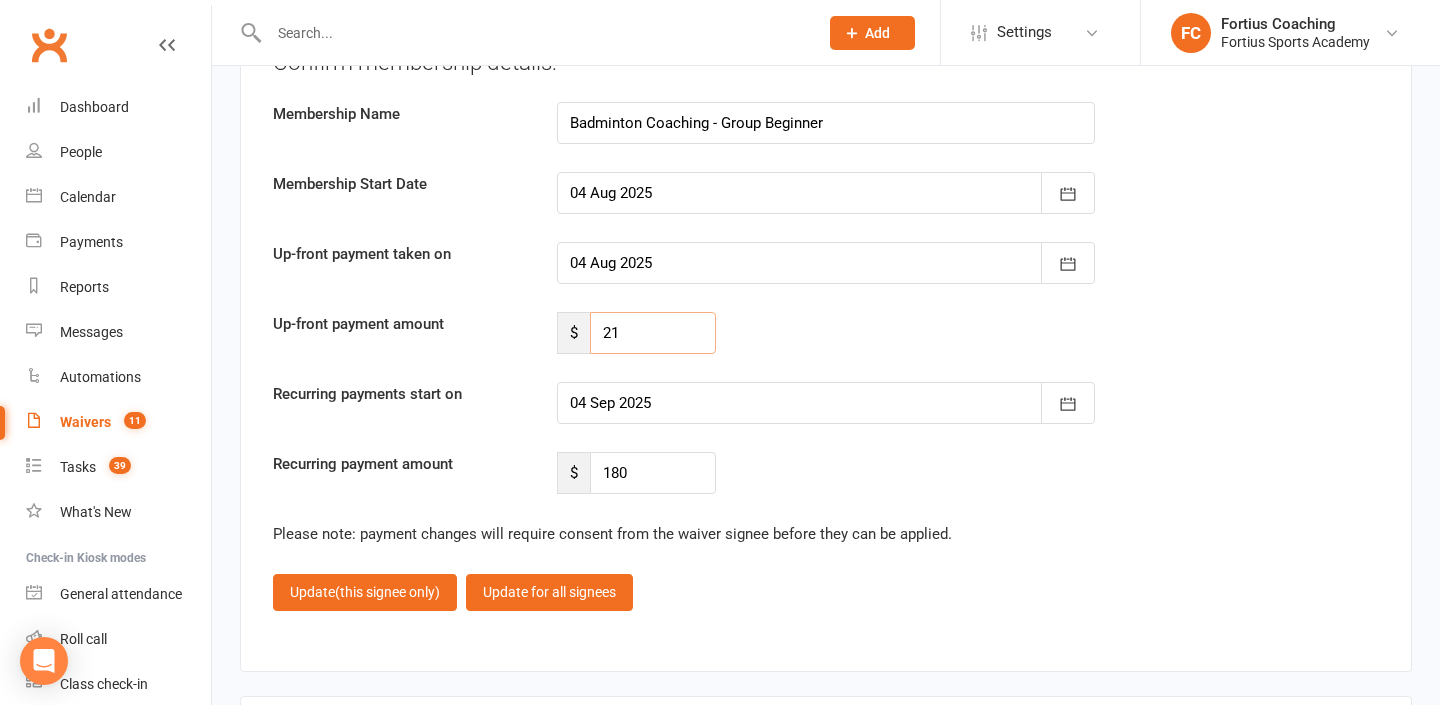 type on "2" 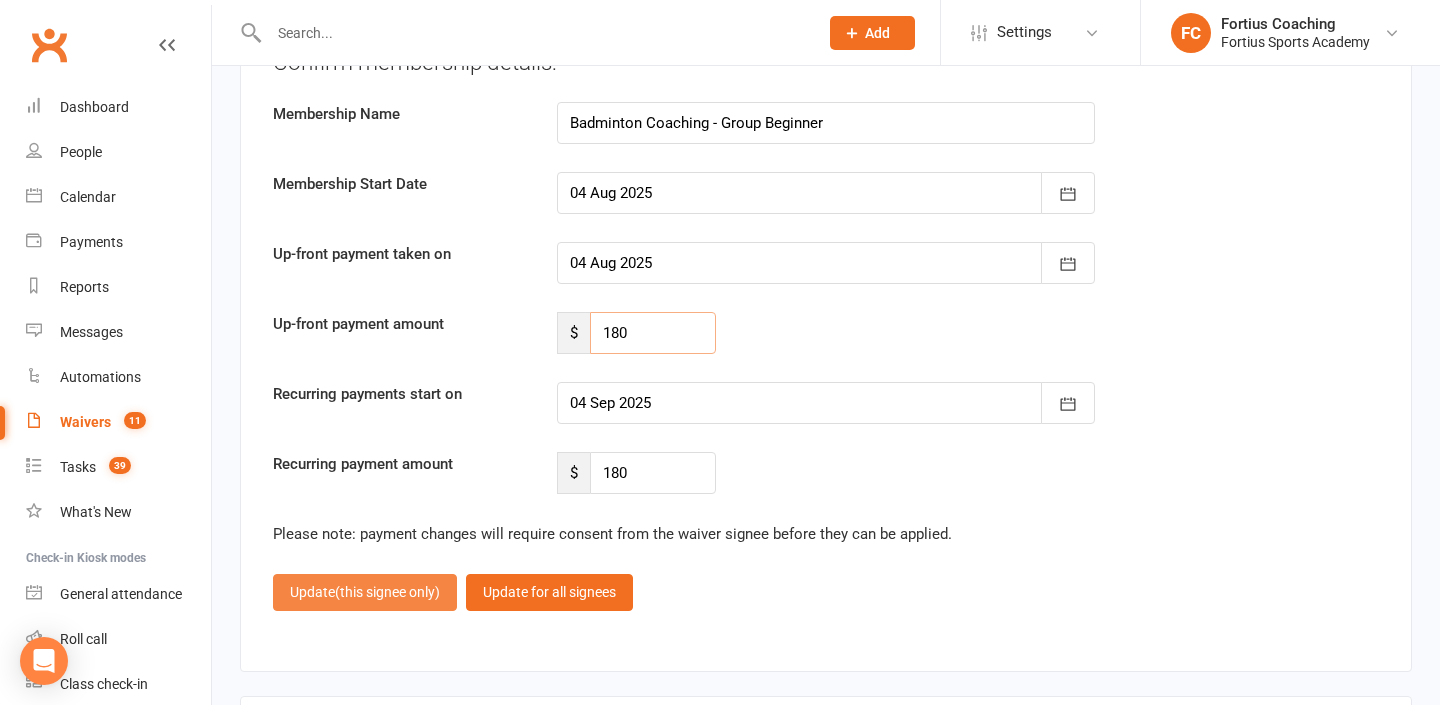 type on "180" 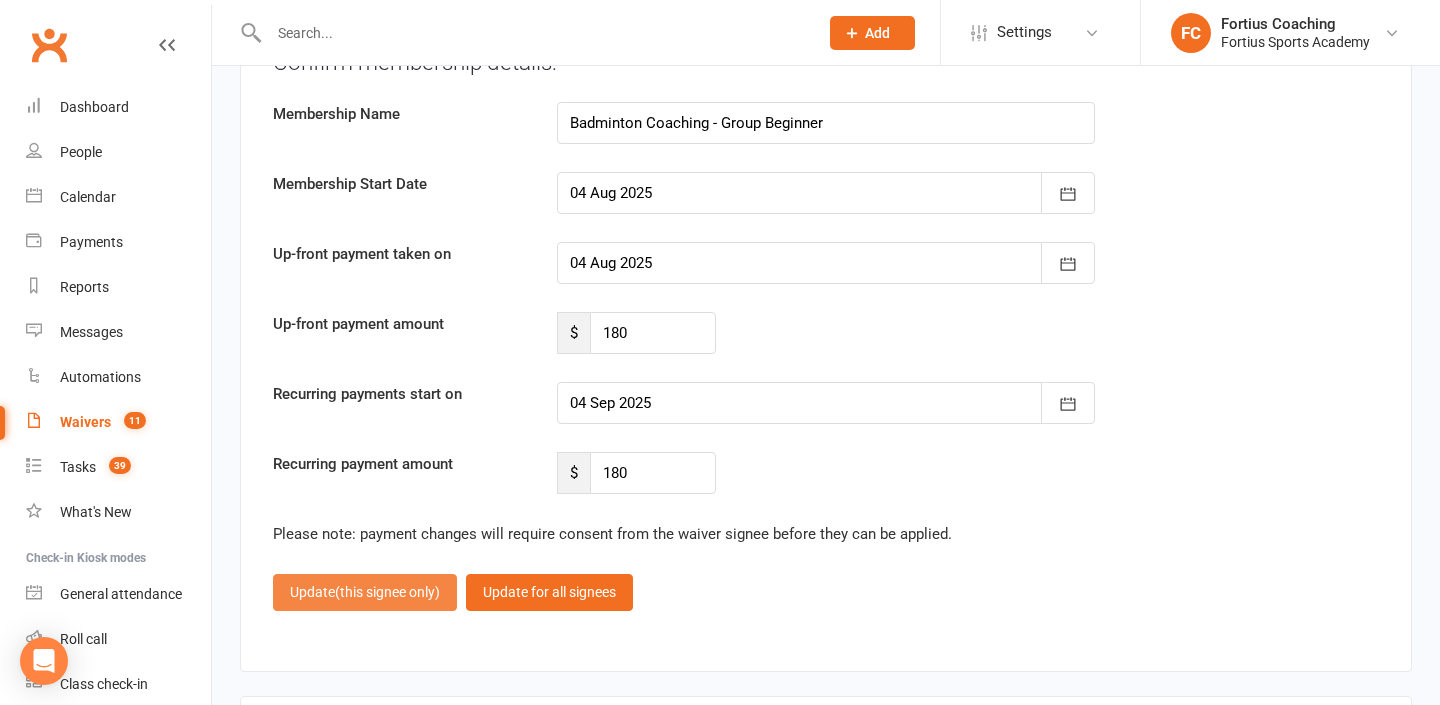 click on "(this signee only)" at bounding box center [387, 592] 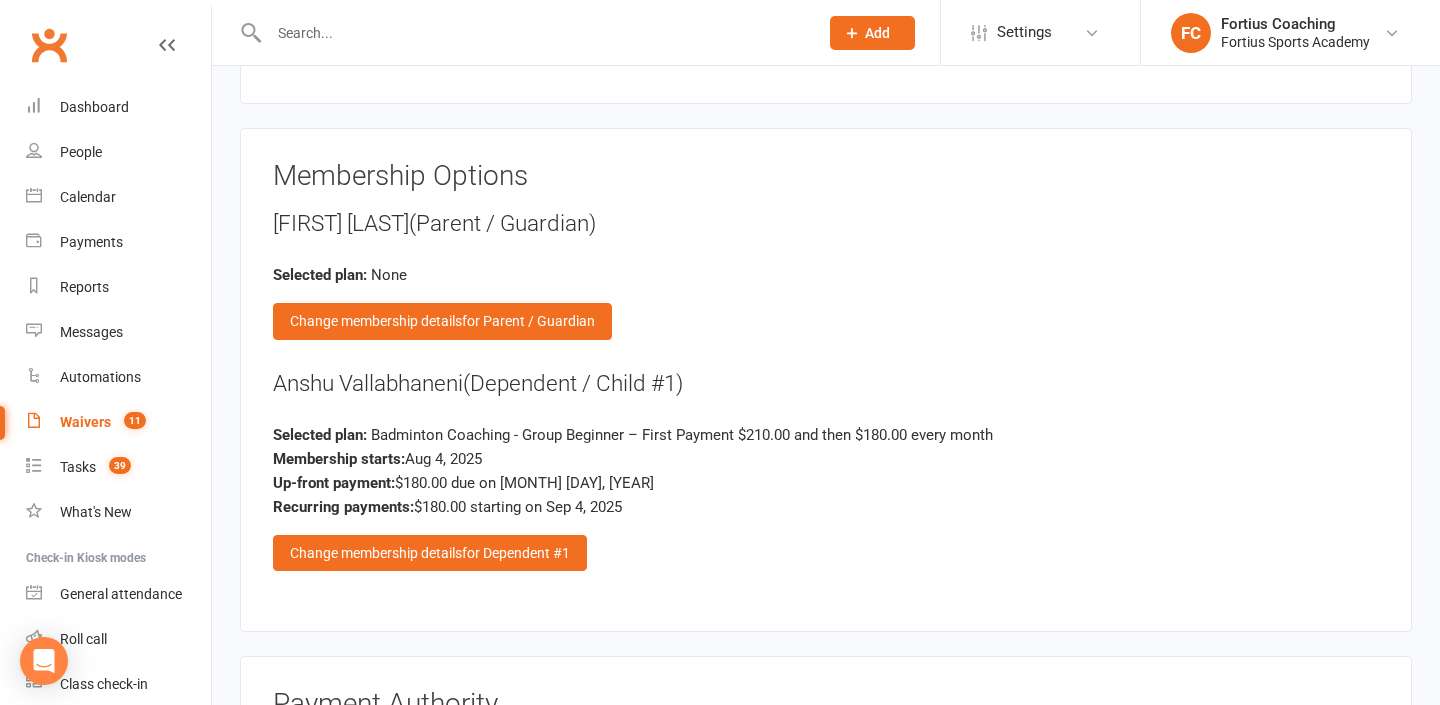 scroll, scrollTop: 2040, scrollLeft: 0, axis: vertical 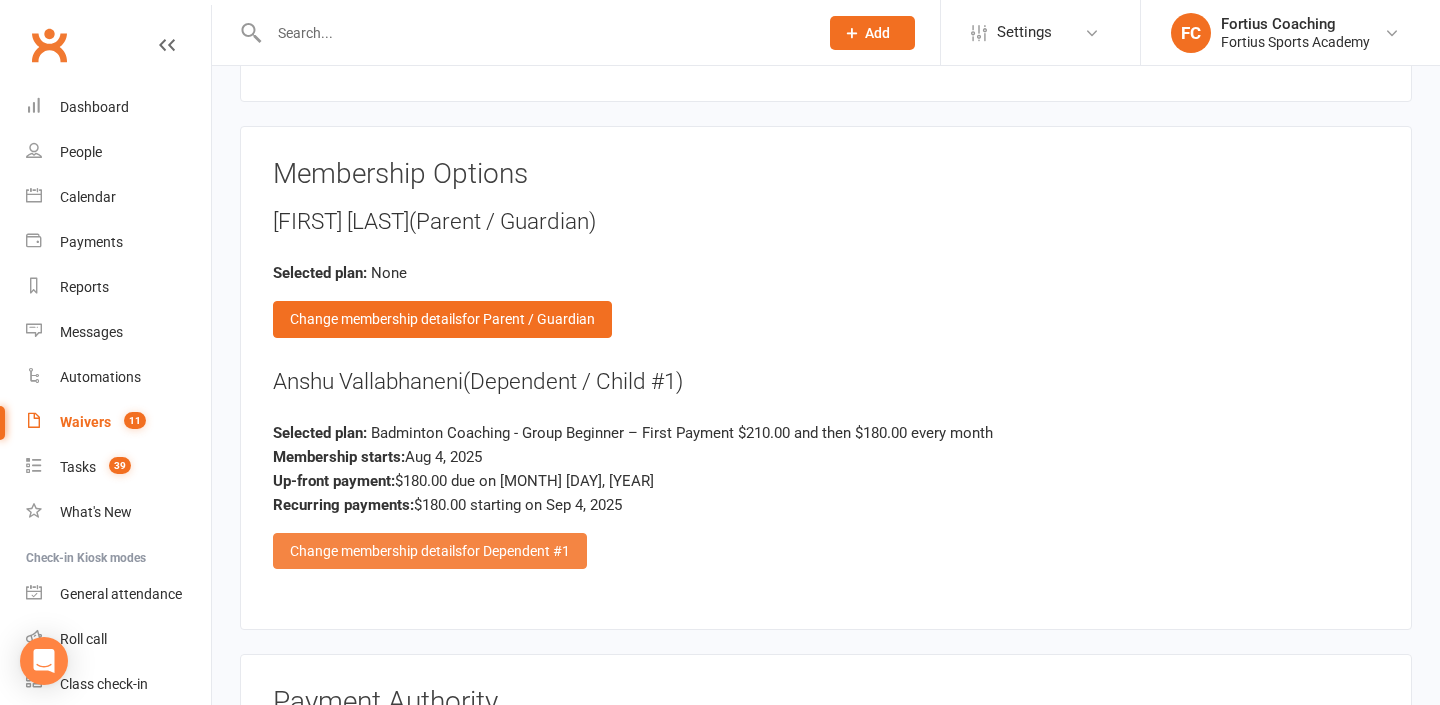 click on "for Dependent #1" at bounding box center [516, 551] 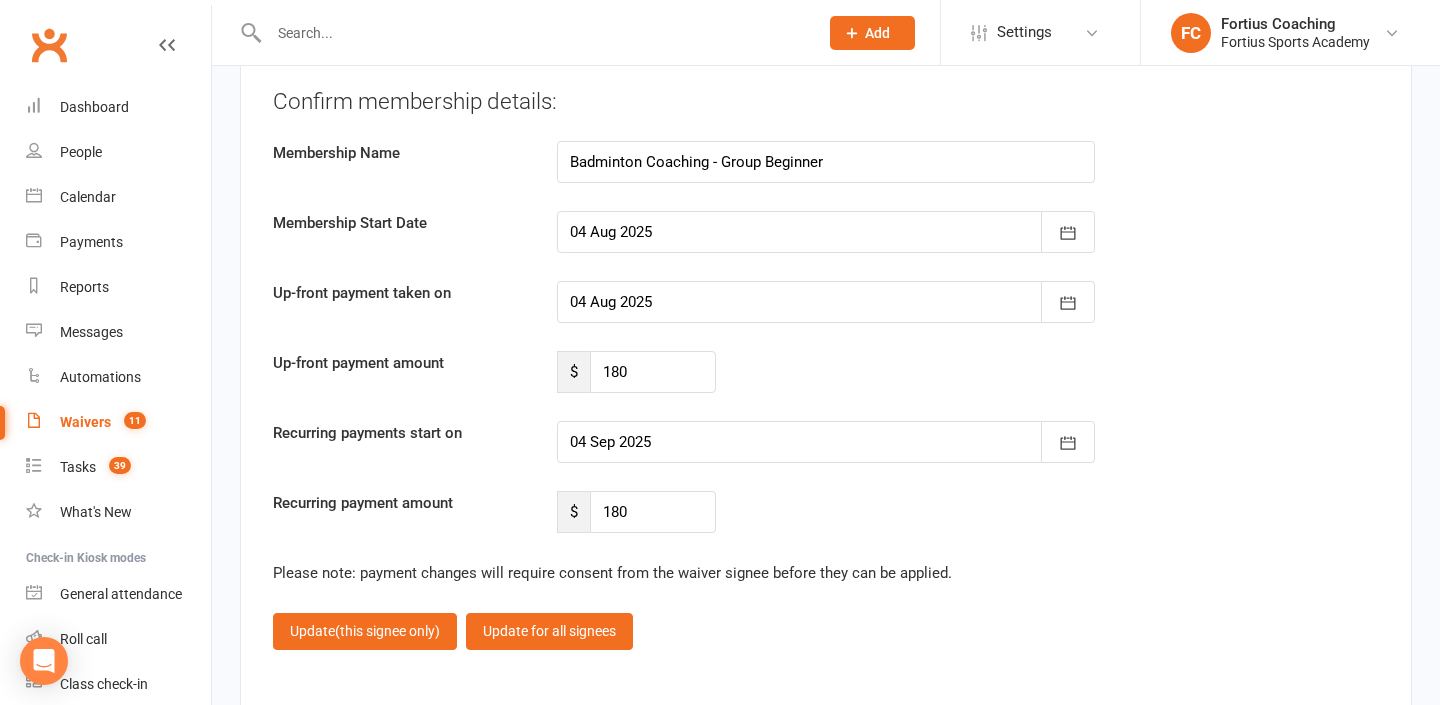 scroll, scrollTop: 4789, scrollLeft: 0, axis: vertical 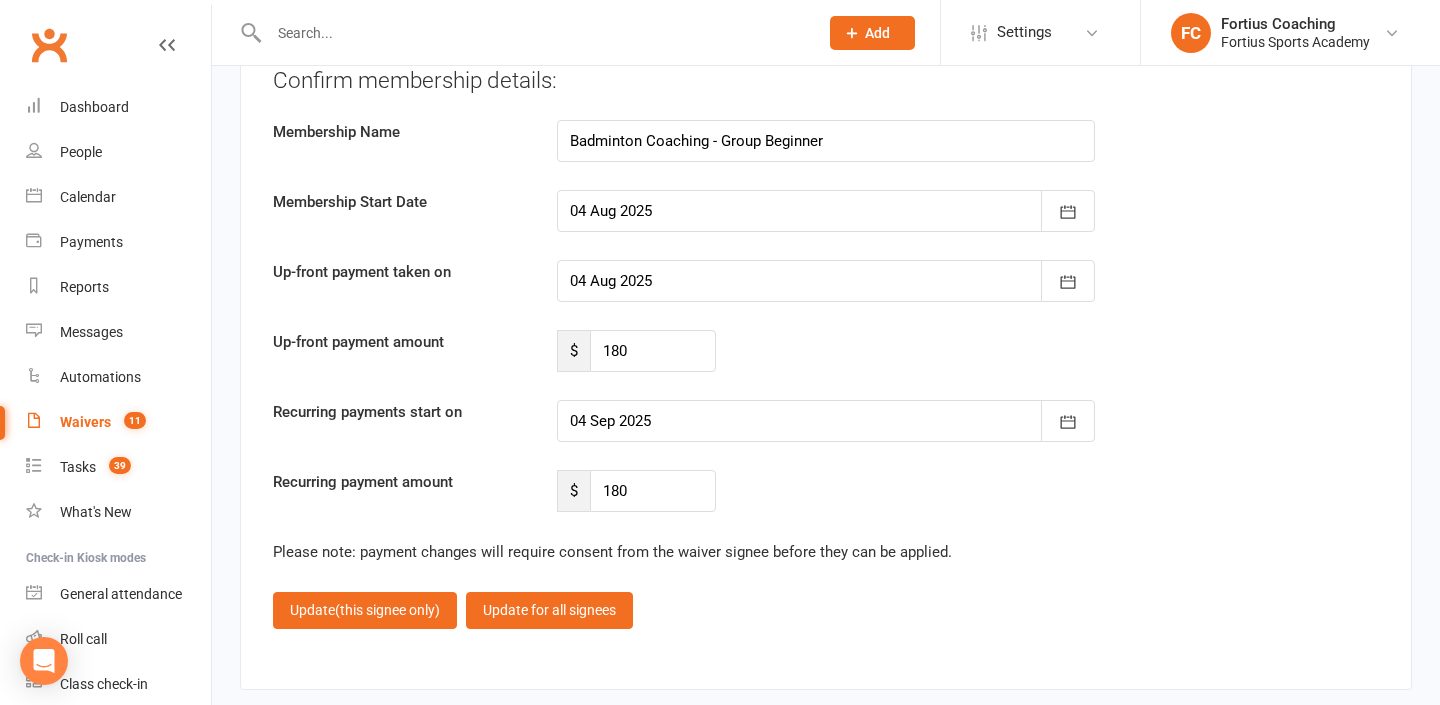 click at bounding box center (826, 421) 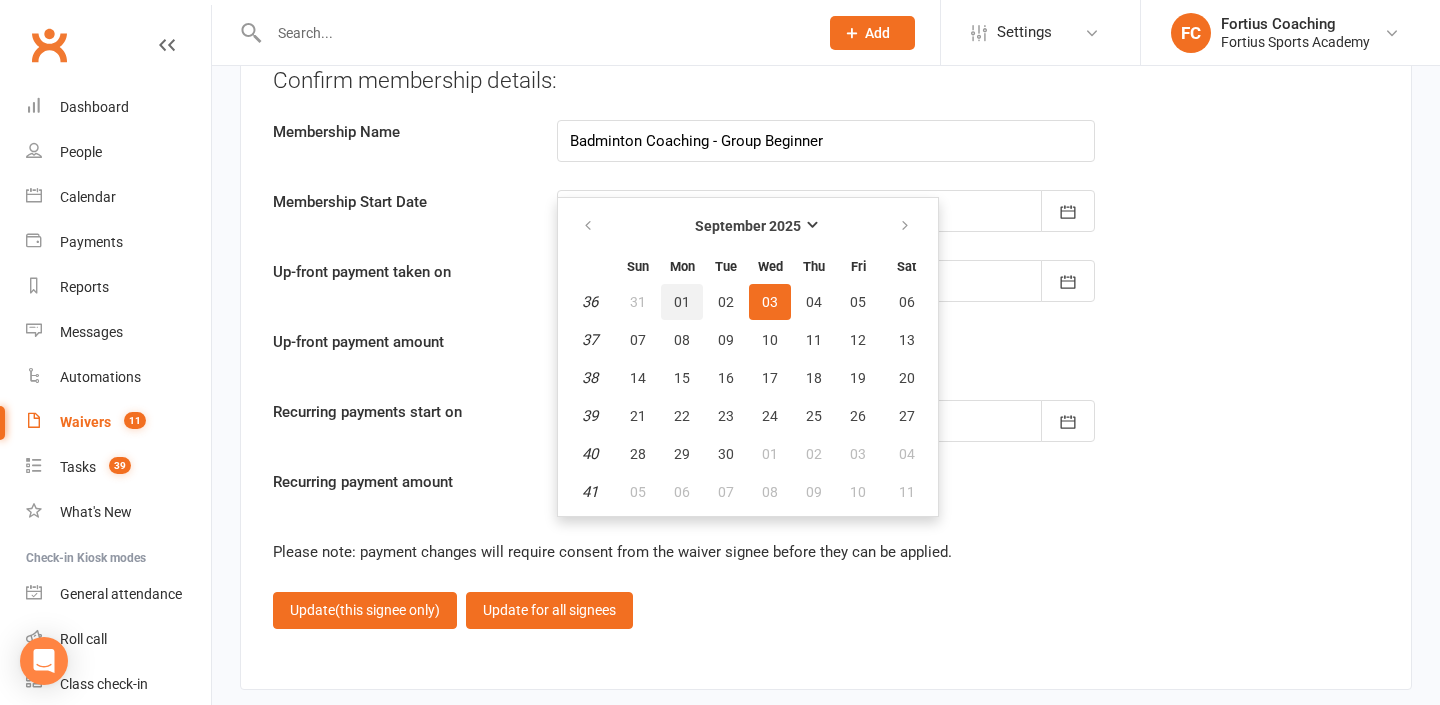 click on "01" at bounding box center [682, 302] 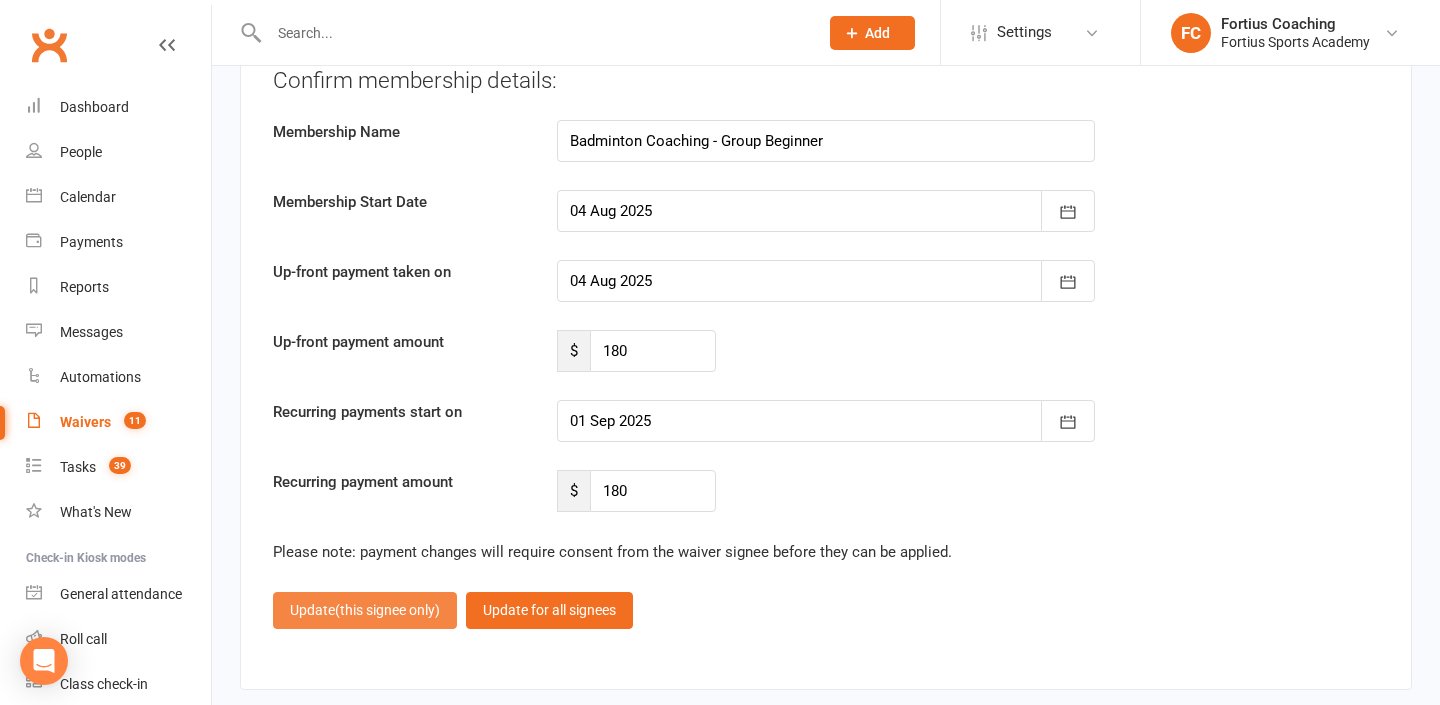 click on "Update  (this signee only)" at bounding box center (365, 610) 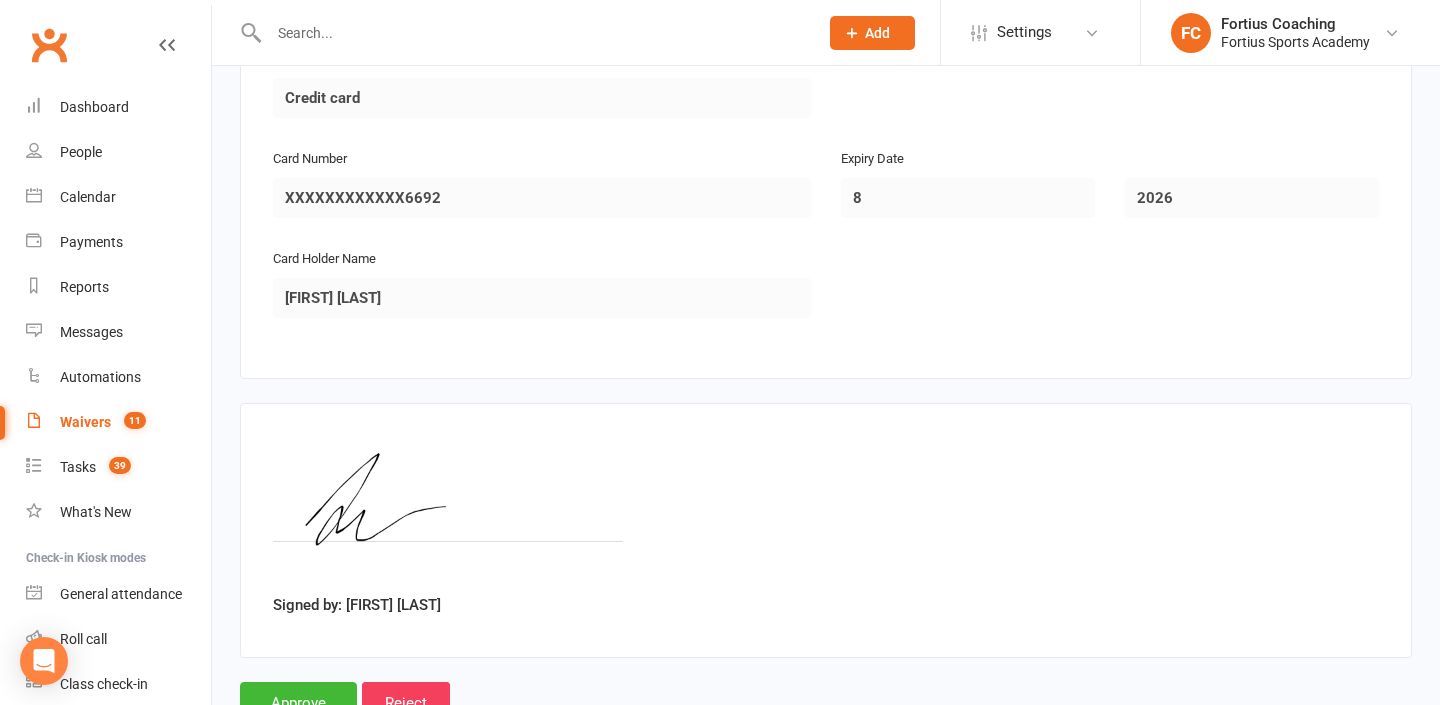 scroll, scrollTop: 2748, scrollLeft: 0, axis: vertical 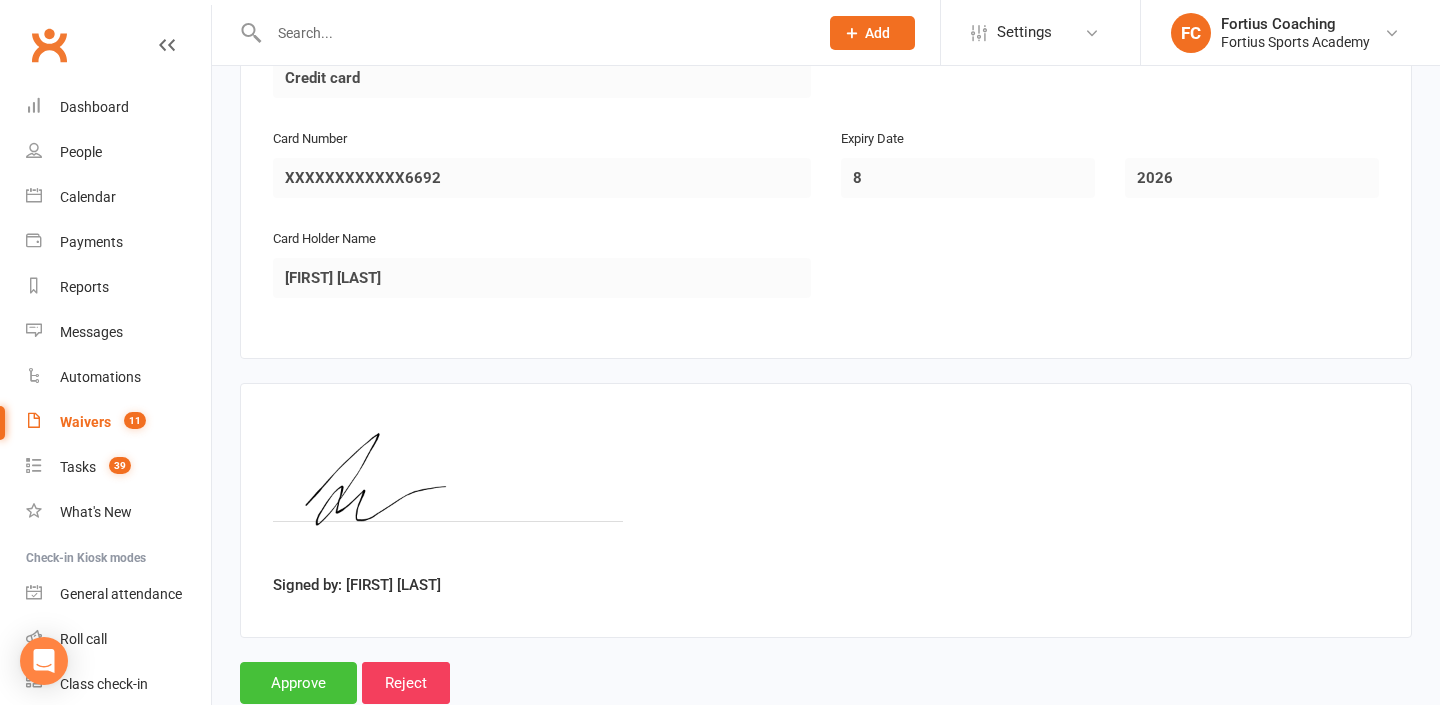 click on "Approve" at bounding box center (298, 683) 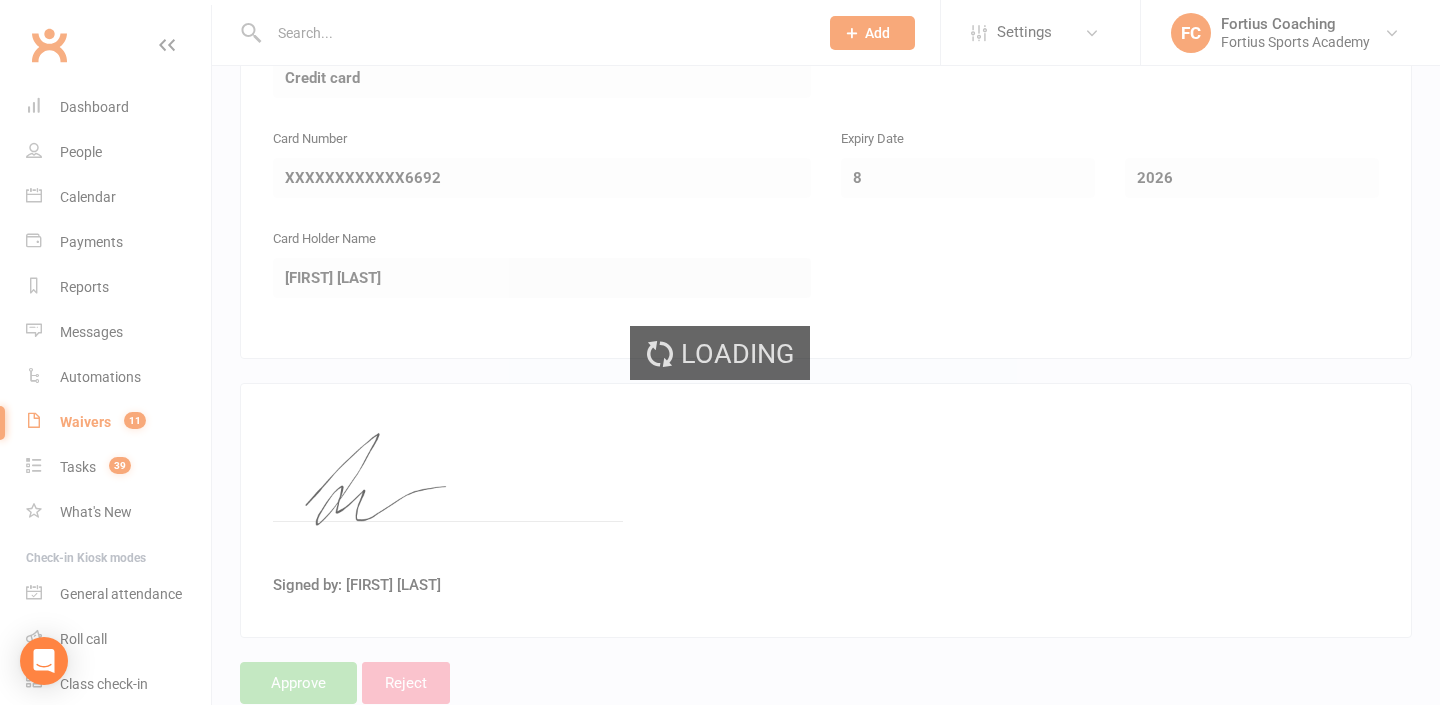scroll, scrollTop: 0, scrollLeft: 0, axis: both 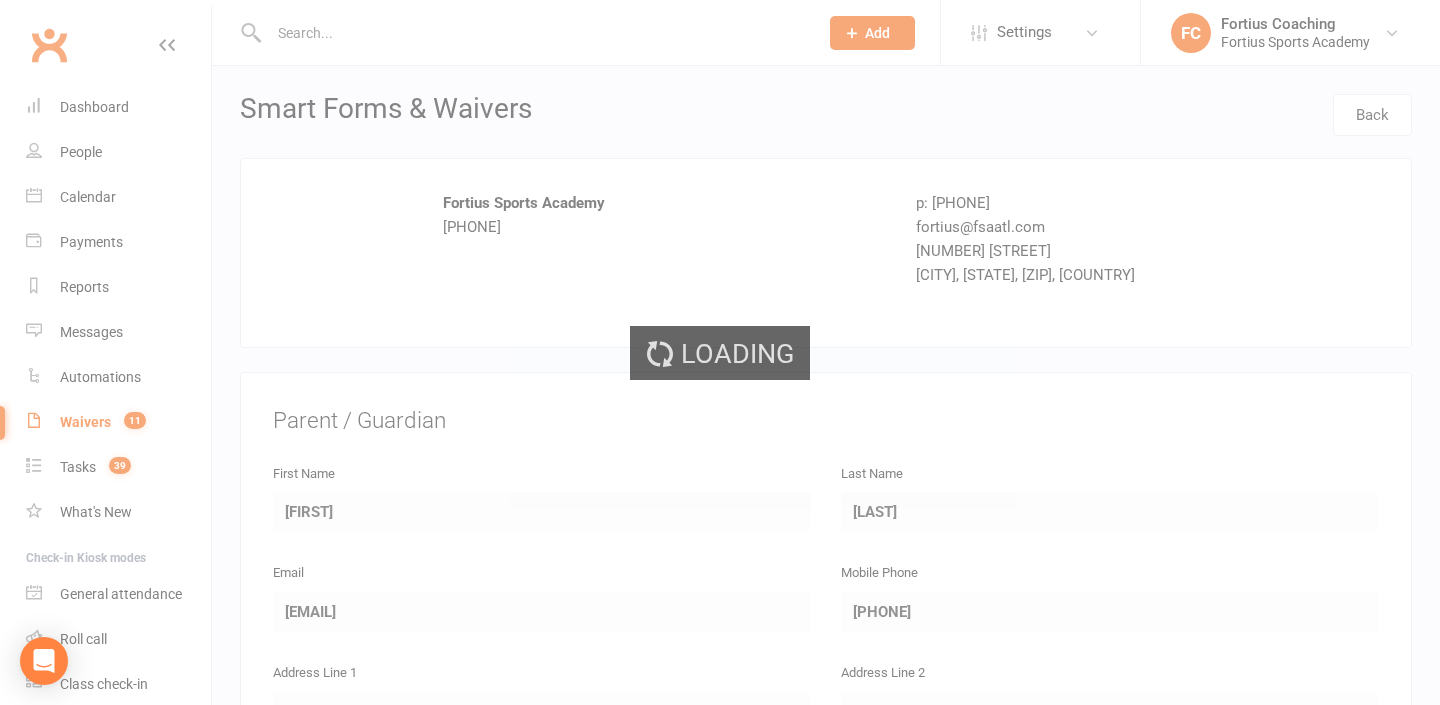 select on "25" 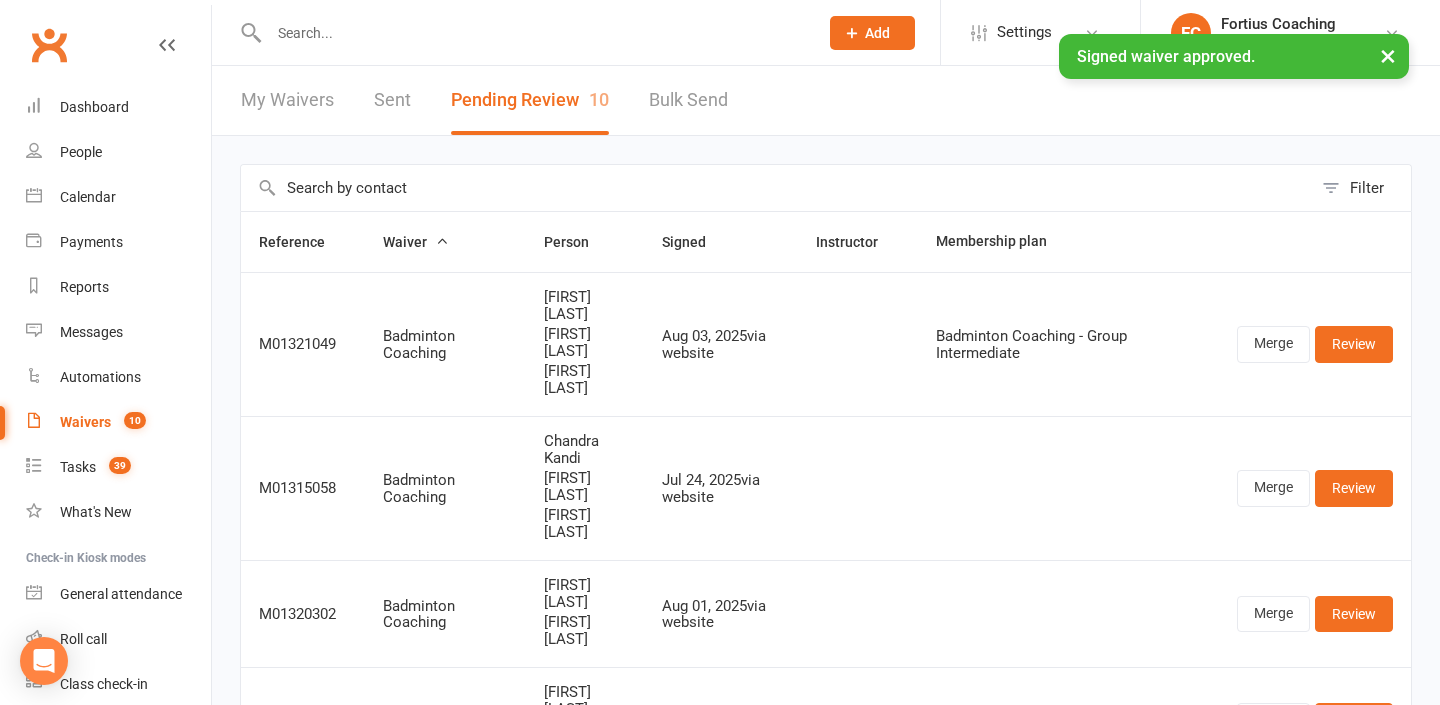 click at bounding box center (533, 33) 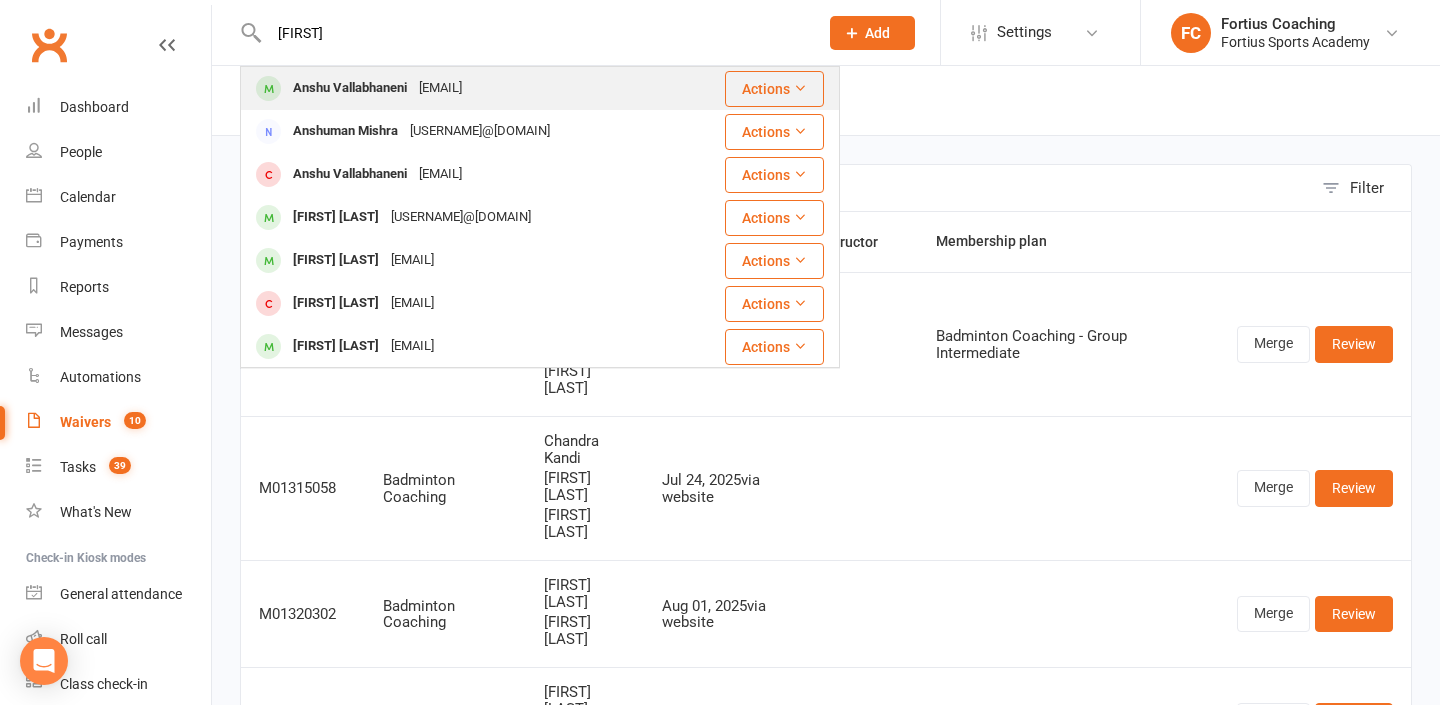 type on "[FIRST]" 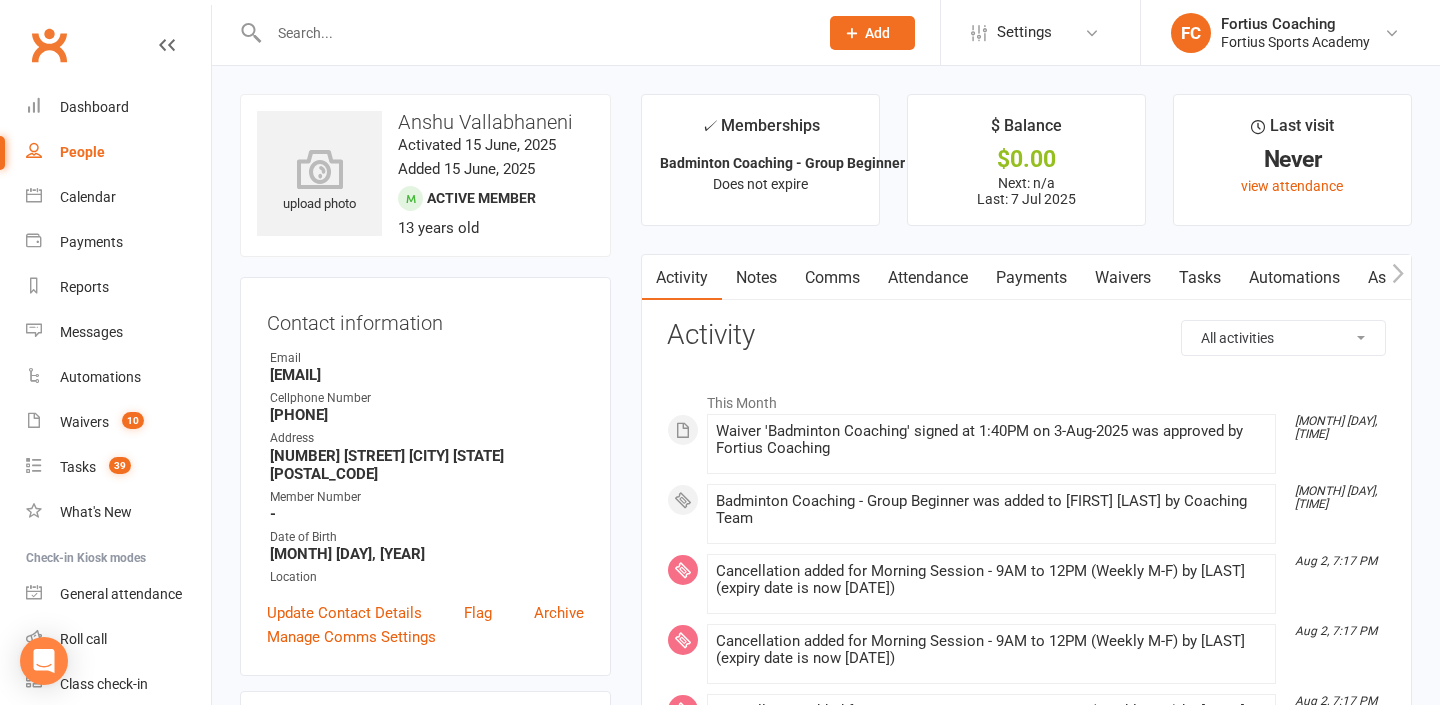click on "Comms" at bounding box center (832, 278) 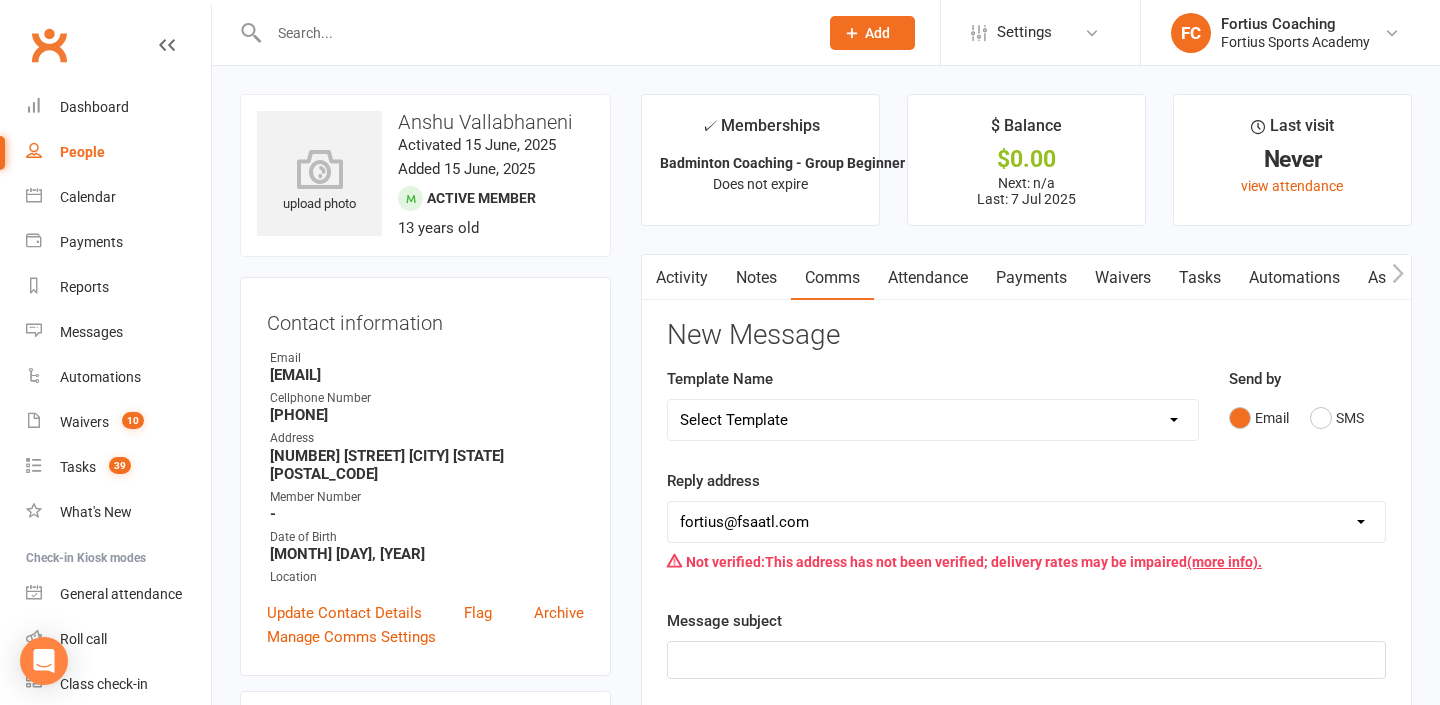 click on "Select Template [Email] Badminton Court Schedule [SMS] [Default template - review before using] Appointment reminder [SMS] [Default template - review before using] Failed payment [SMS] [Default template - review before using] Flash sale [SMS] [Default template - review before using] Follow up from free trial class [SMS] [Default template - review before using] Inactive member [SMS] [Default template - review before using] Initial response to enquiry [SMS] [Default template - review before using] Membership upgrade [SMS] [Default template - review before using] Missed class [SMS] [Default template - review before using] Payment paid [SMS] [Default template - review before using] Referral [SMS] [Default template - review before using] Request for review [SMS] [Default template - review before using] Sign up offer [SMS] [Default template - review before using] Suspension confirmation [SMS] [Default template - review before using] Upcoming payment [Email] FSA Coaching | General Messages | Coaching Enrollments" at bounding box center [933, 420] 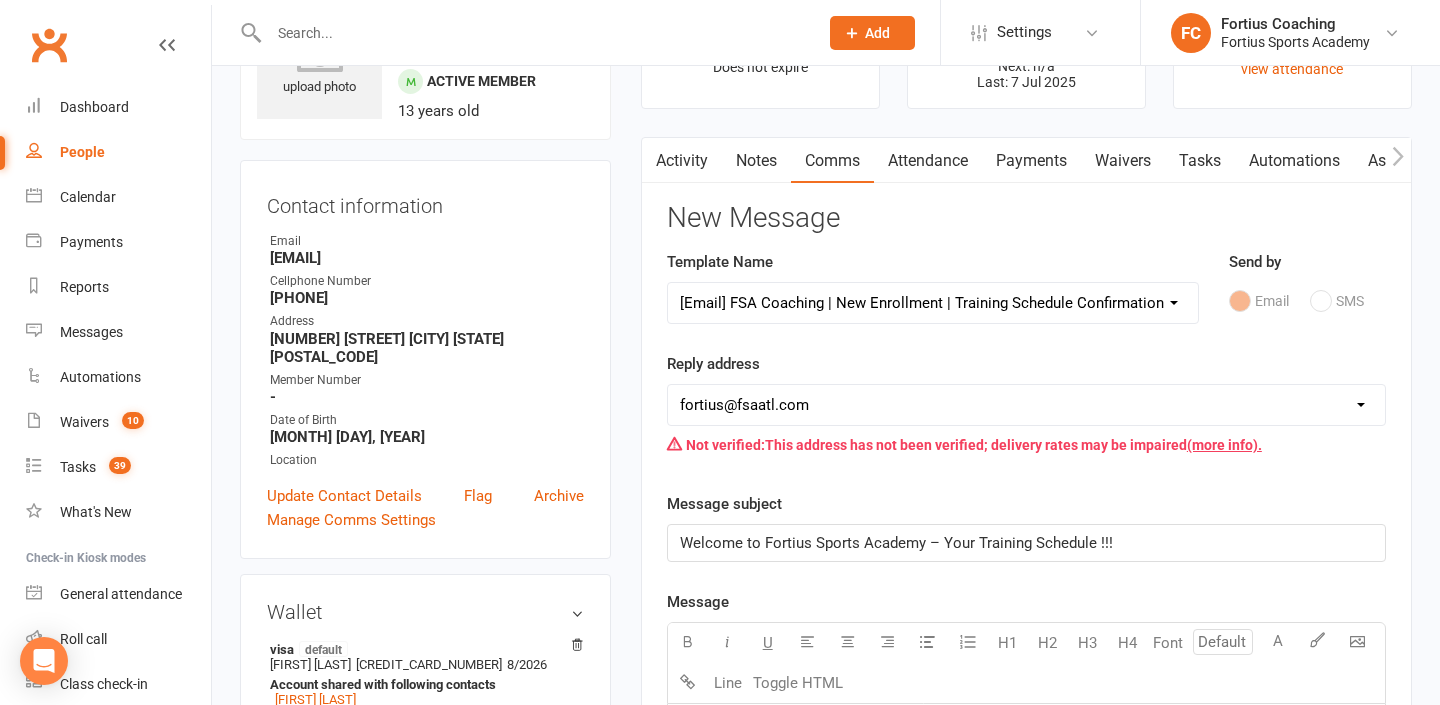 scroll, scrollTop: 111, scrollLeft: 0, axis: vertical 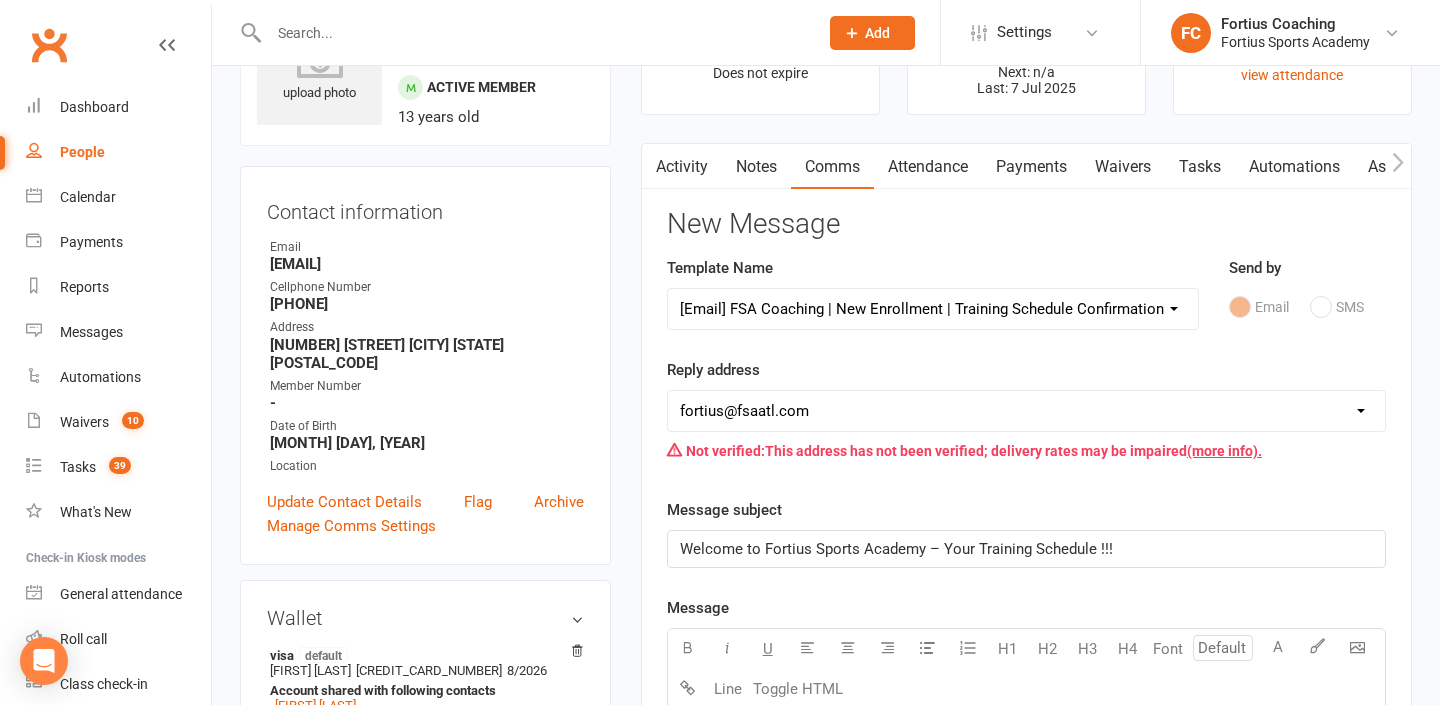 click on "[EMAIL] [EMAIL] [EMAIL] [EMAIL] [EMAIL] [EMAIL] [EMAIL] [EMAIL] [EMAIL] [EMAIL]" at bounding box center (1026, 411) 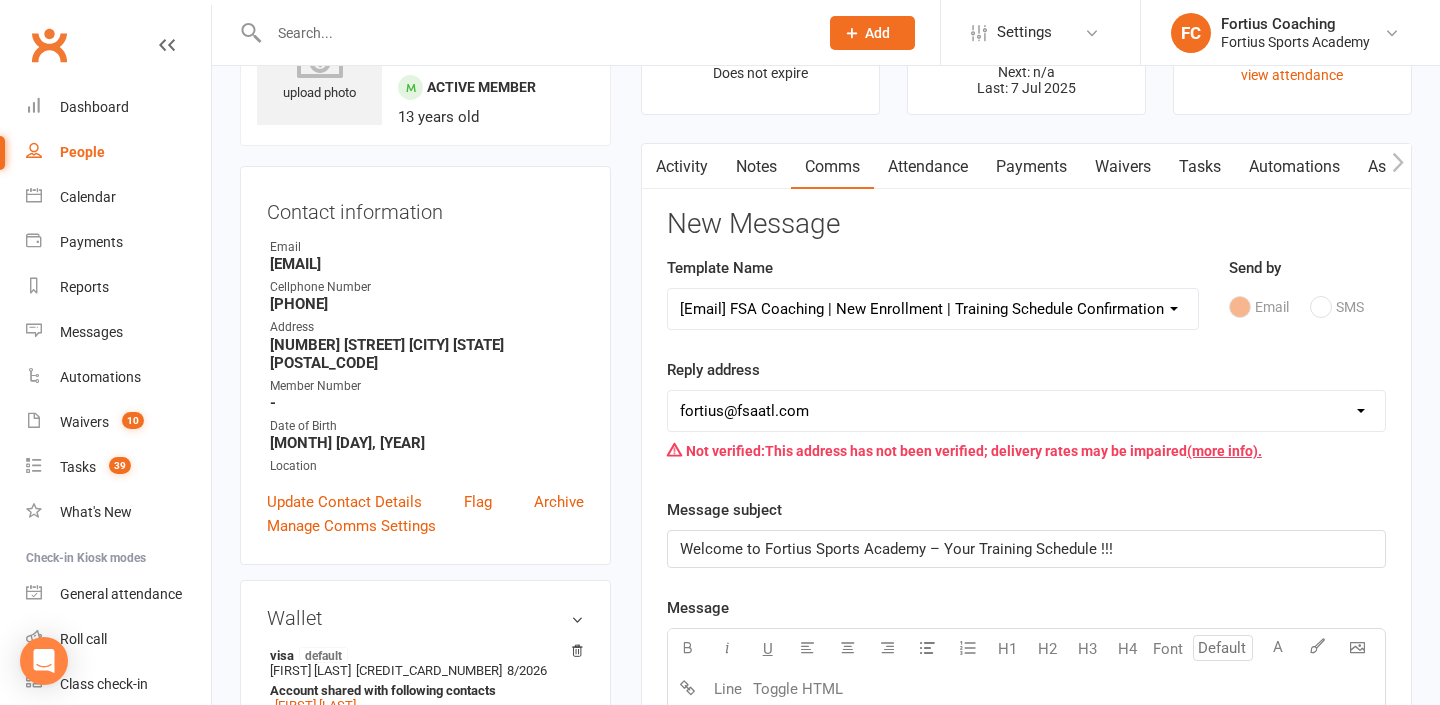 select on "9" 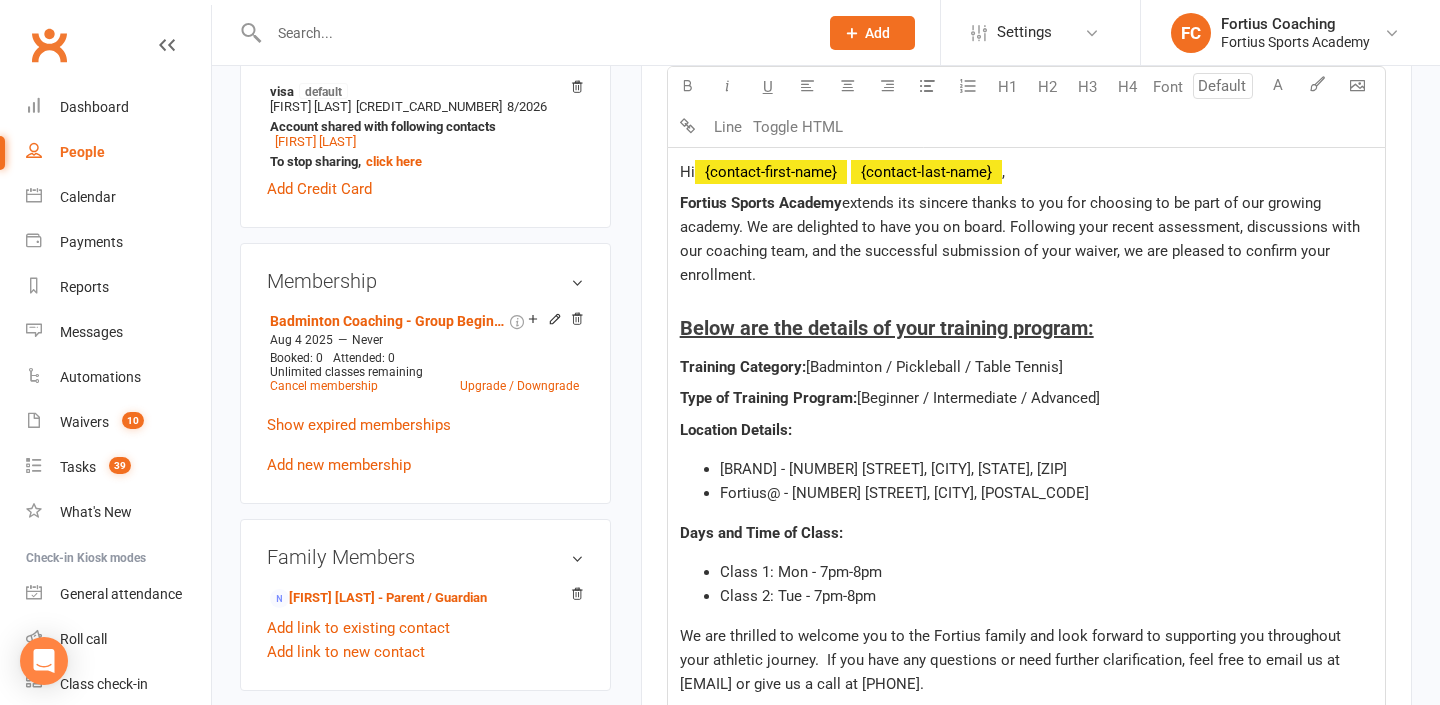 scroll, scrollTop: 731, scrollLeft: 0, axis: vertical 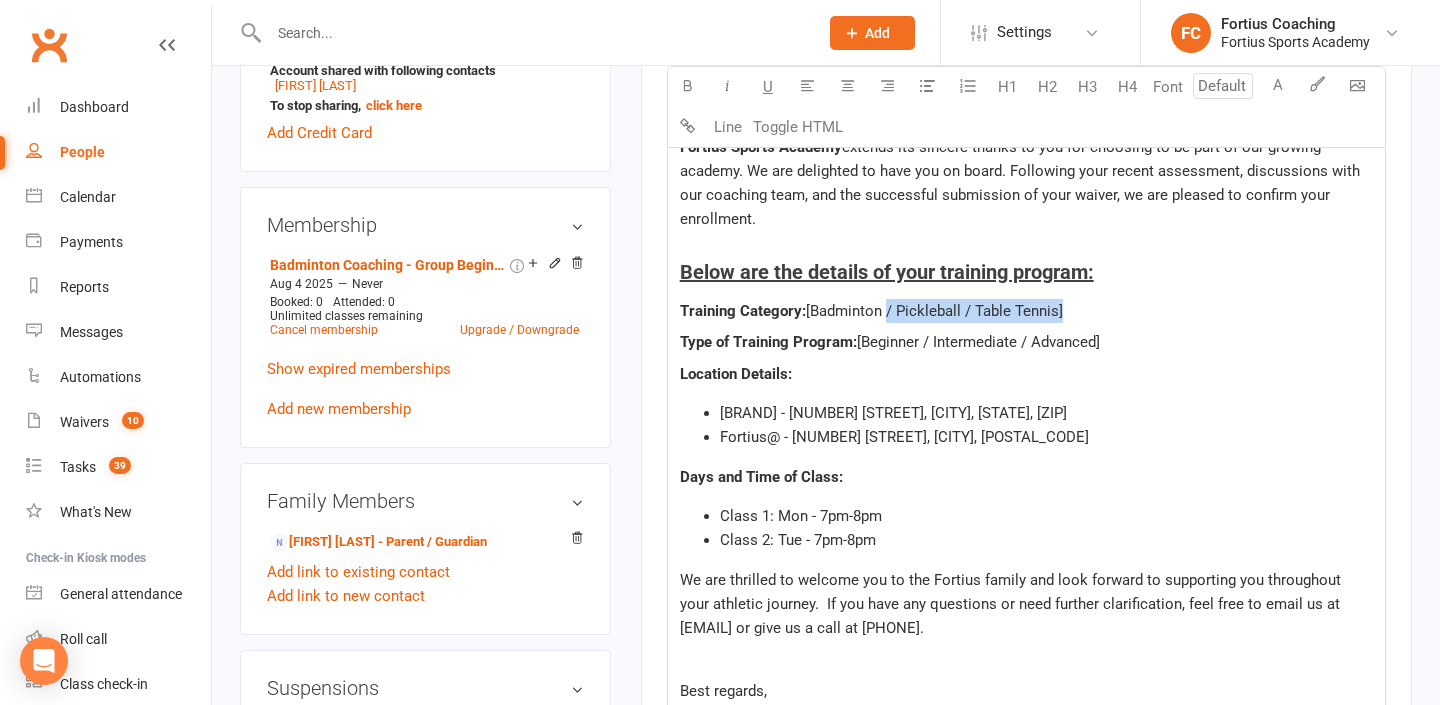 drag, startPoint x: 1058, startPoint y: 309, endPoint x: 886, endPoint y: 312, distance: 172.02615 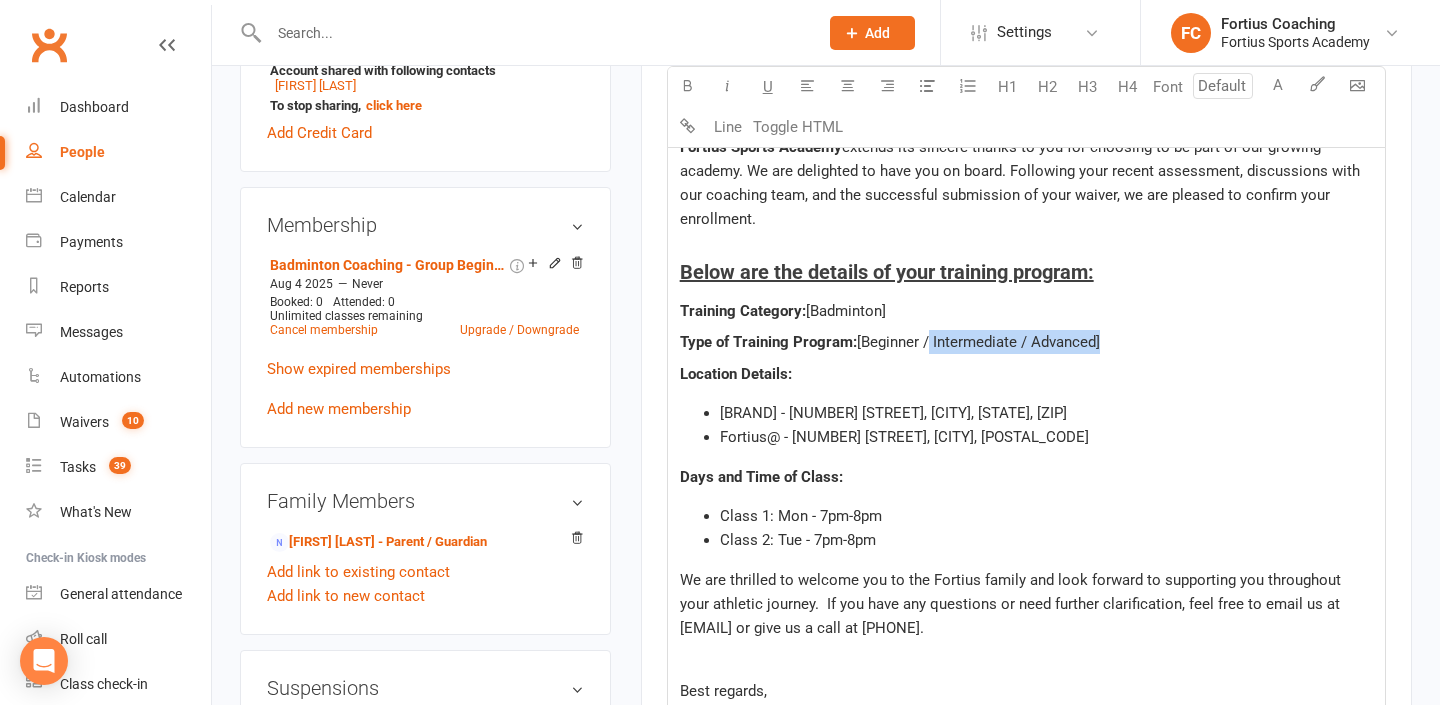 drag, startPoint x: 1099, startPoint y: 337, endPoint x: 927, endPoint y: 342, distance: 172.07266 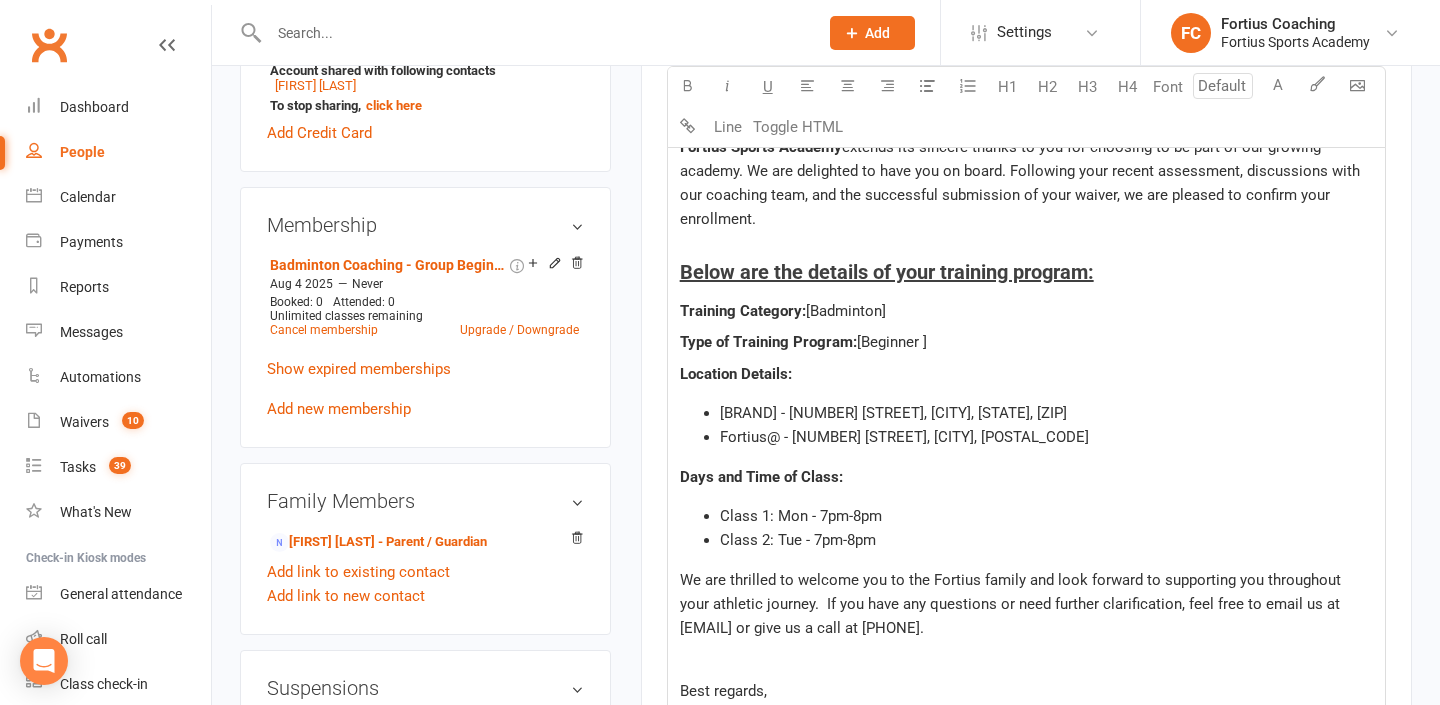 click on "[BRAND] - [NUMBER] [STREET], [CITY], [STATE], [ZIP]" 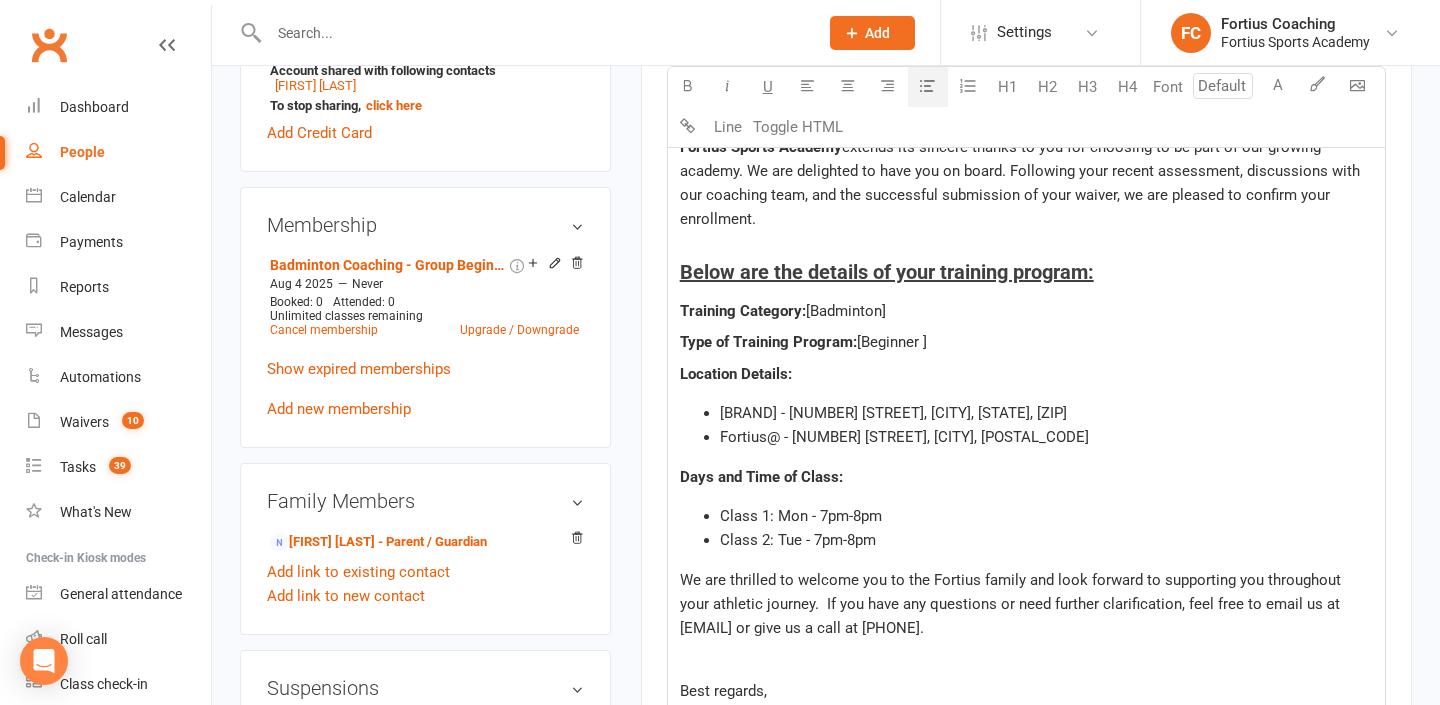 drag, startPoint x: 1124, startPoint y: 418, endPoint x: 724, endPoint y: 400, distance: 400.4048 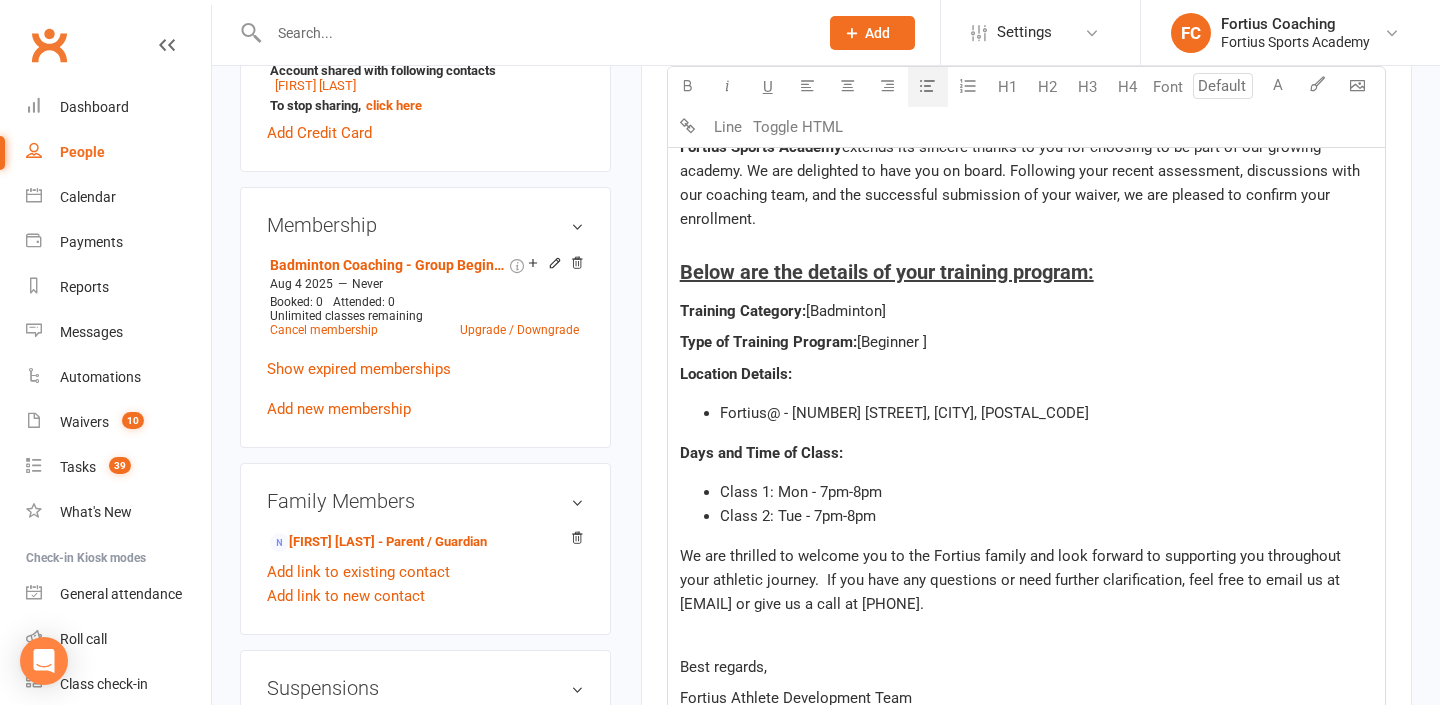 click on "Class 1: Mon - 7pm-8pm" 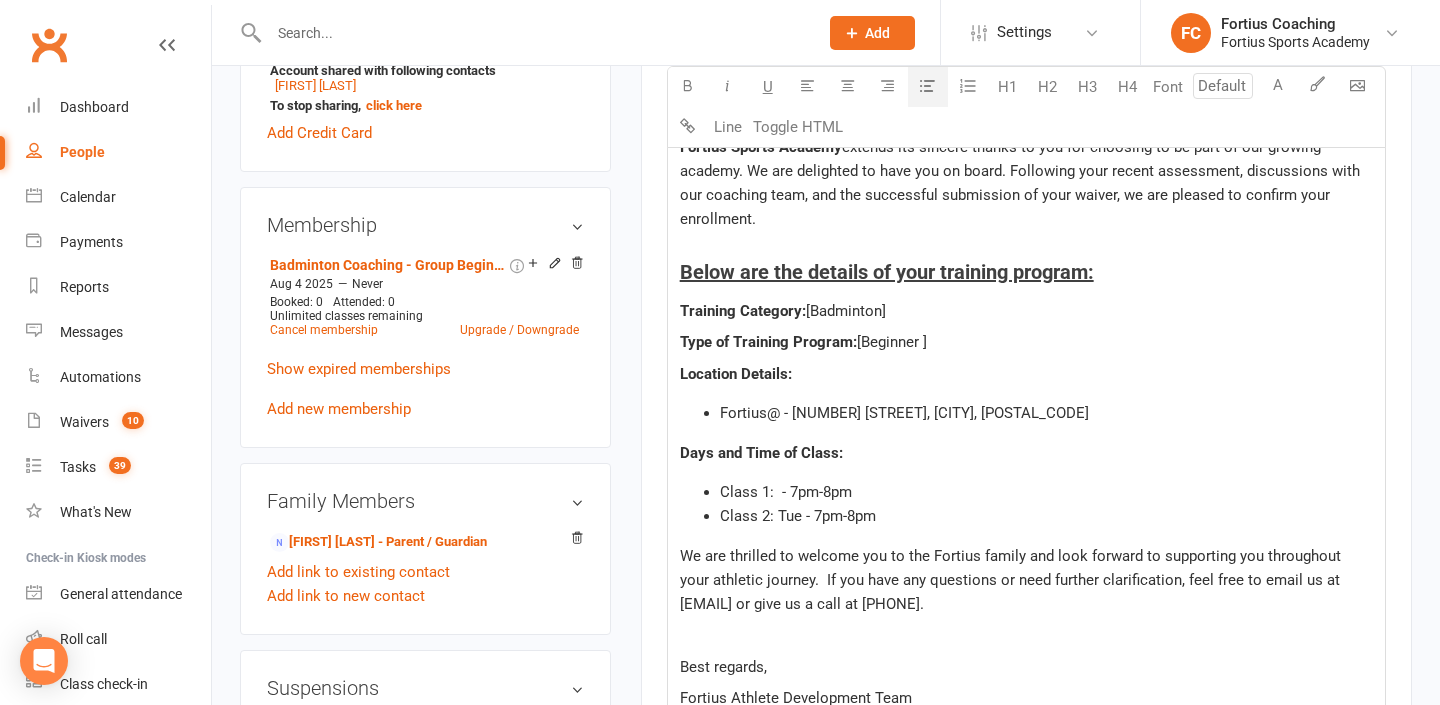 type 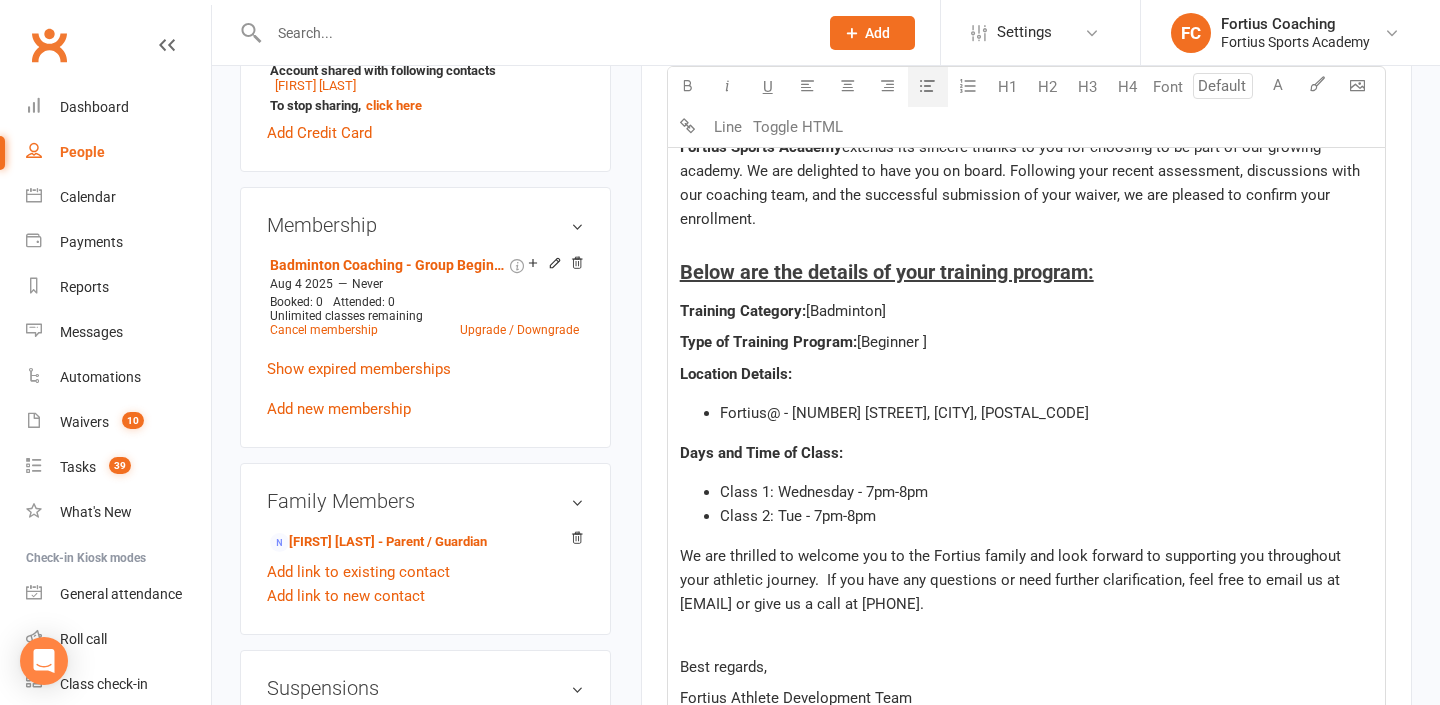 click on "Class 2: Tue - 7pm-8pm" 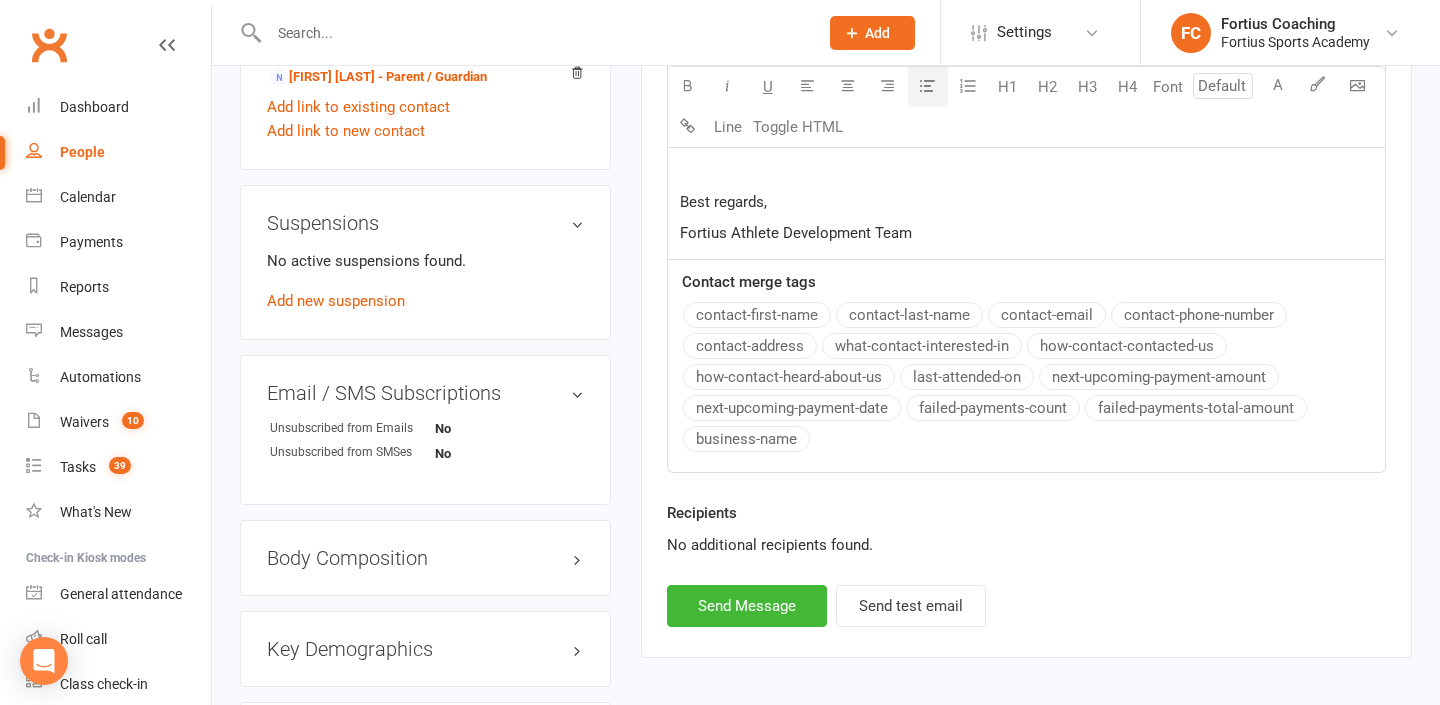 scroll, scrollTop: 1201, scrollLeft: 0, axis: vertical 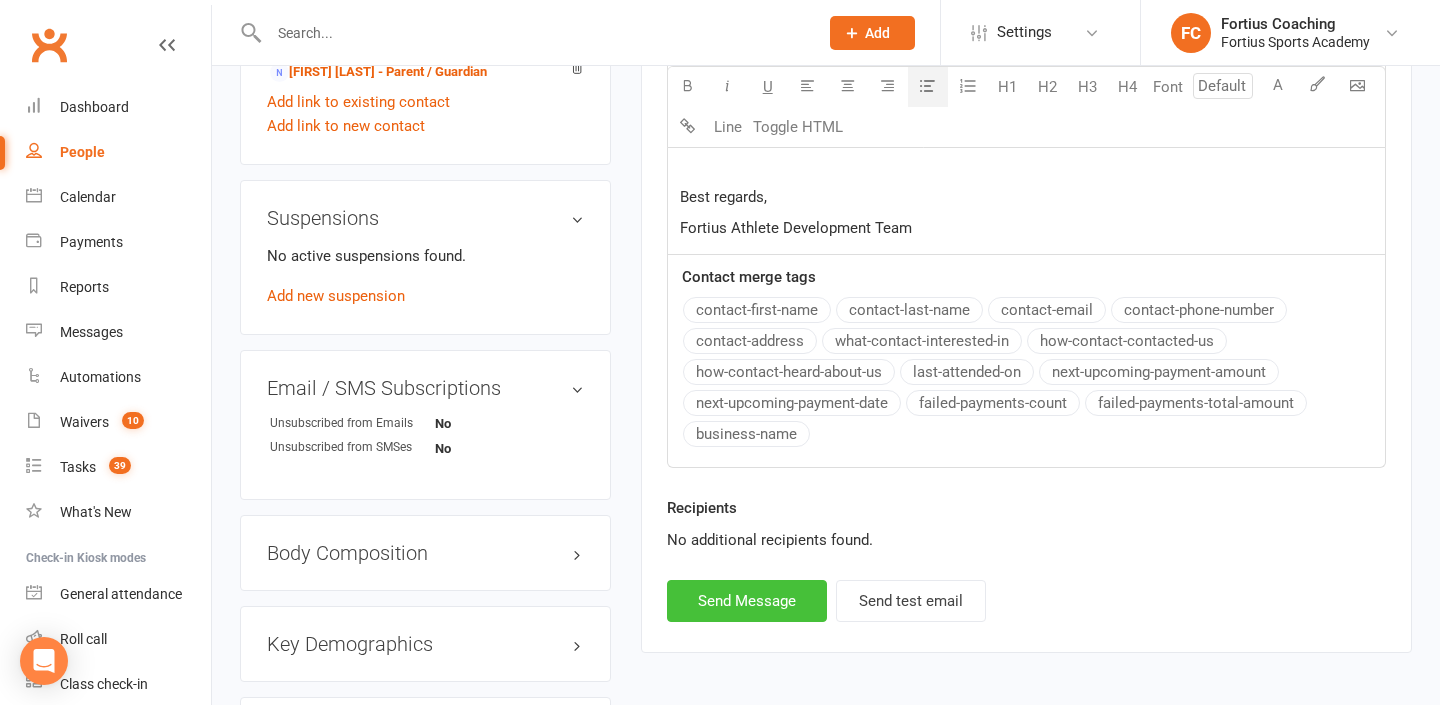 click on "Send Message" at bounding box center (747, 601) 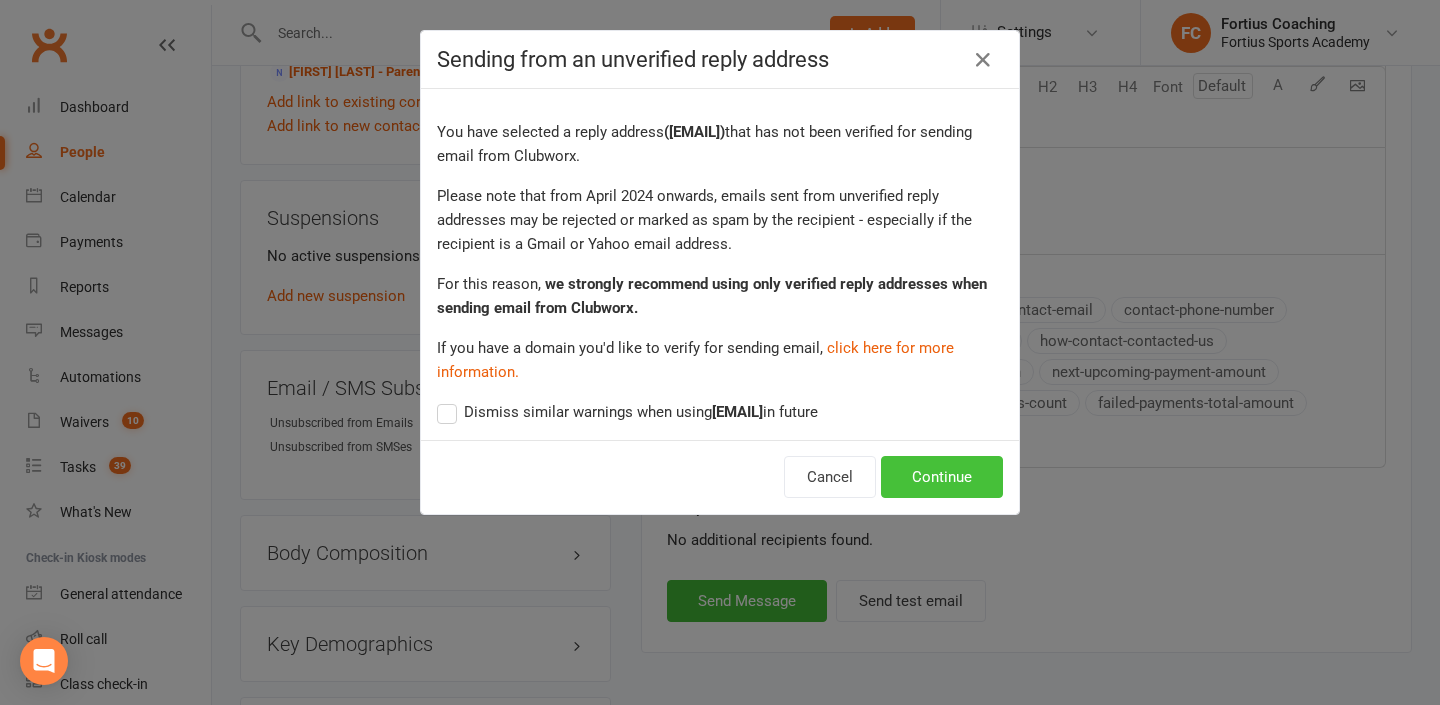 click on "Continue" at bounding box center [942, 477] 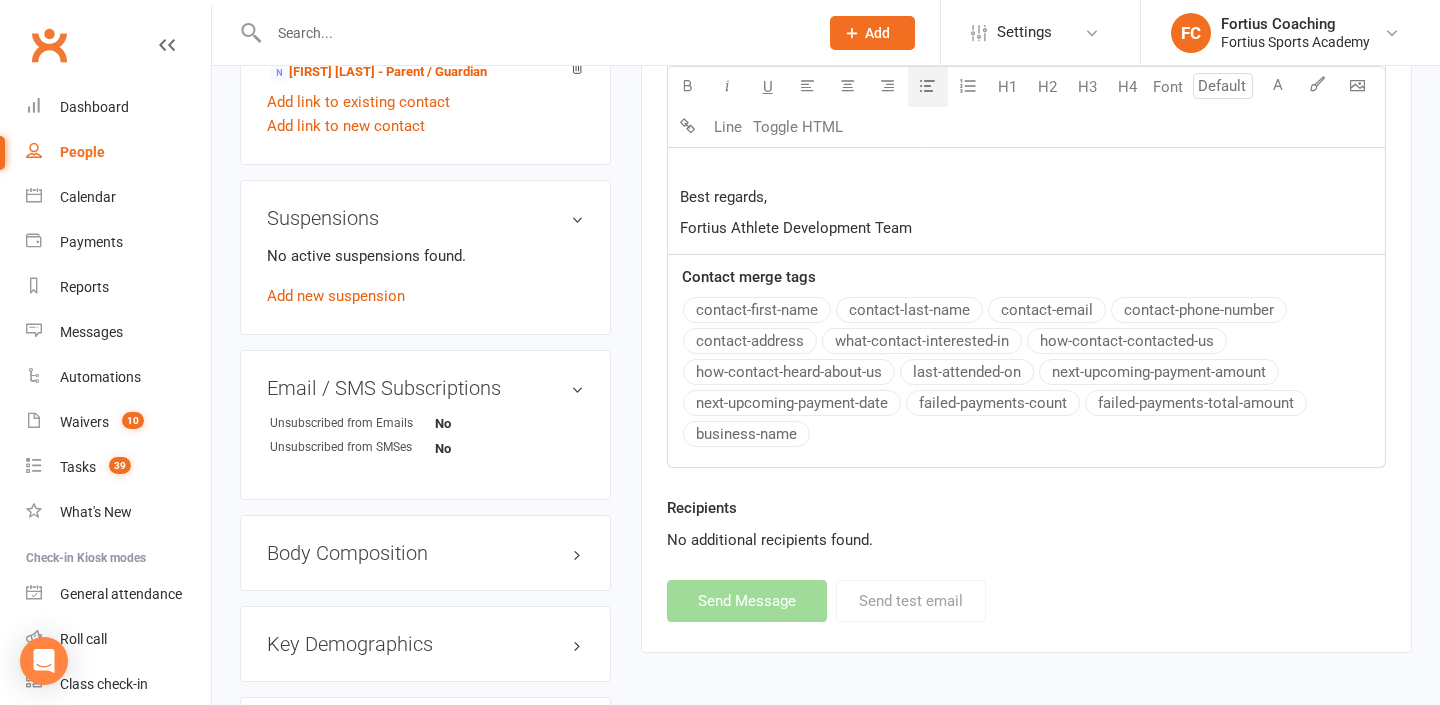 select 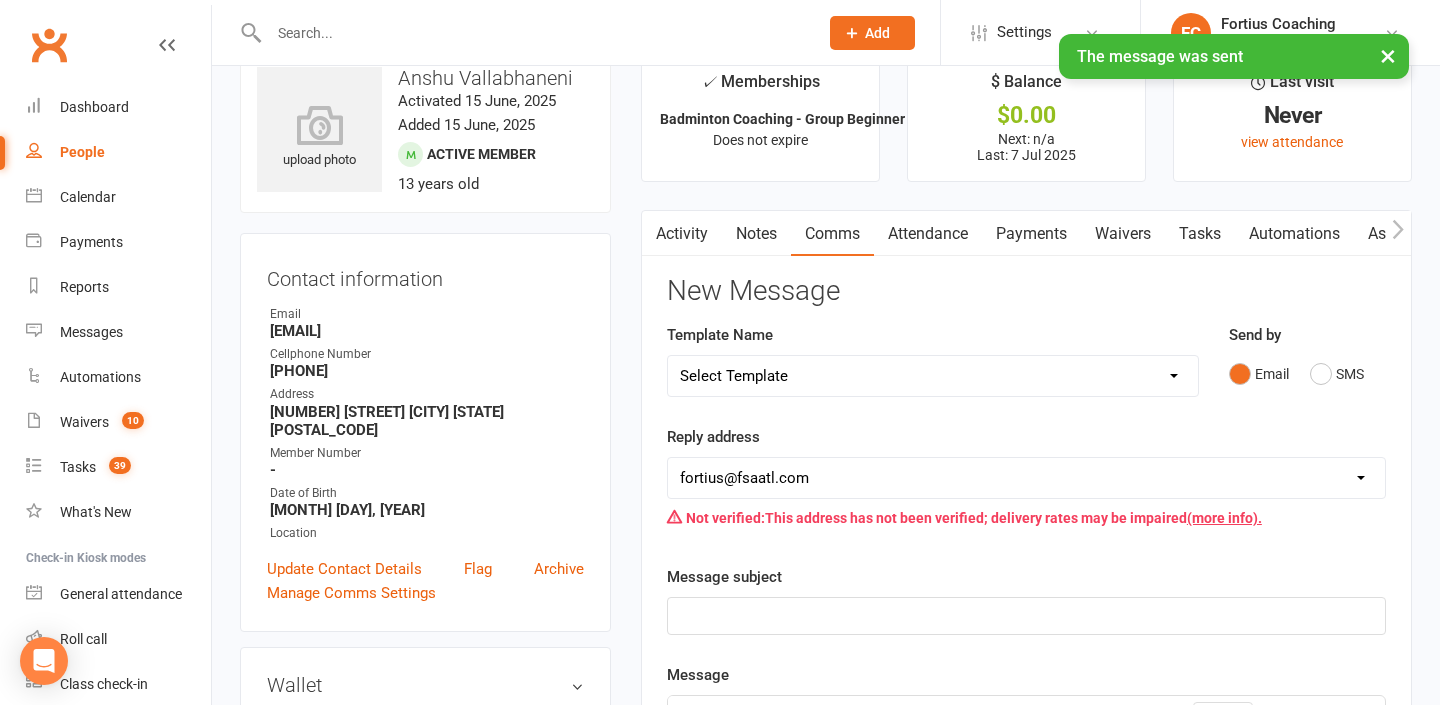 scroll, scrollTop: 0, scrollLeft: 0, axis: both 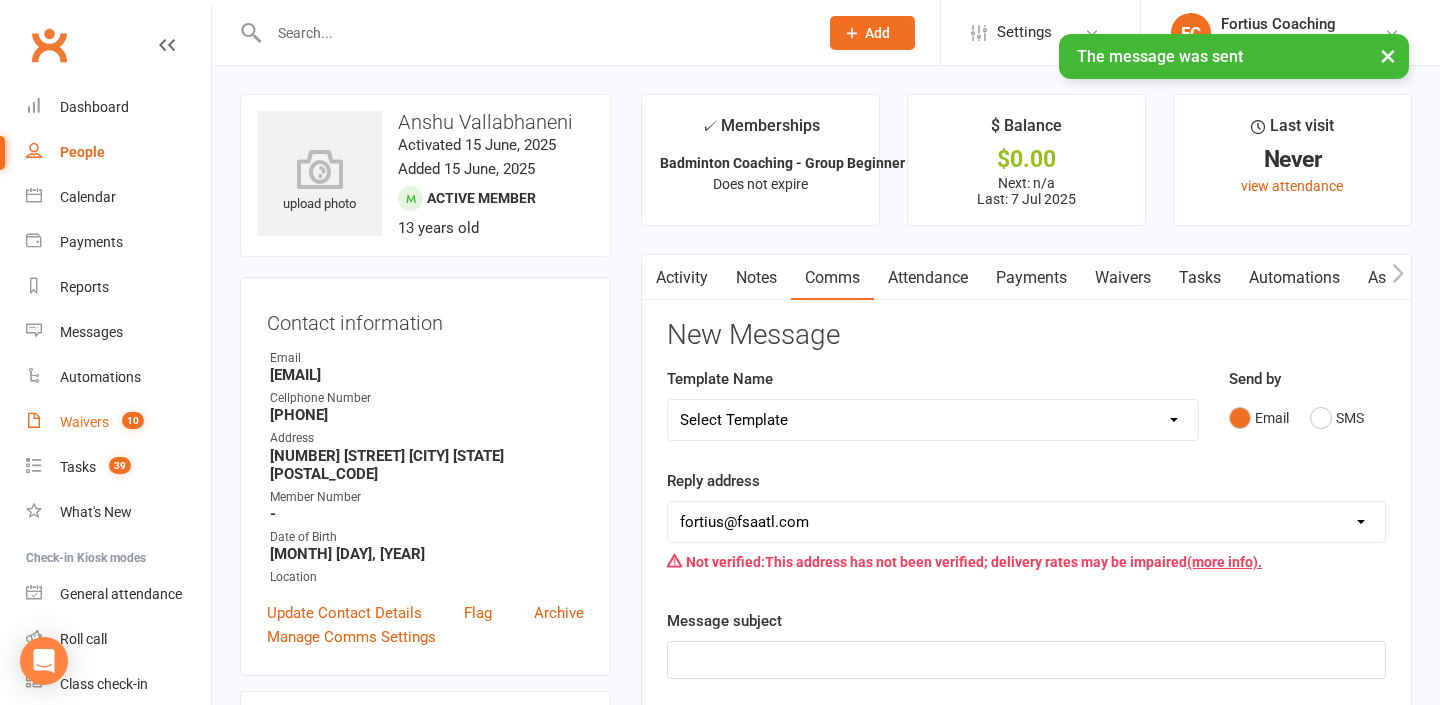 click on "Waivers   10" at bounding box center (118, 422) 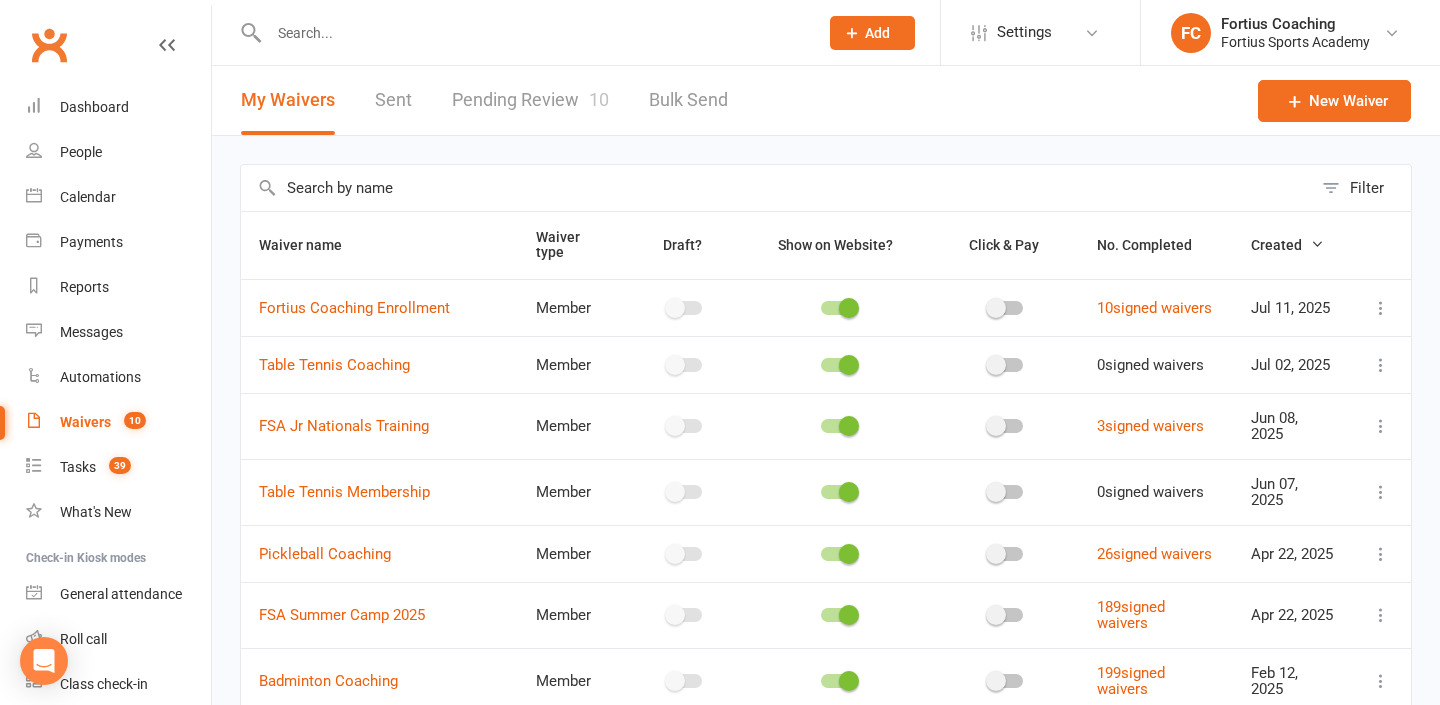 click on "Pending Review 10" at bounding box center [530, 100] 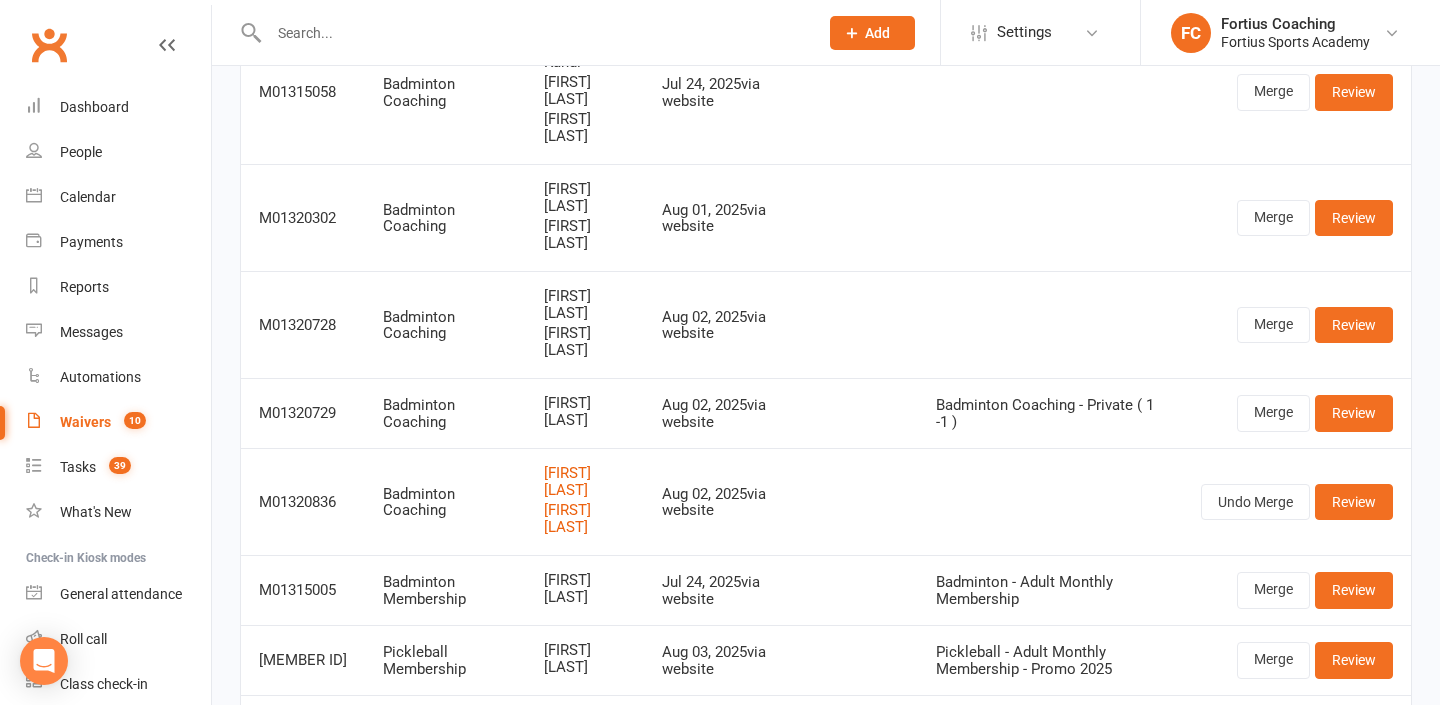 scroll, scrollTop: 405, scrollLeft: 0, axis: vertical 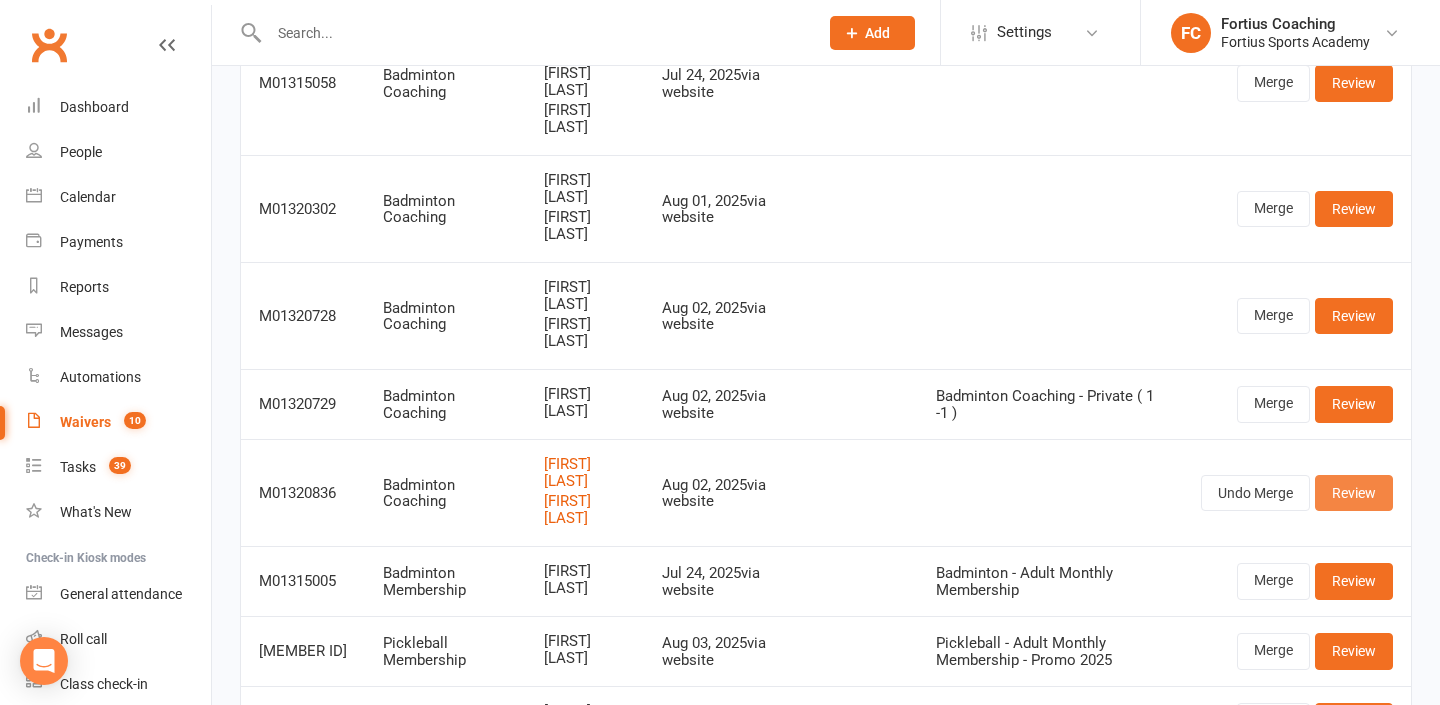 click on "Review" at bounding box center (1354, 493) 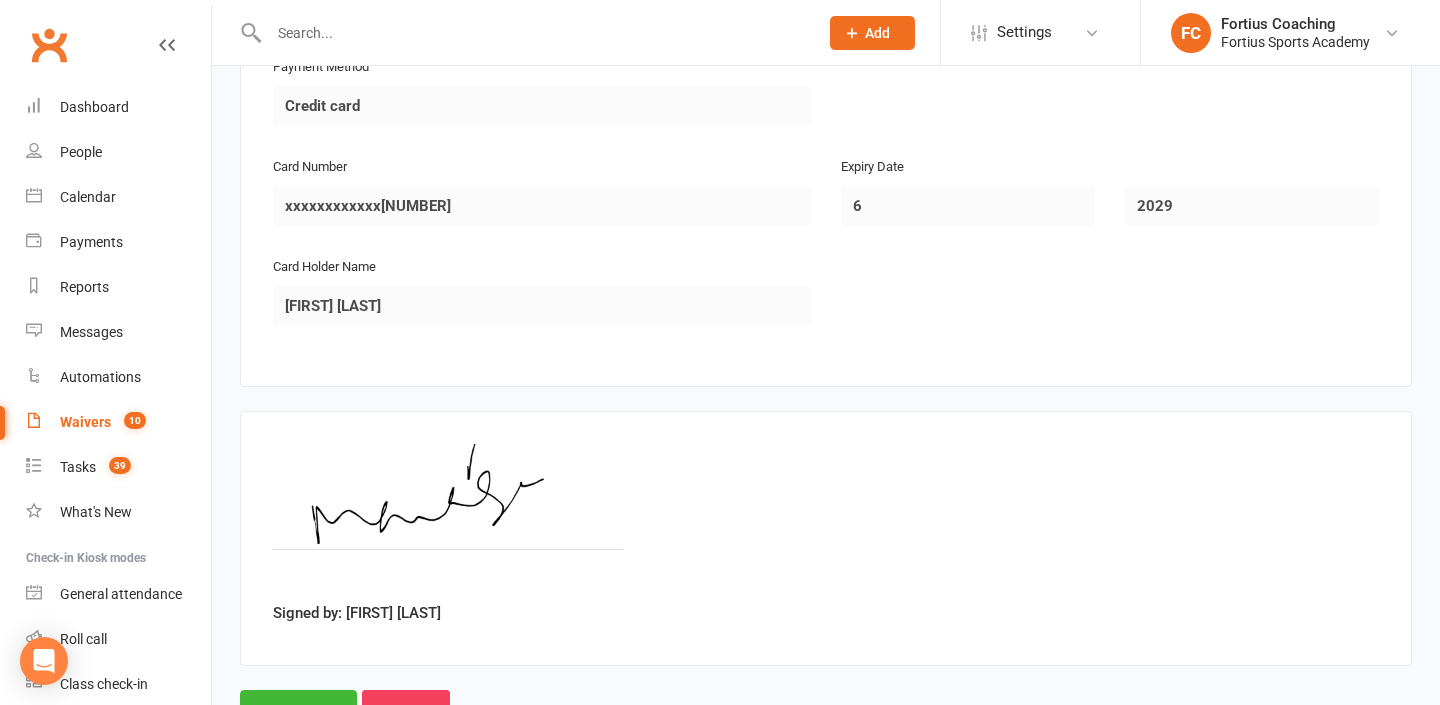 scroll, scrollTop: 2724, scrollLeft: 0, axis: vertical 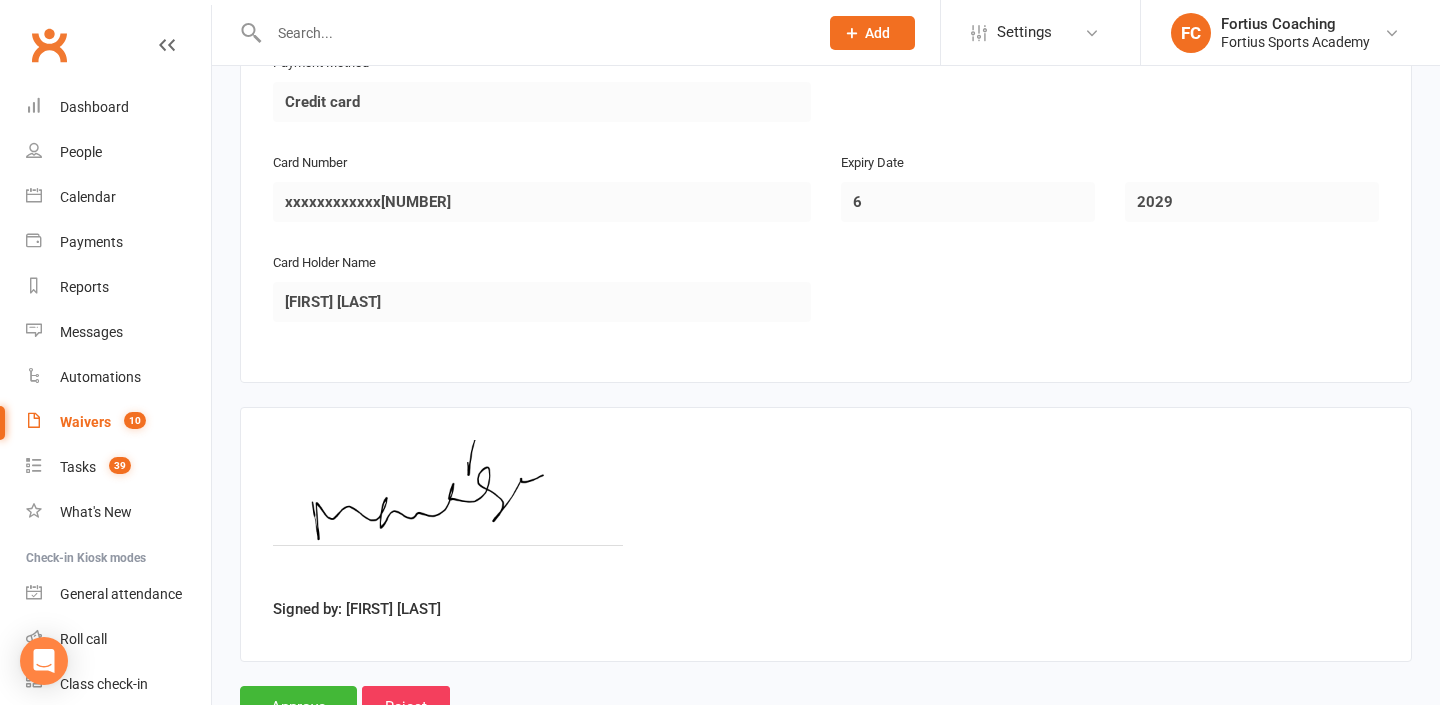 click at bounding box center (522, 32) 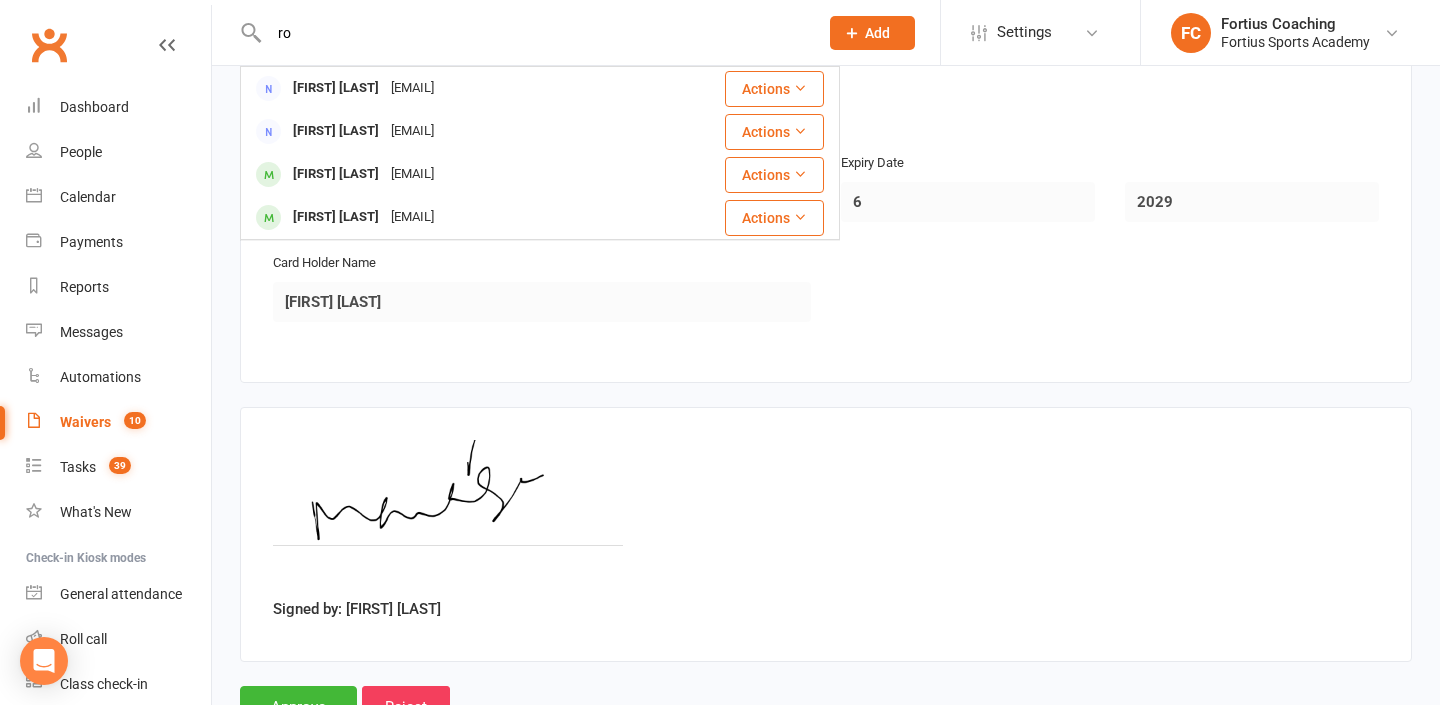 click on "ro" at bounding box center (533, 33) 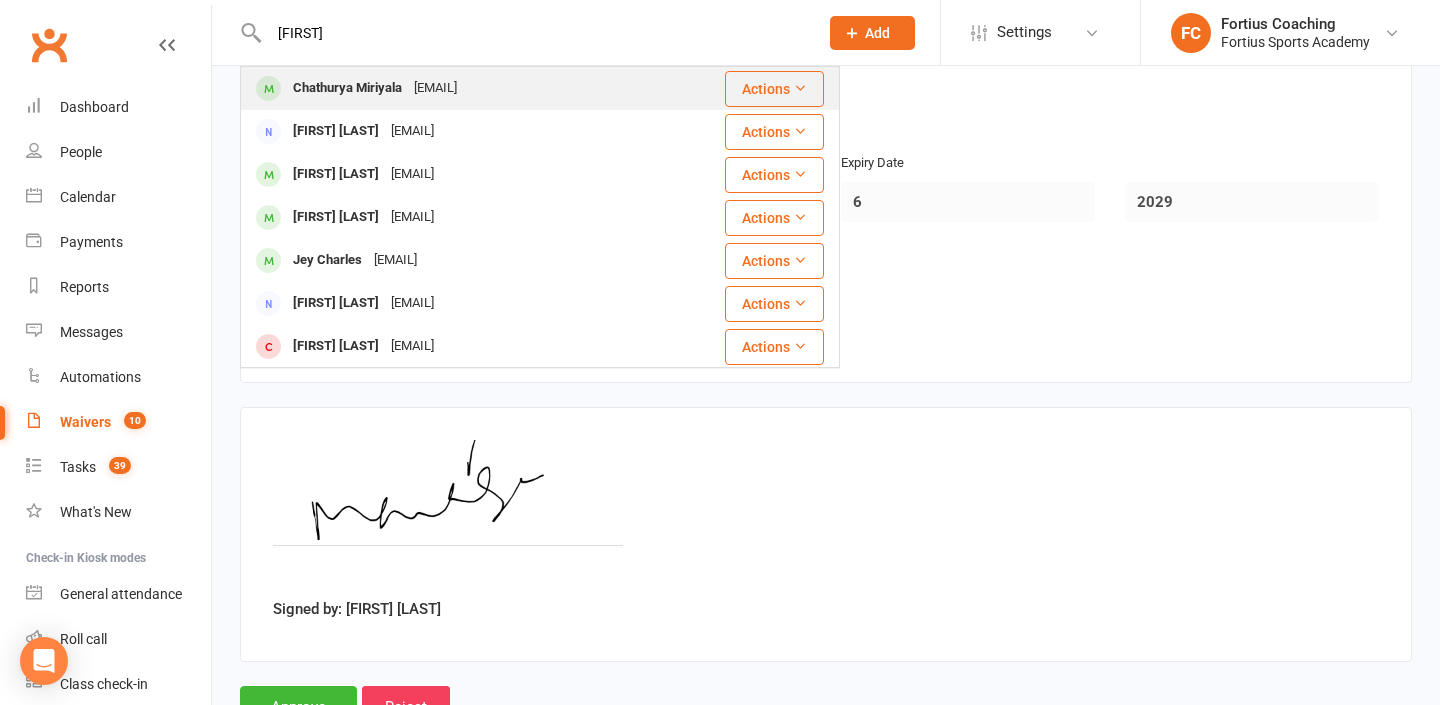 type on "[FIRST]" 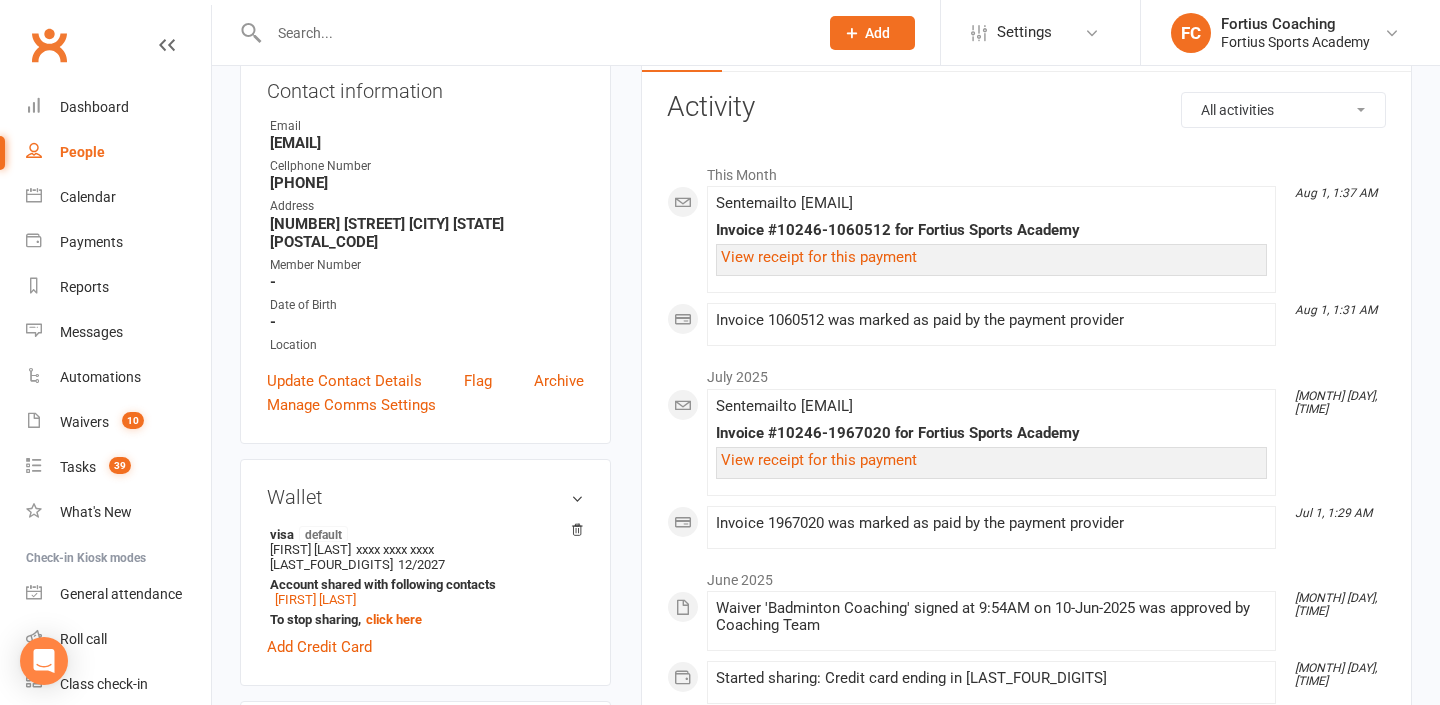 scroll, scrollTop: 0, scrollLeft: 0, axis: both 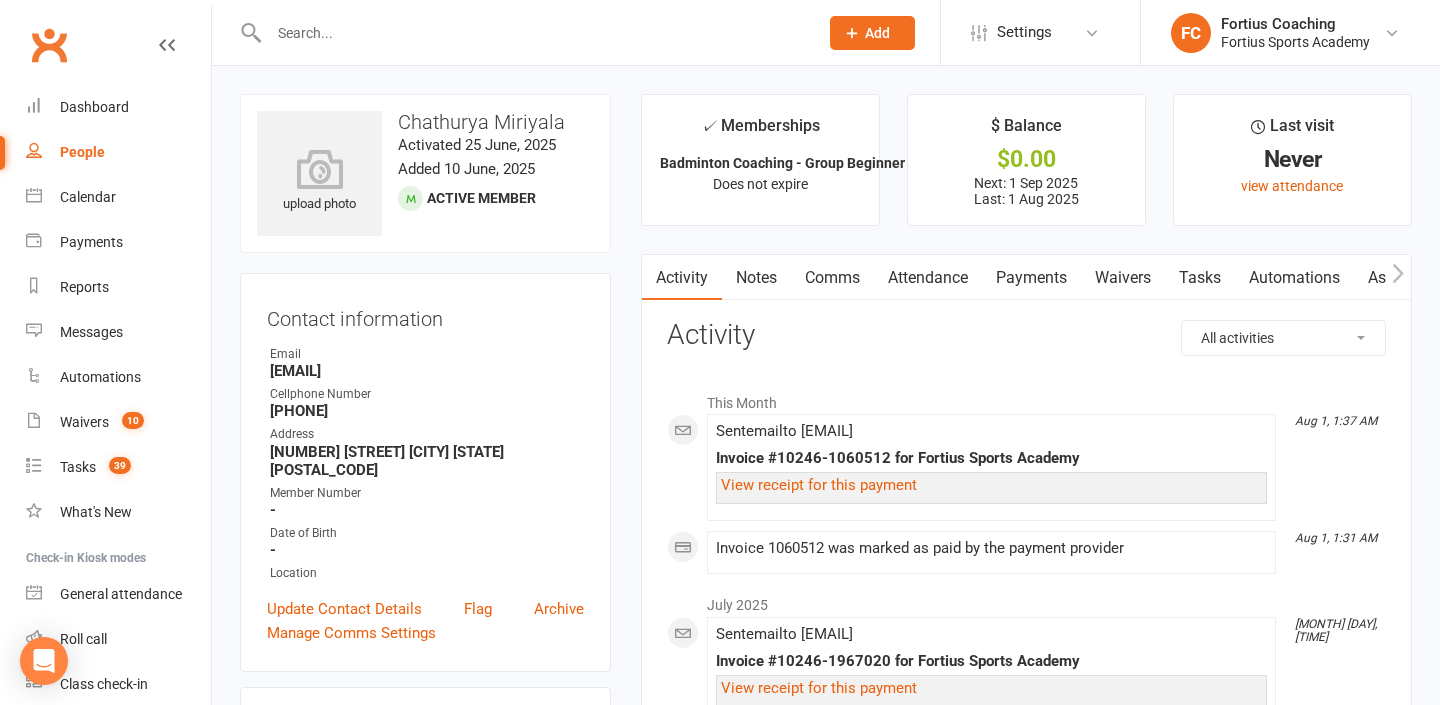 drag, startPoint x: 270, startPoint y: 371, endPoint x: 435, endPoint y: 367, distance: 165.04848 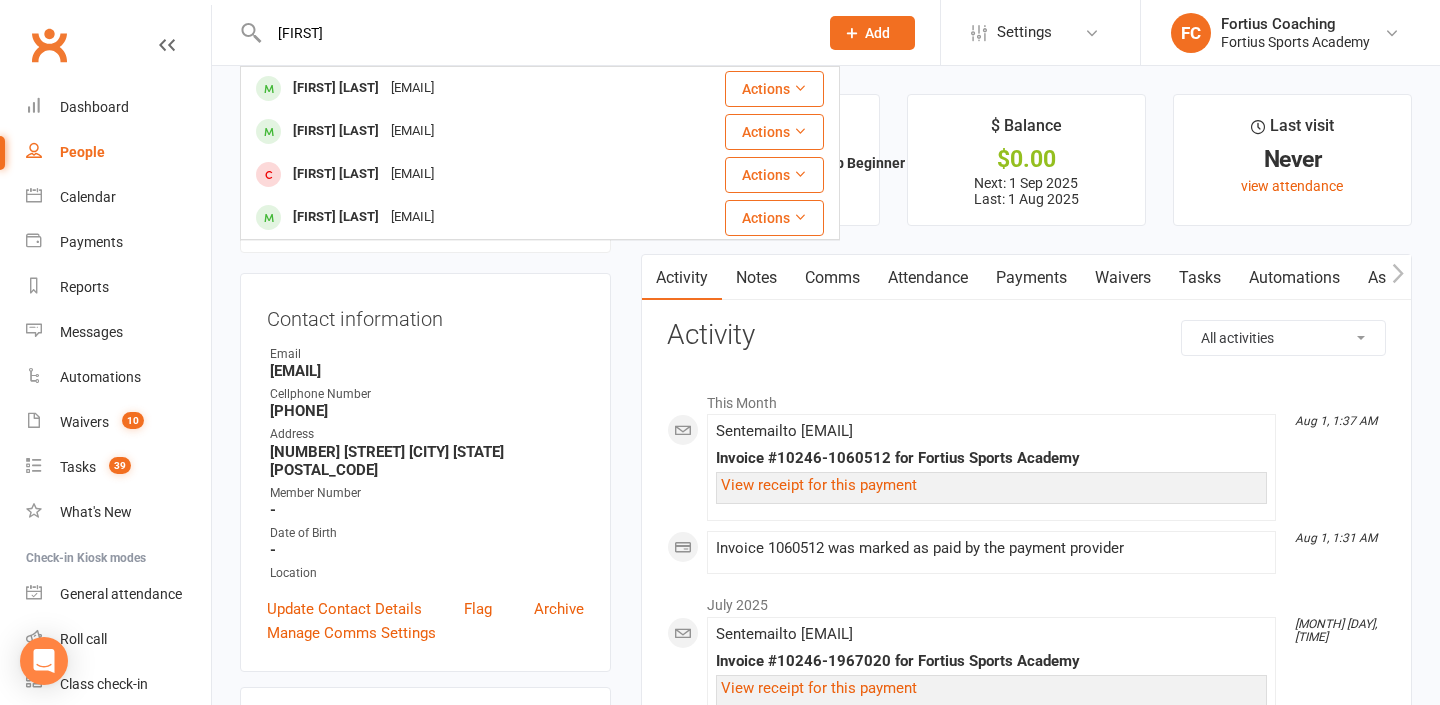 click on "[FIRST] [LAST] [EMAIL] Actions   [FIRST] [LAST] [EMAIL] Actions   [FIRST] [LAST] [EMAIL] Actions" at bounding box center (522, 32) 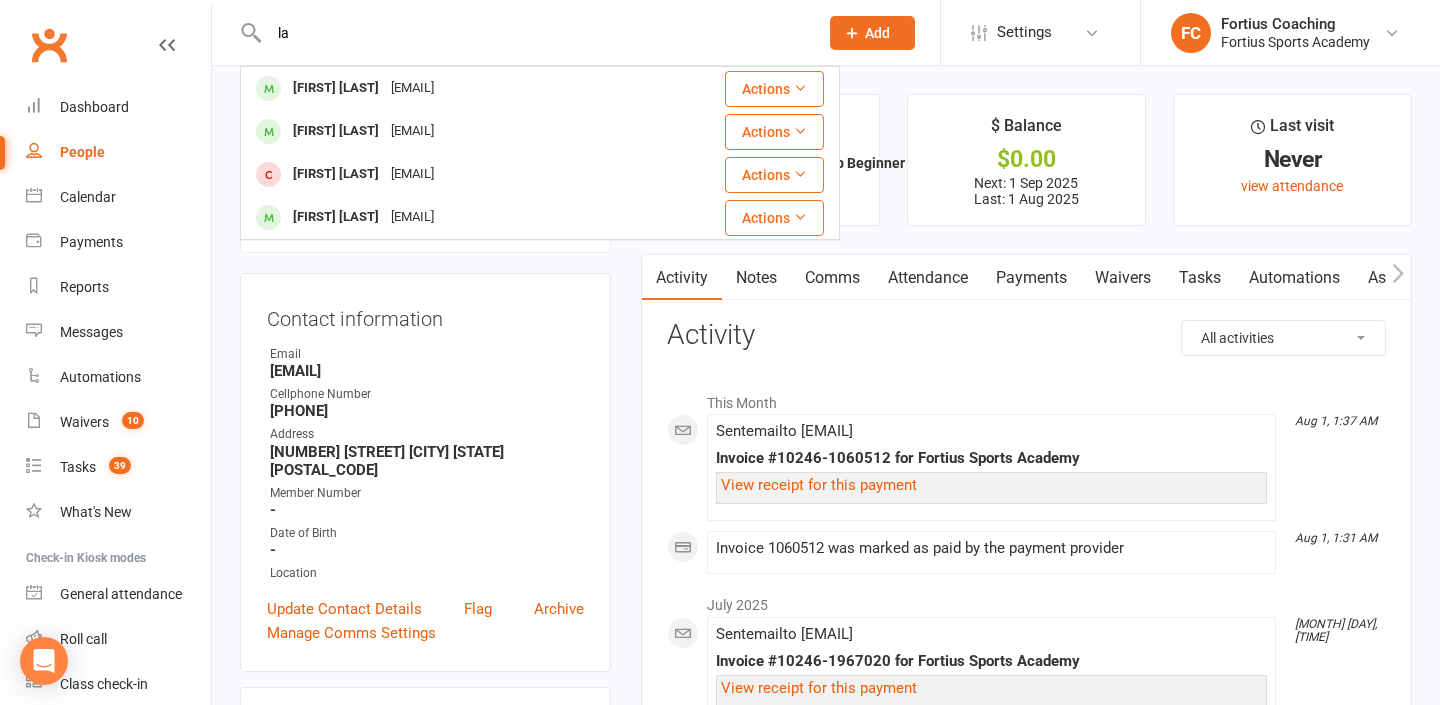 type on "l" 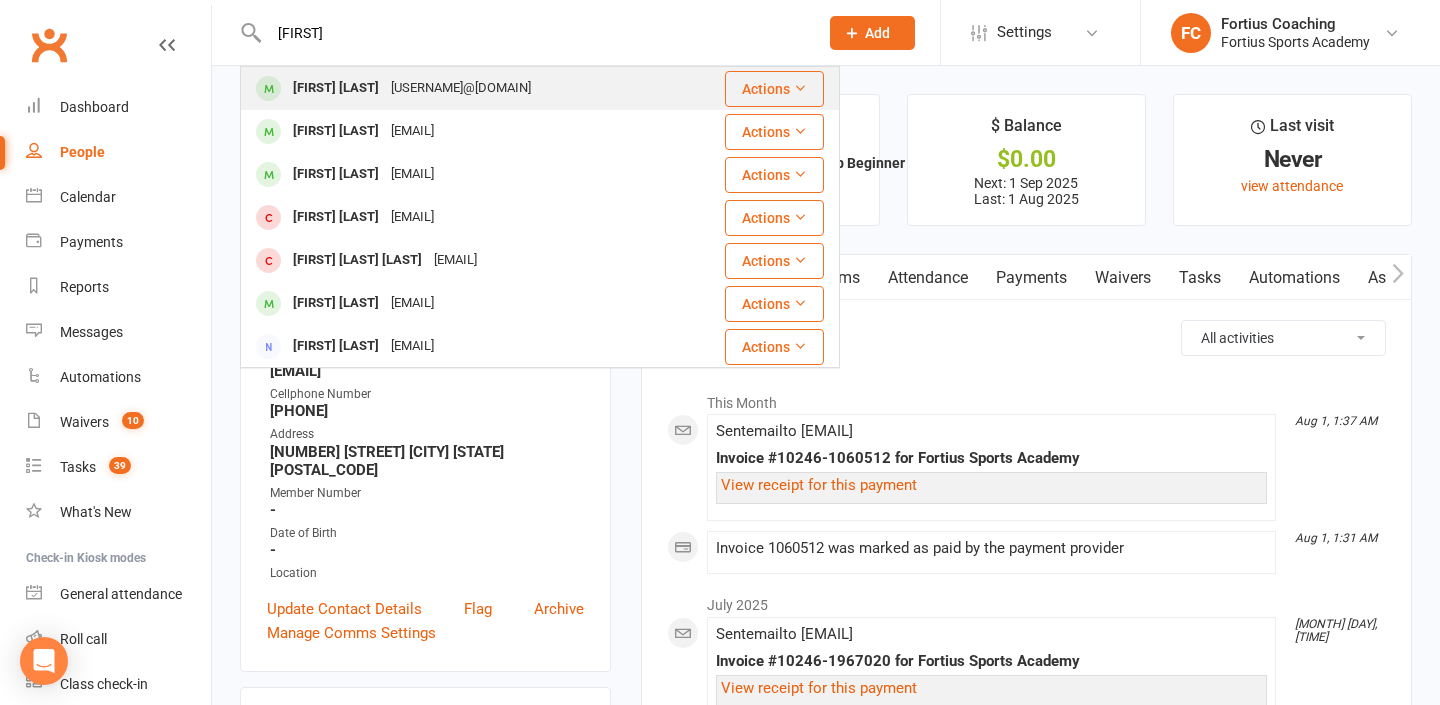 type on "[FIRST]" 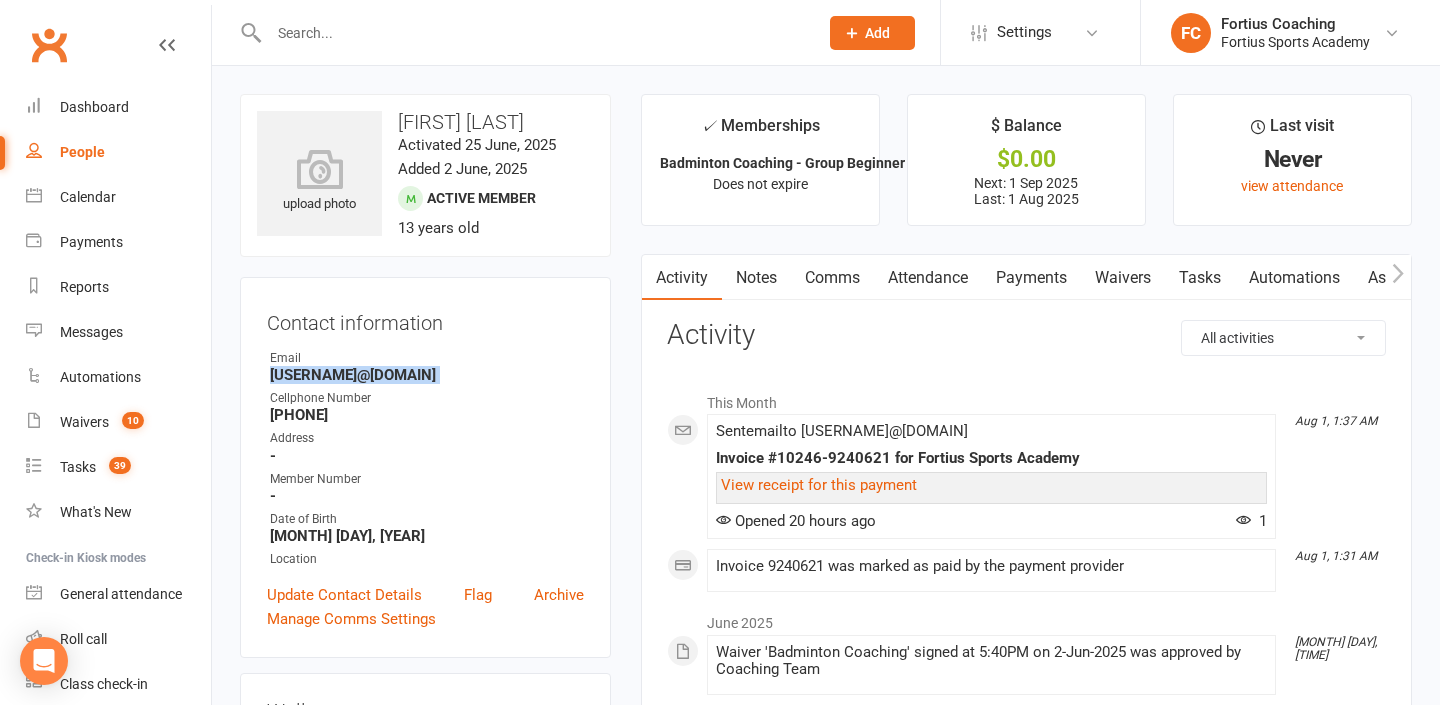 drag, startPoint x: 271, startPoint y: 374, endPoint x: 492, endPoint y: 382, distance: 221.14474 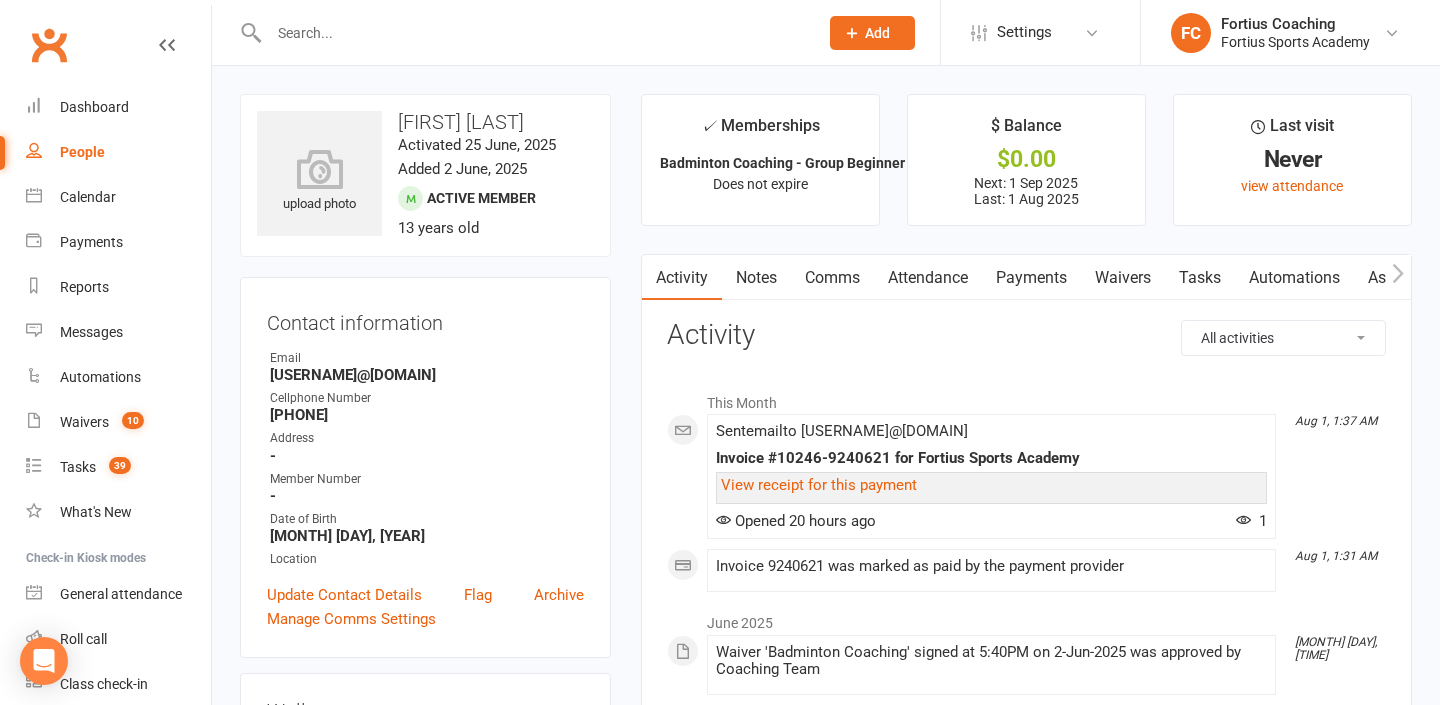 click at bounding box center (522, 32) 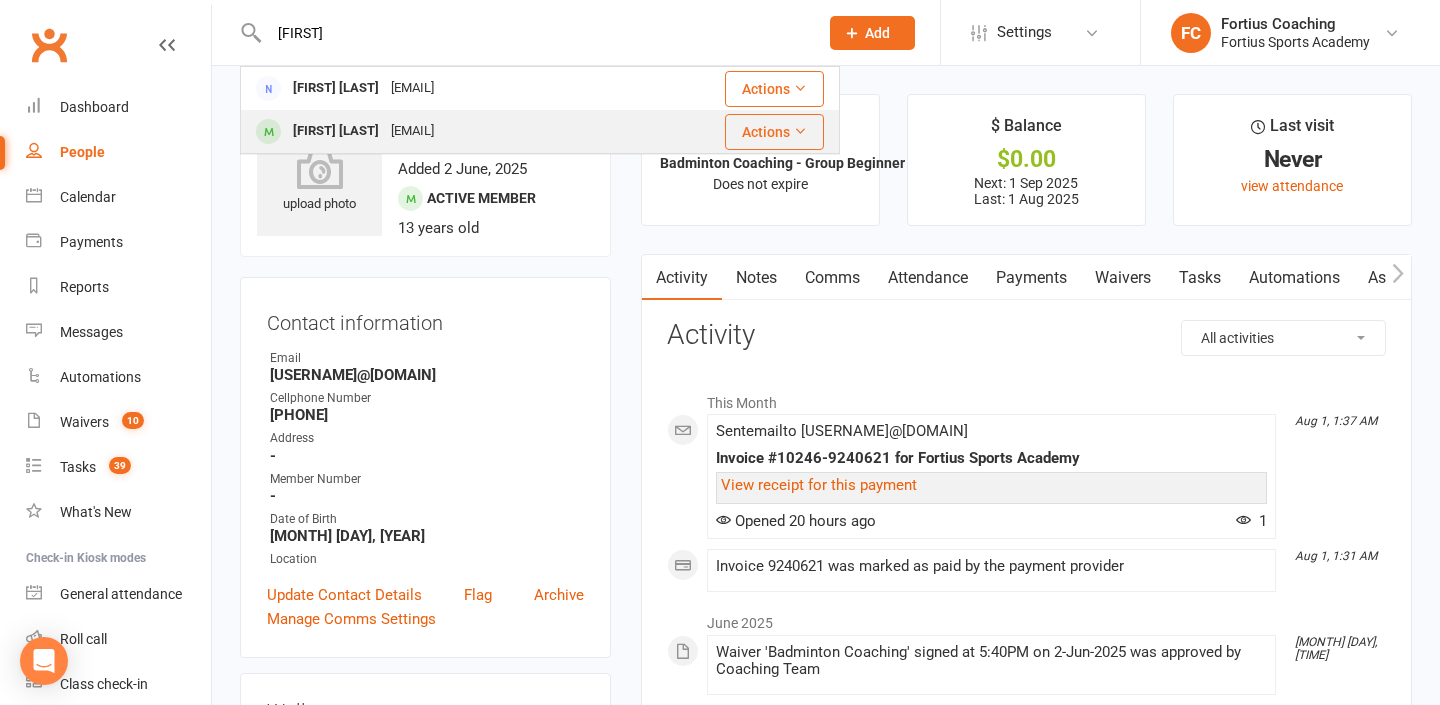 type on "[FIRST]" 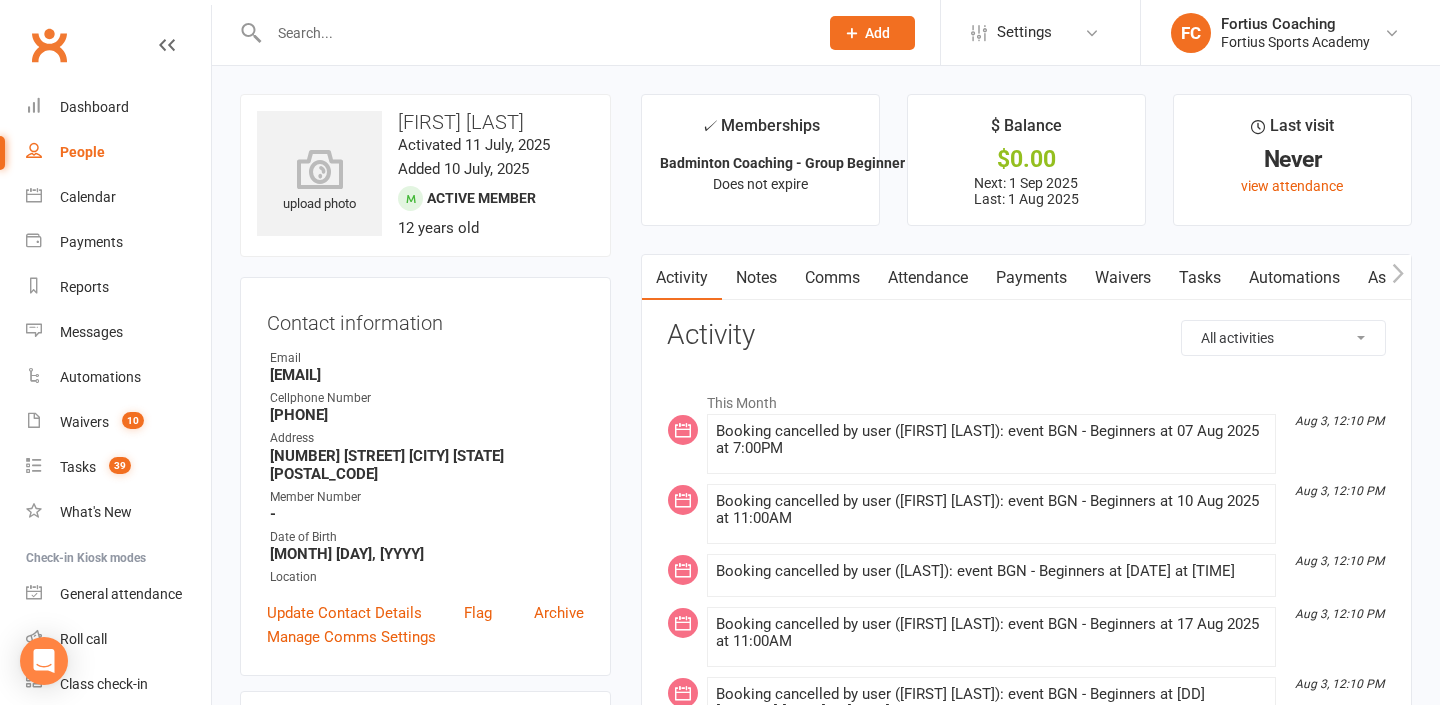 drag, startPoint x: 267, startPoint y: 375, endPoint x: 443, endPoint y: 382, distance: 176.13914 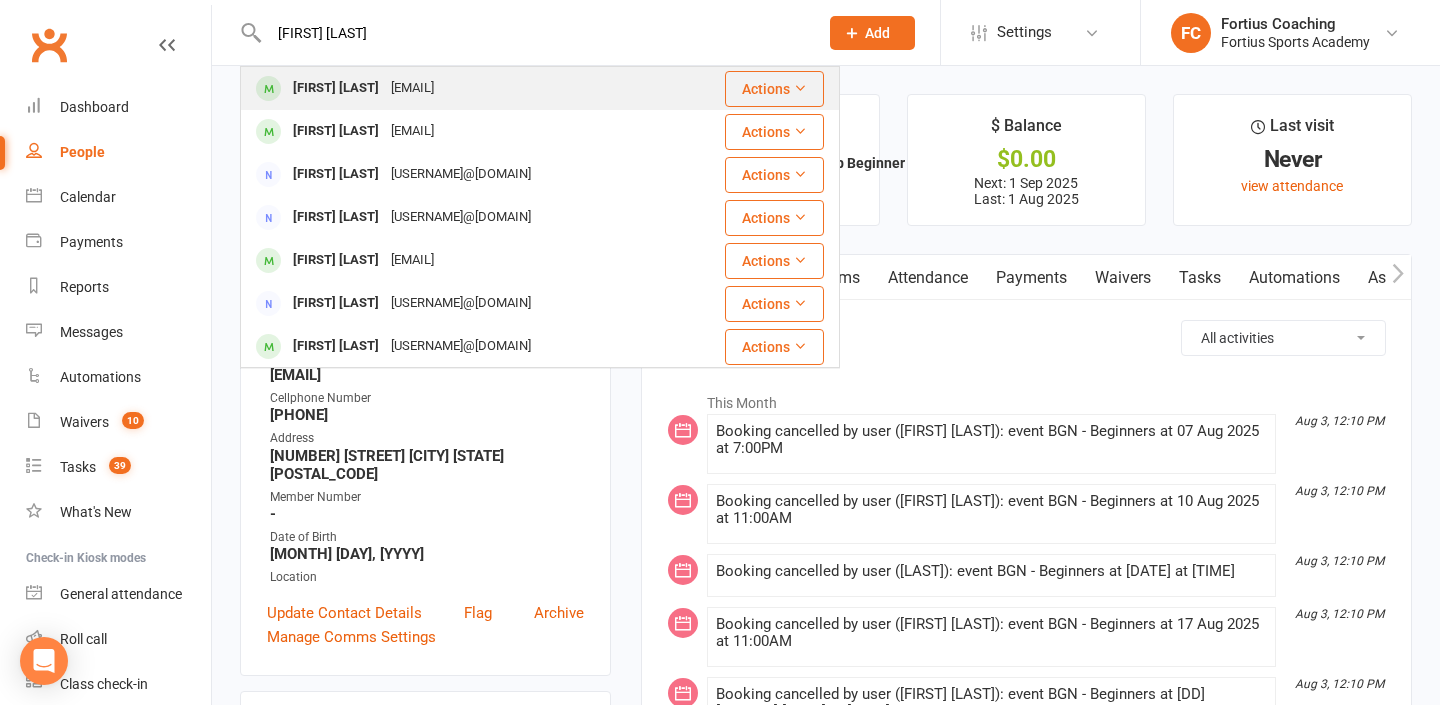 type on "[FIRST] [LAST]" 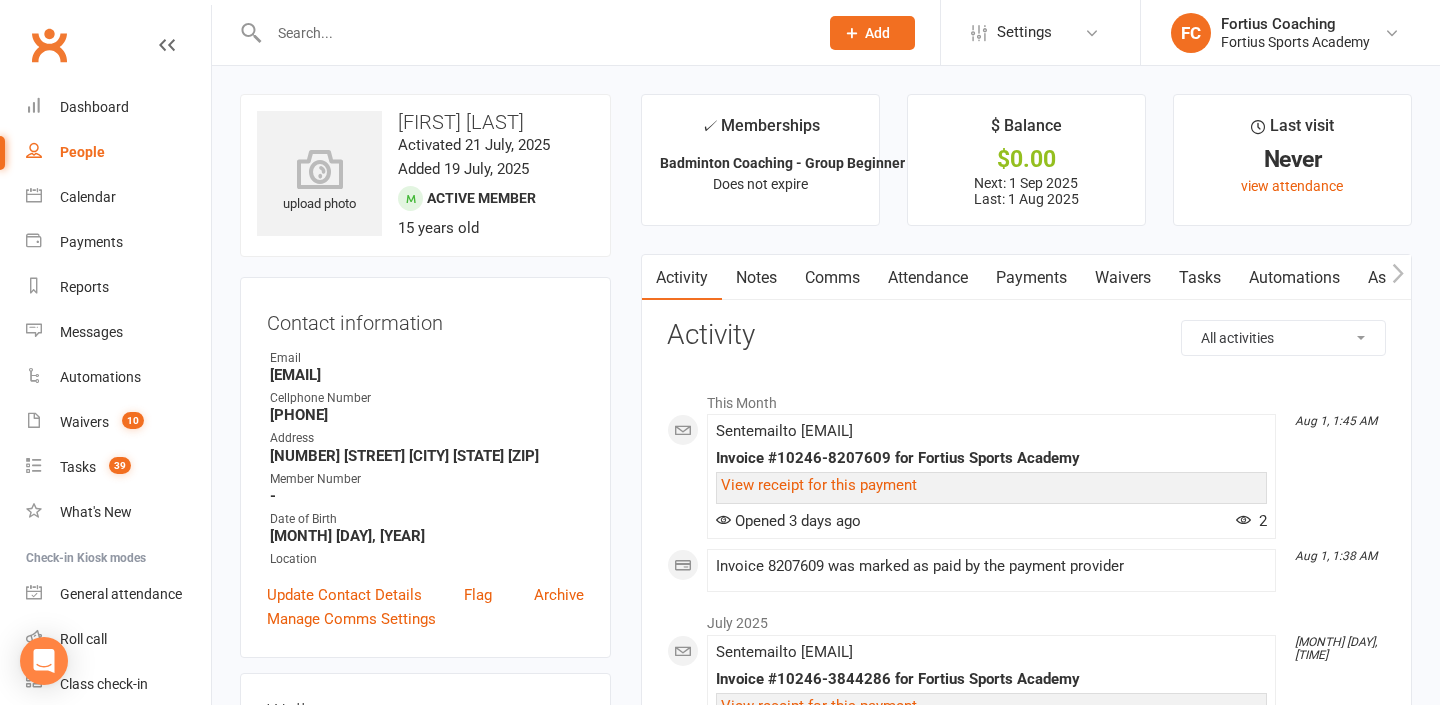 drag, startPoint x: 270, startPoint y: 376, endPoint x: 462, endPoint y: 371, distance: 192.0651 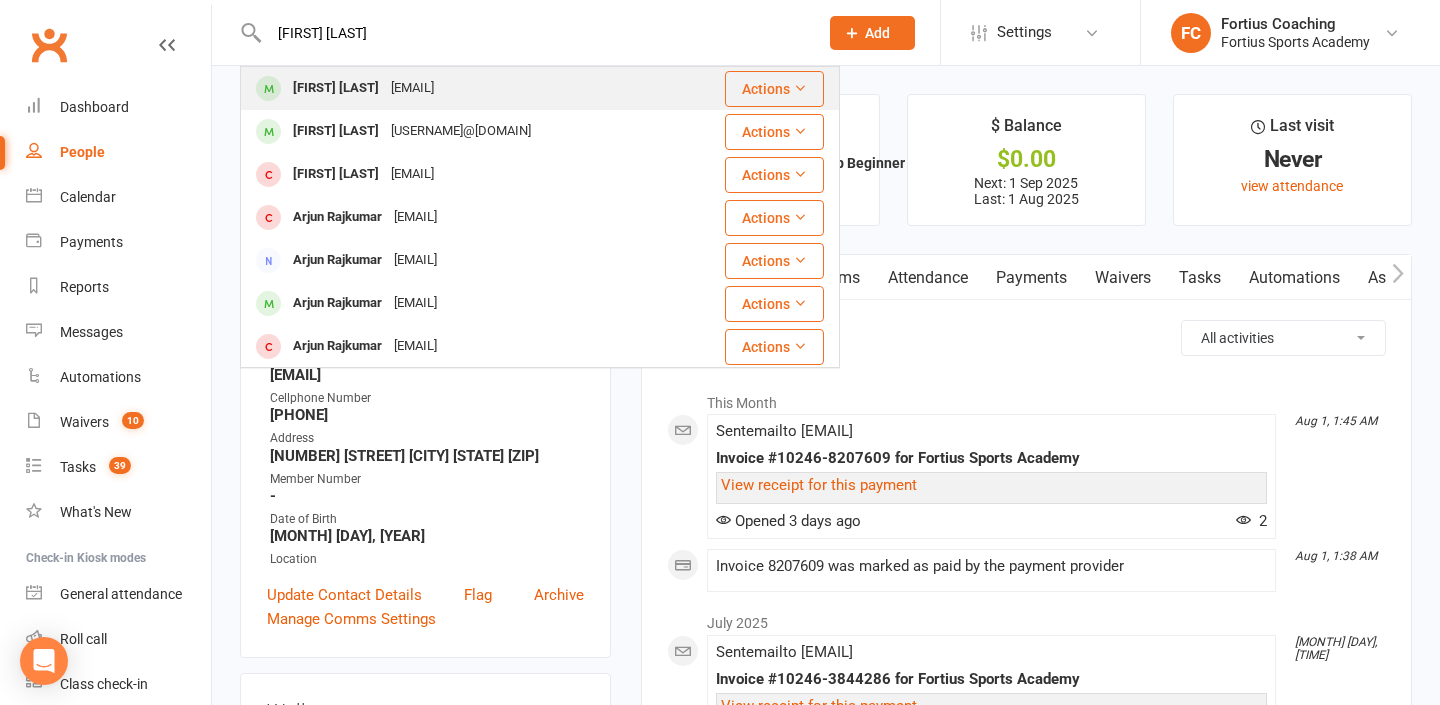 type on "[FIRST] [LAST]" 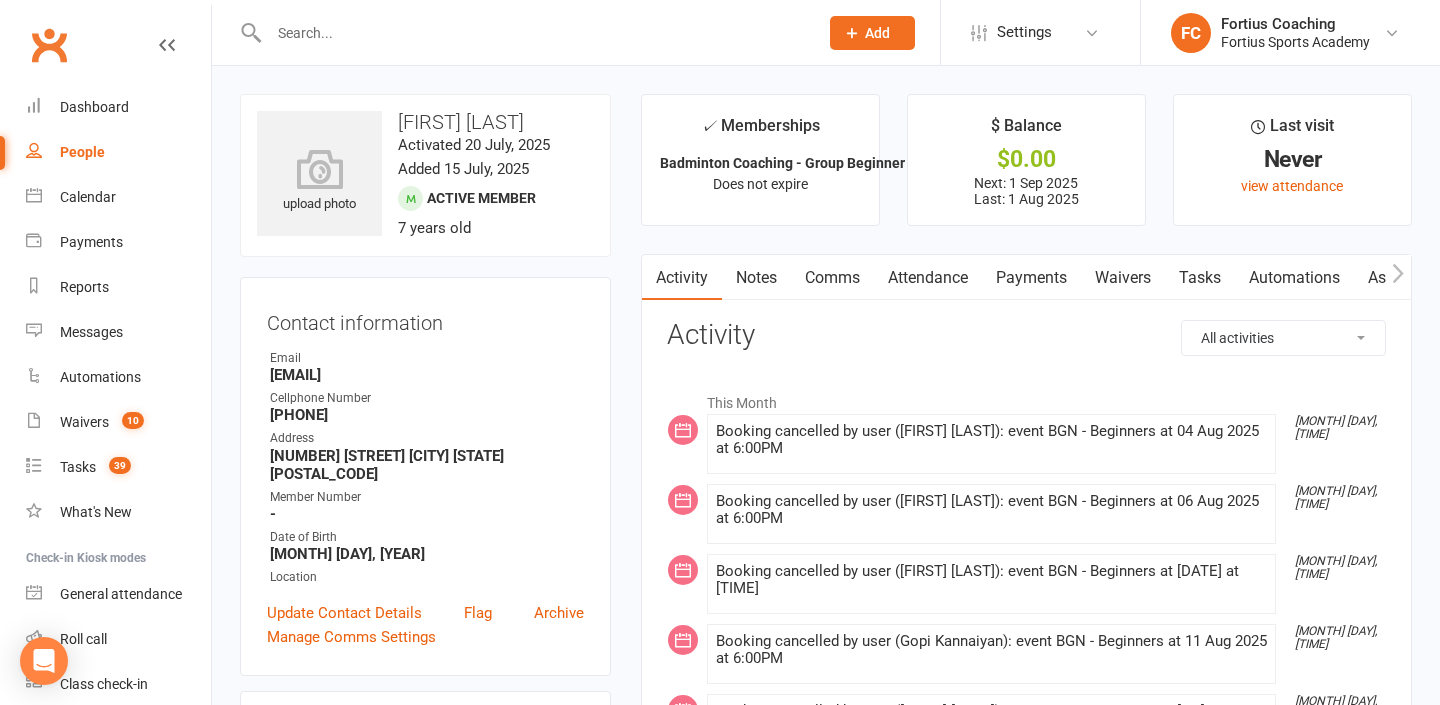 drag, startPoint x: 270, startPoint y: 373, endPoint x: 435, endPoint y: 373, distance: 165 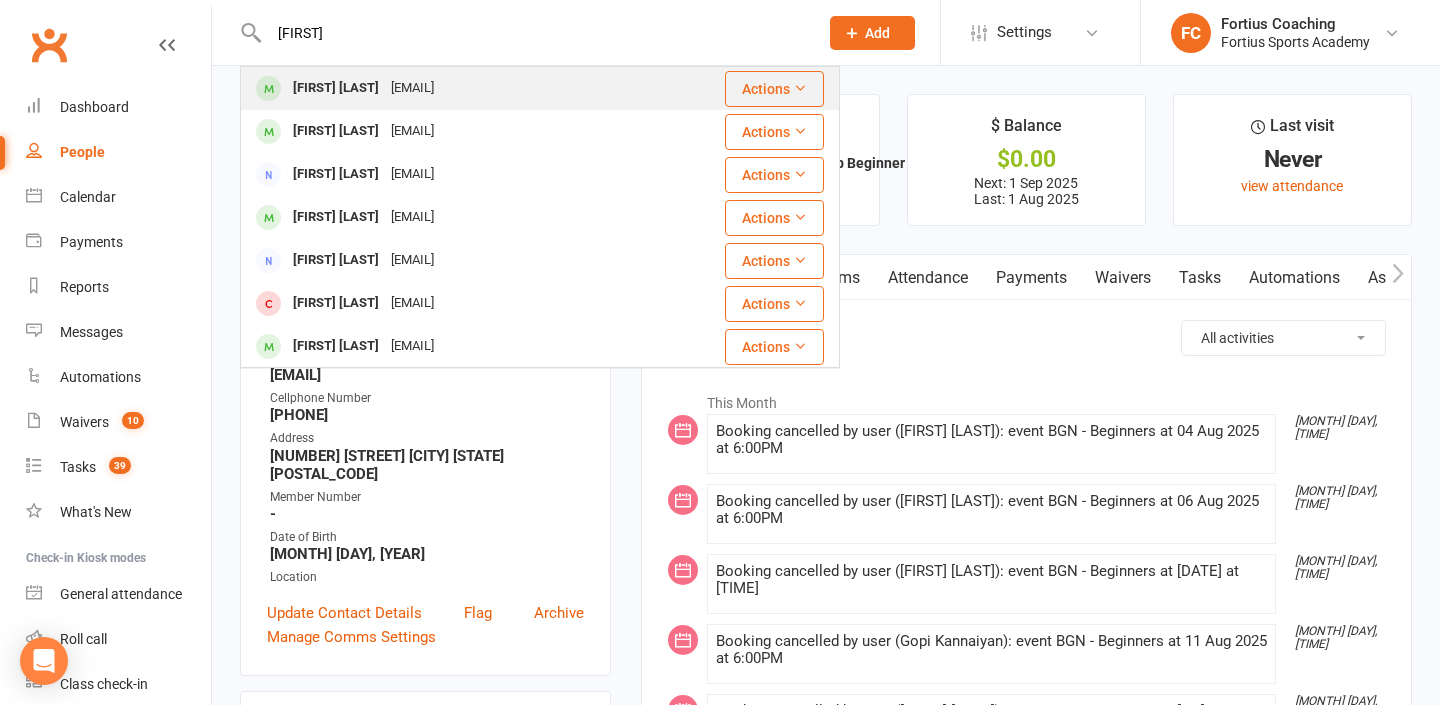 type on "[FIRST]" 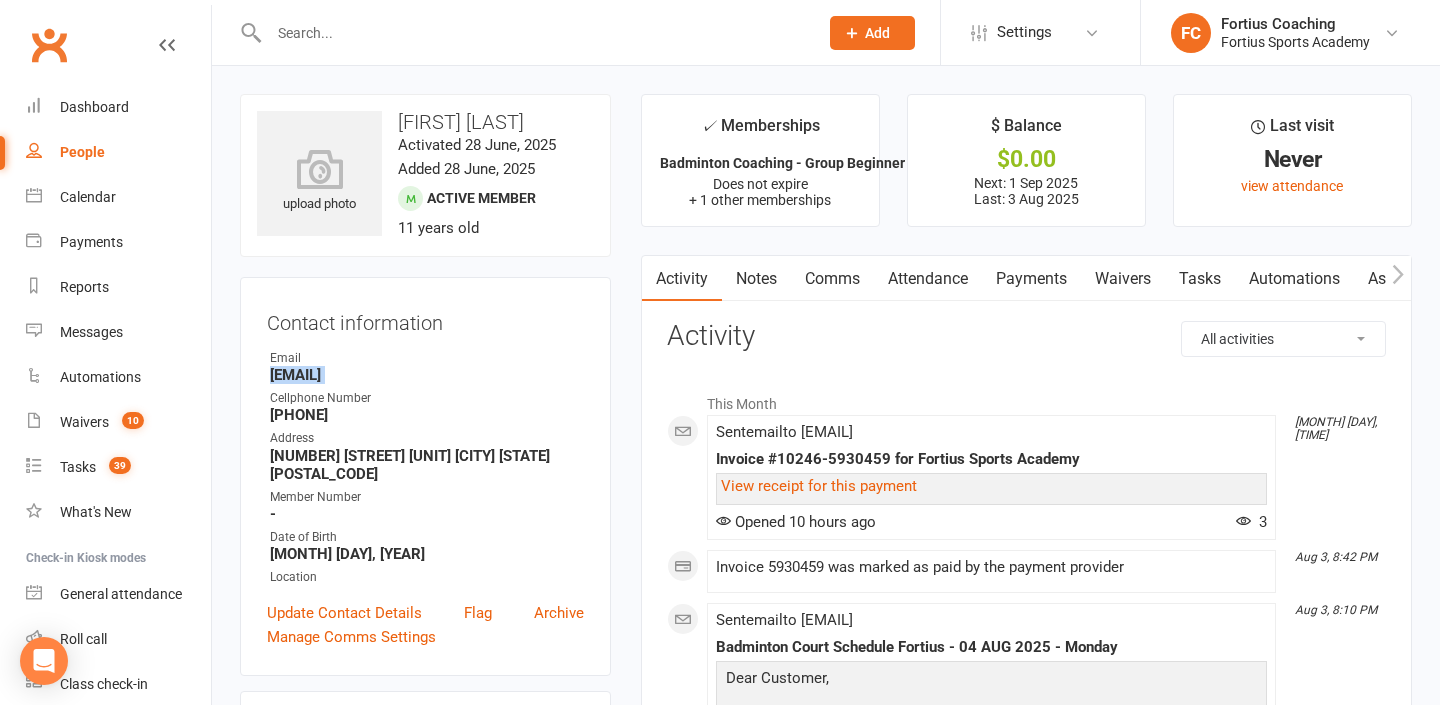 drag, startPoint x: 269, startPoint y: 372, endPoint x: 502, endPoint y: 386, distance: 233.42023 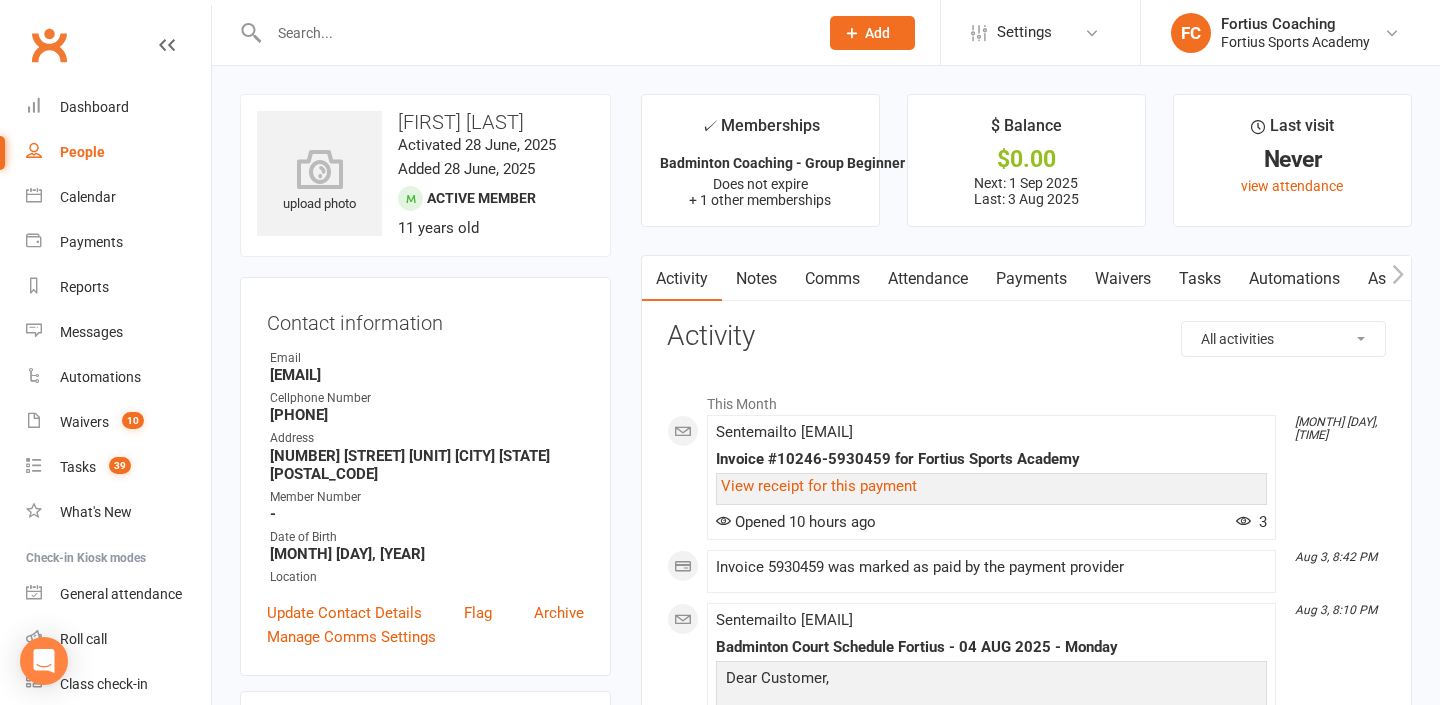 click at bounding box center [533, 33] 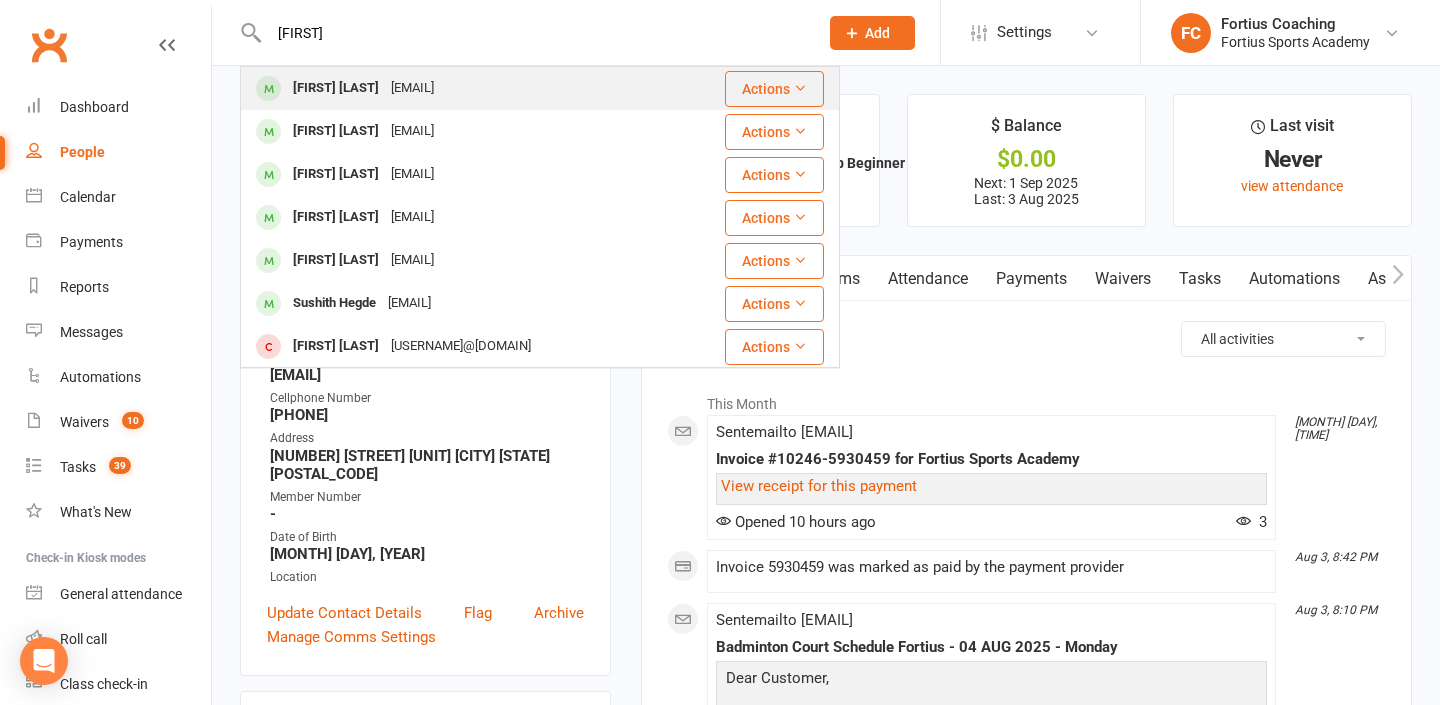 type on "[FIRST]" 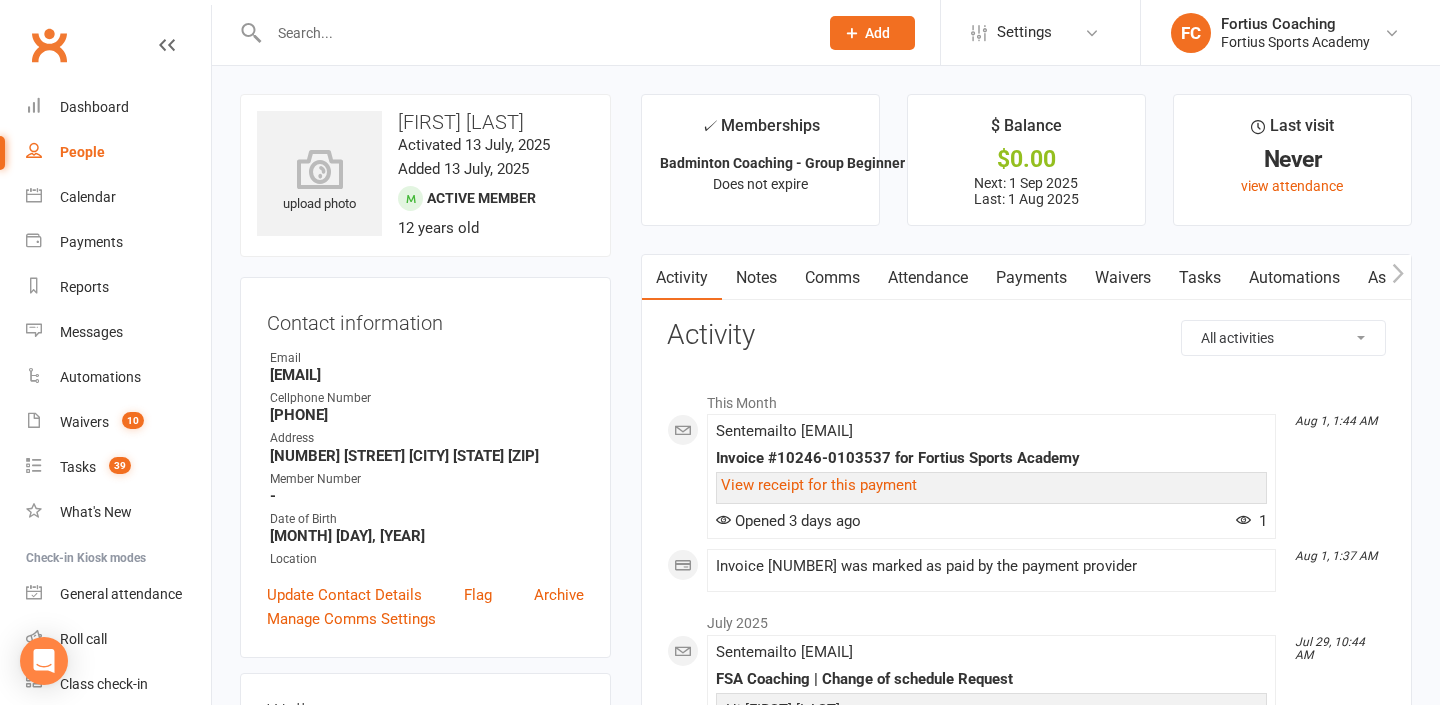 drag, startPoint x: 272, startPoint y: 375, endPoint x: 445, endPoint y: 372, distance: 173.02602 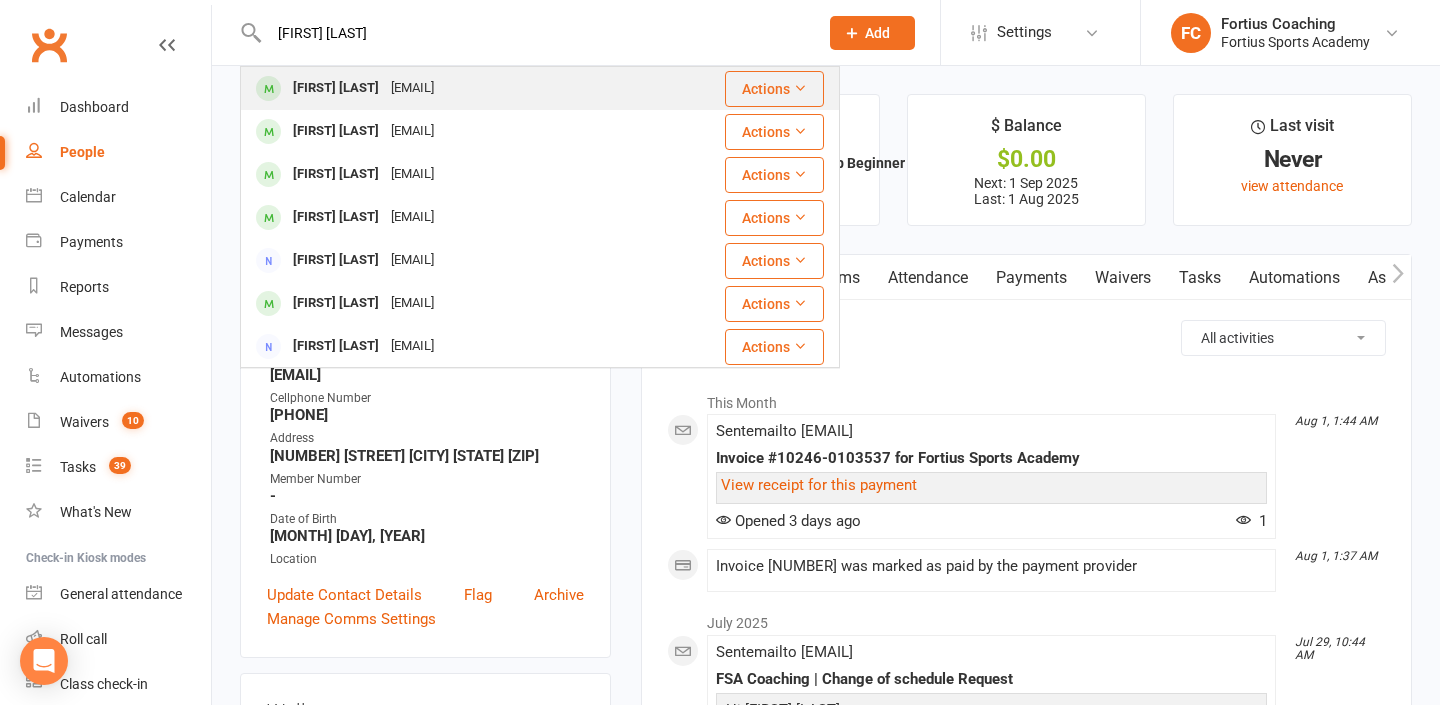 type on "[FIRST] [LAST]" 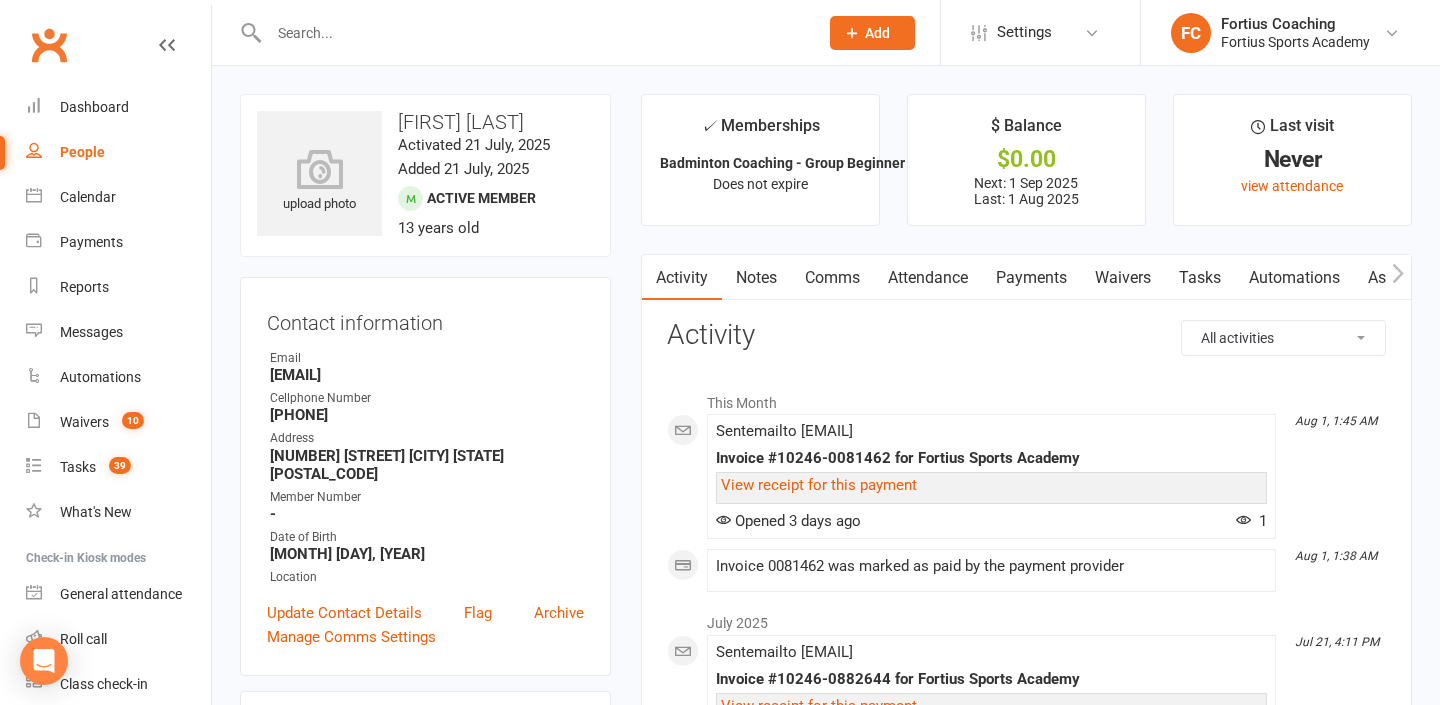 drag, startPoint x: 266, startPoint y: 370, endPoint x: 474, endPoint y: 371, distance: 208.00241 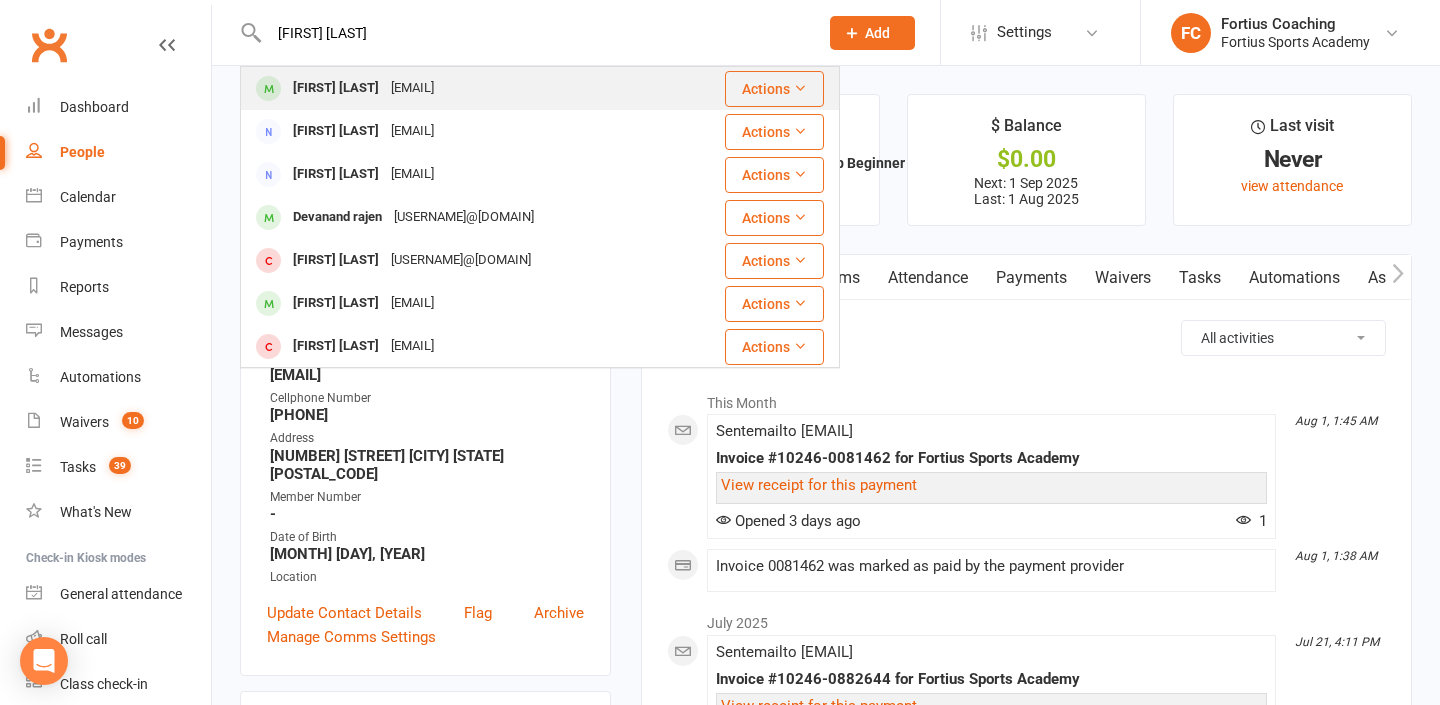 type on "[FIRST] [LAST]" 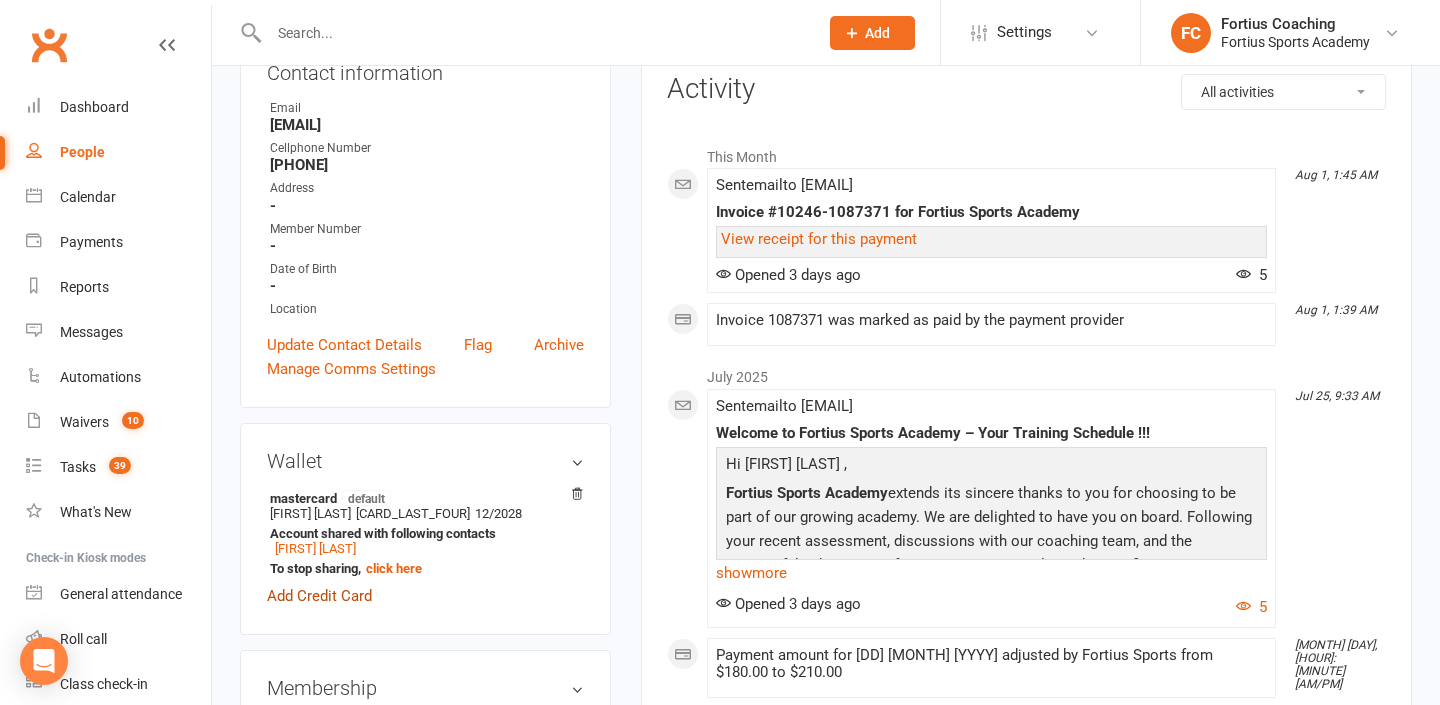 scroll, scrollTop: 54, scrollLeft: 0, axis: vertical 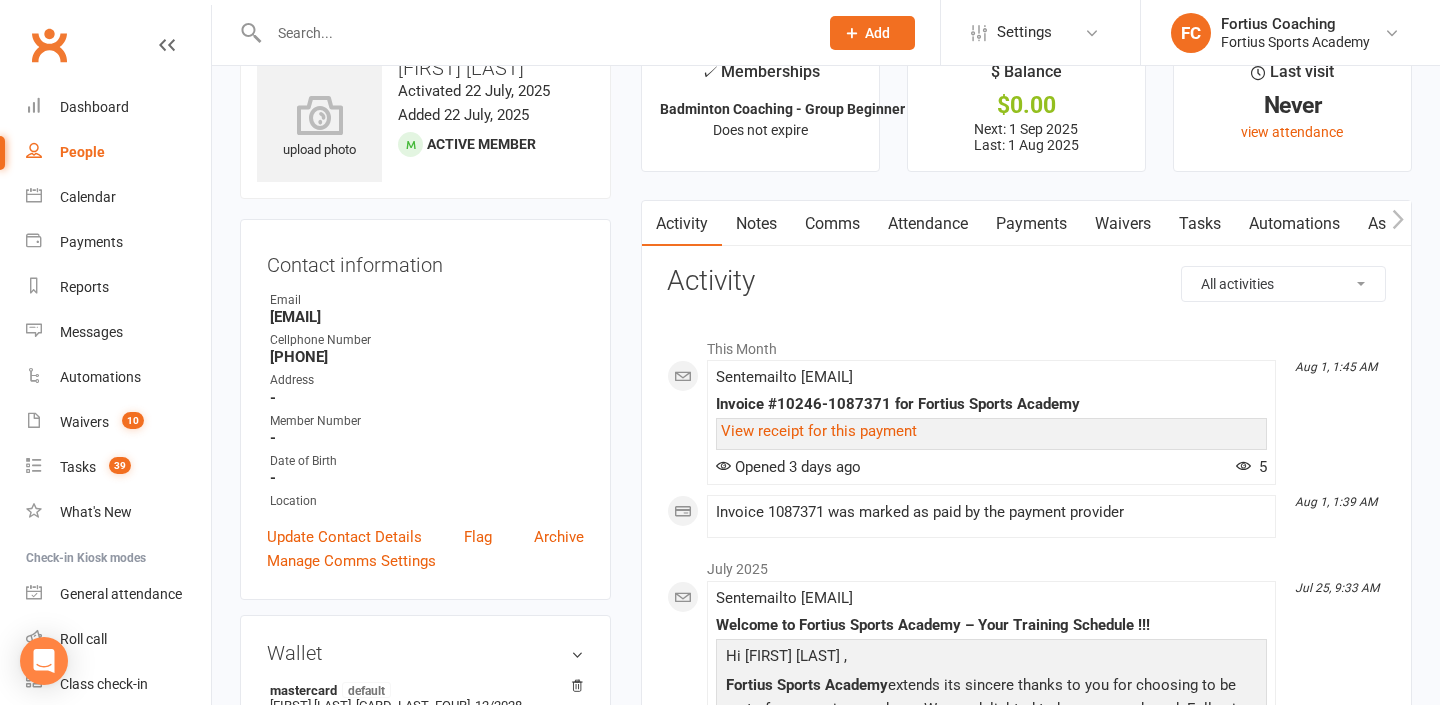 drag, startPoint x: 268, startPoint y: 318, endPoint x: 469, endPoint y: 317, distance: 201.00249 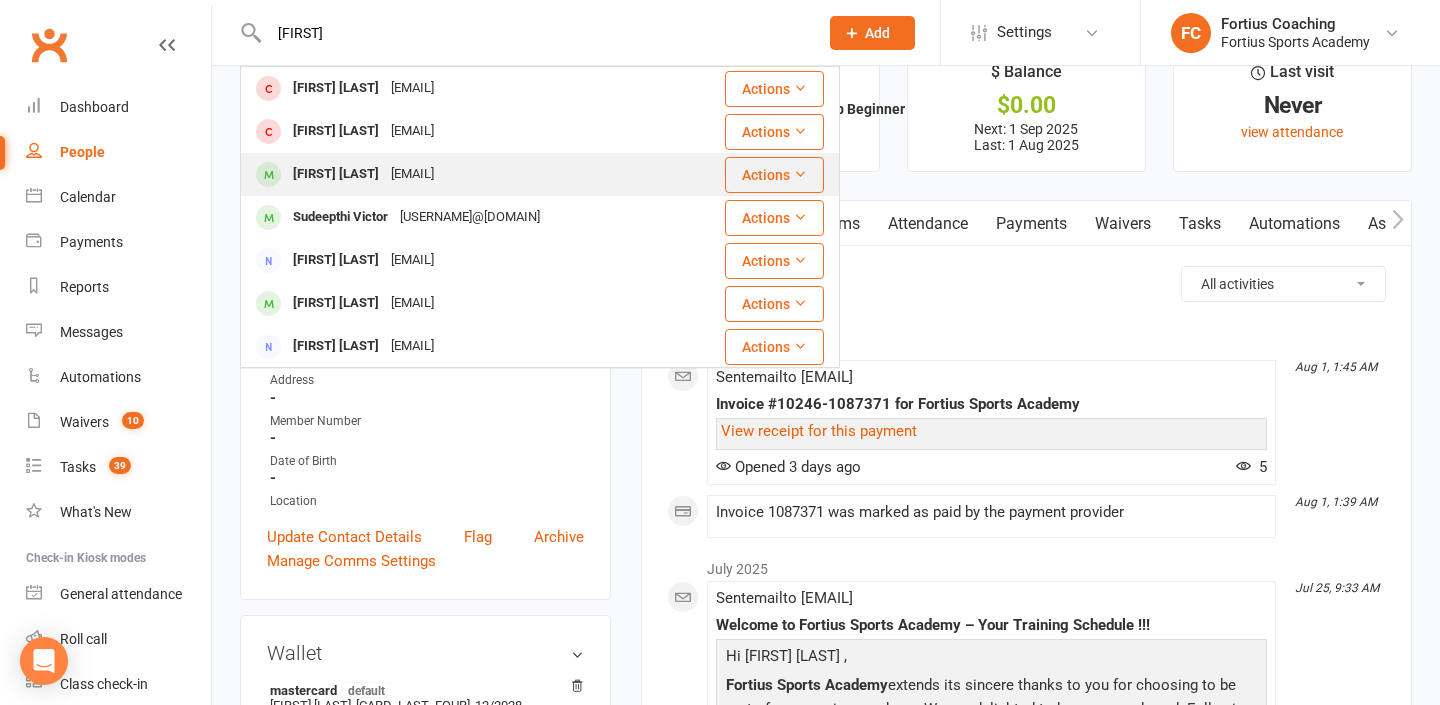 type on "[FIRST]" 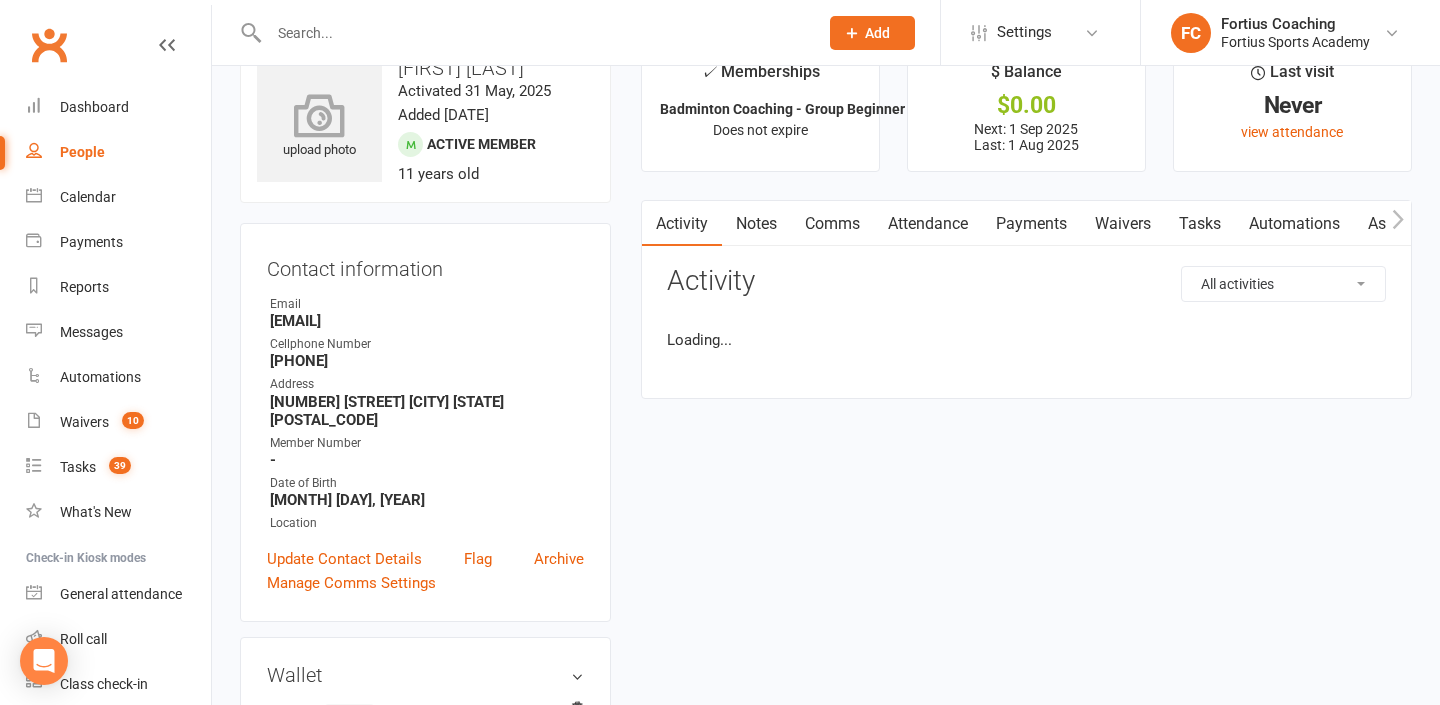 scroll, scrollTop: 0, scrollLeft: 0, axis: both 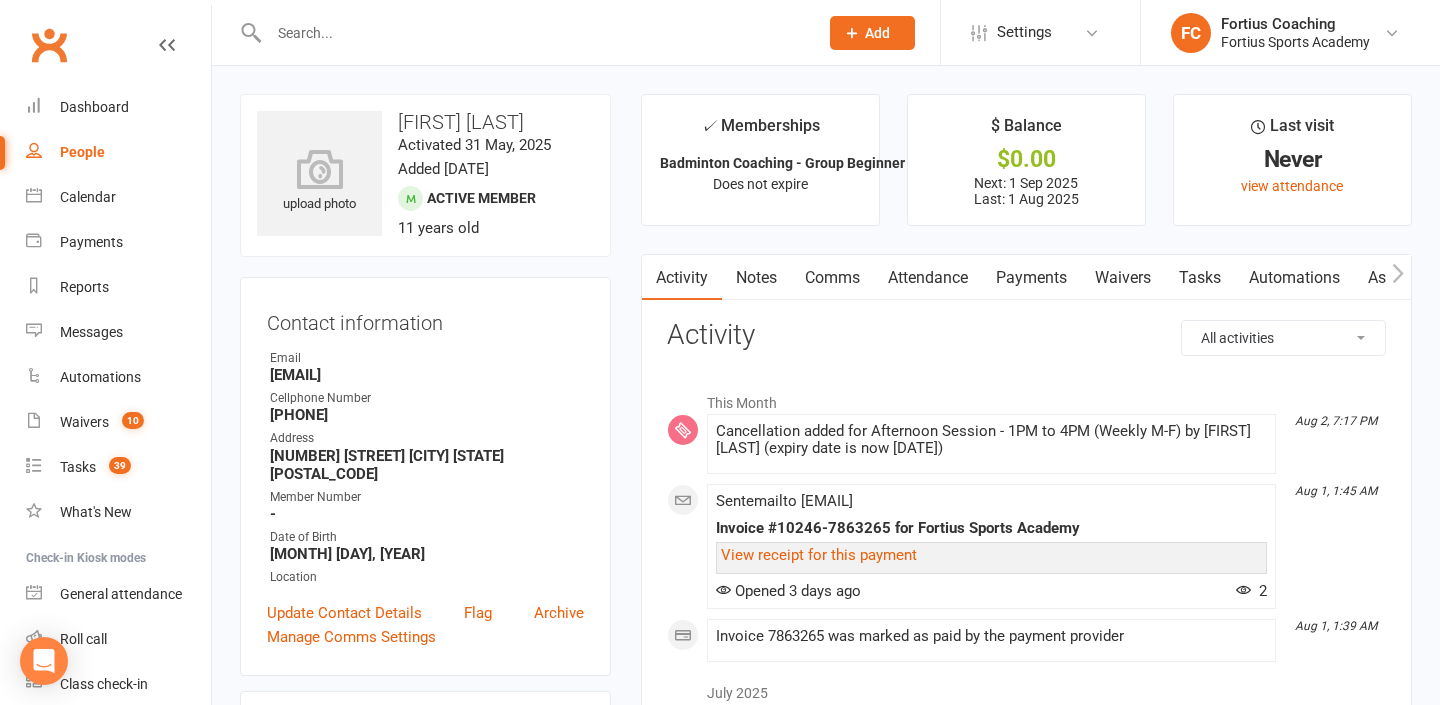 drag, startPoint x: 270, startPoint y: 378, endPoint x: 461, endPoint y: 368, distance: 191.2616 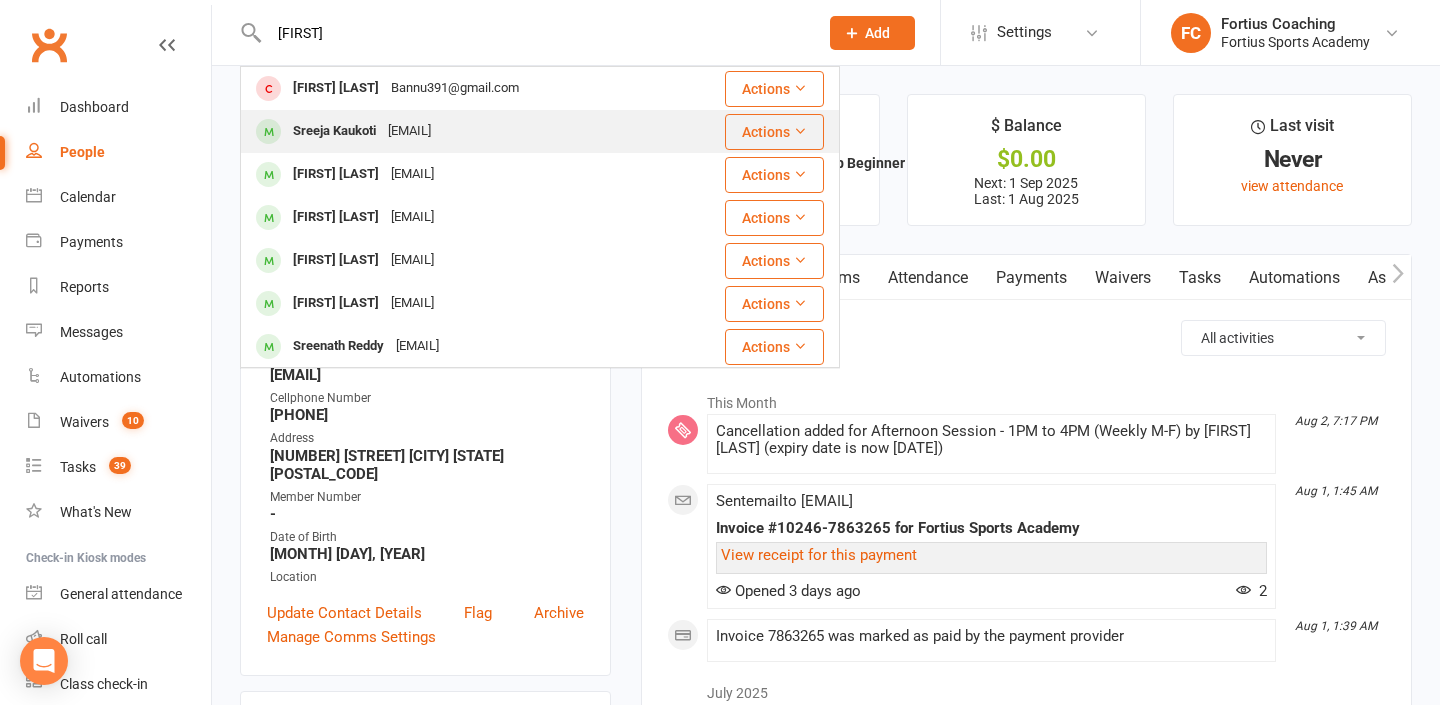 type on "[FIRST]" 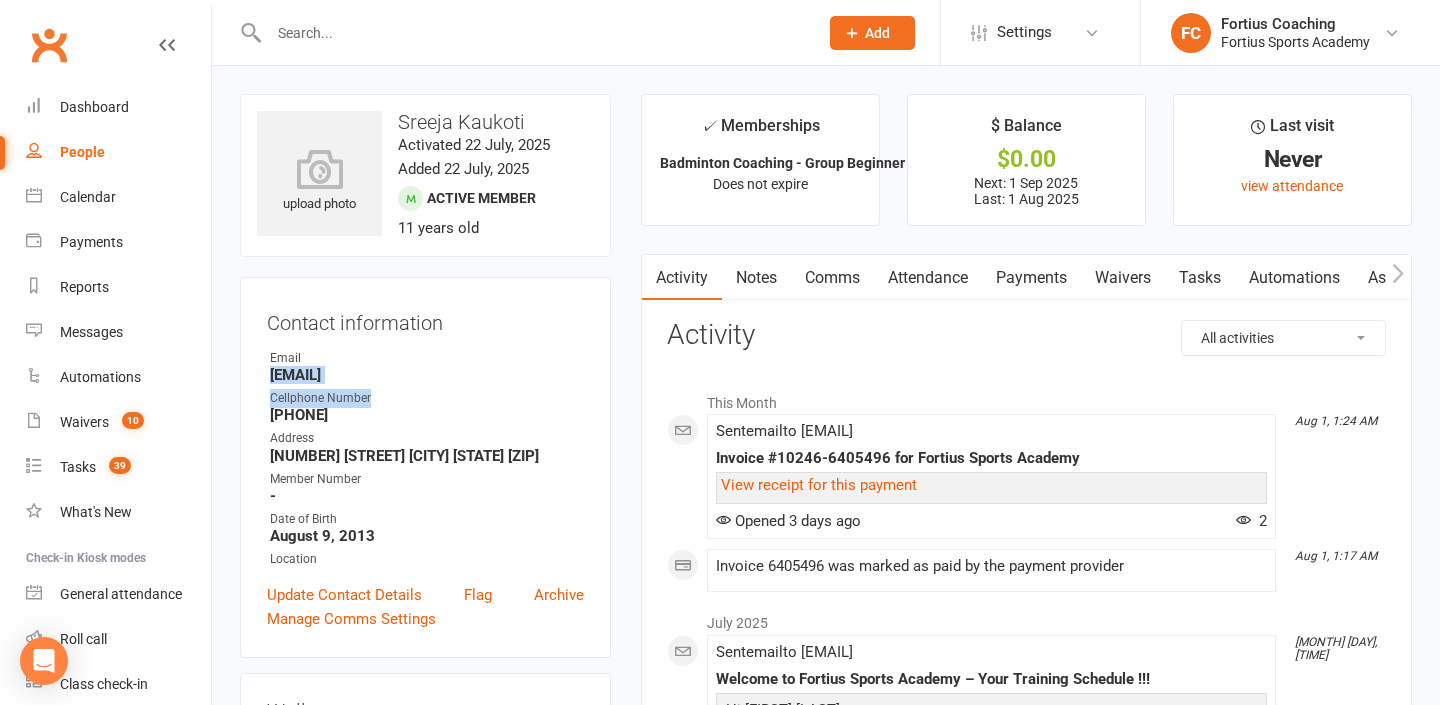 drag, startPoint x: 270, startPoint y: 379, endPoint x: 452, endPoint y: 391, distance: 182.39517 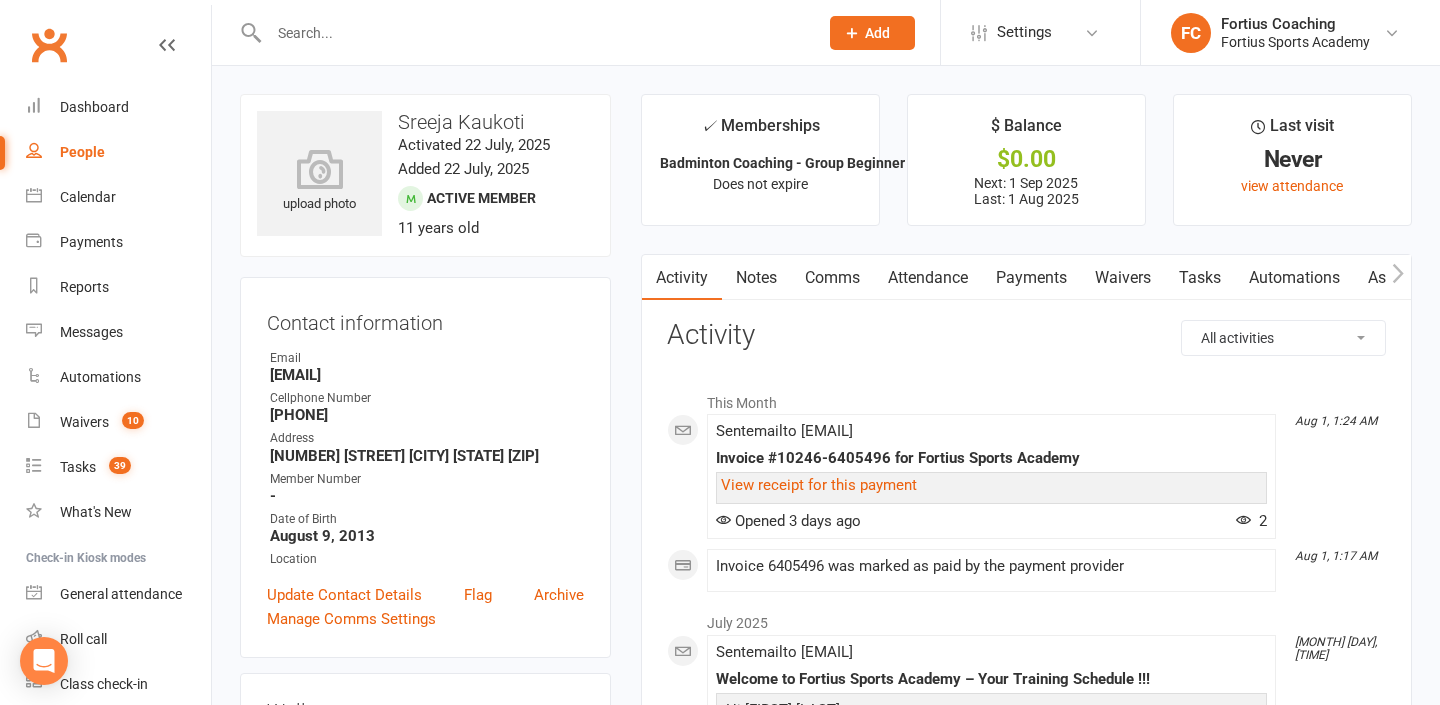drag, startPoint x: 409, startPoint y: 370, endPoint x: 269, endPoint y: 382, distance: 140.51335 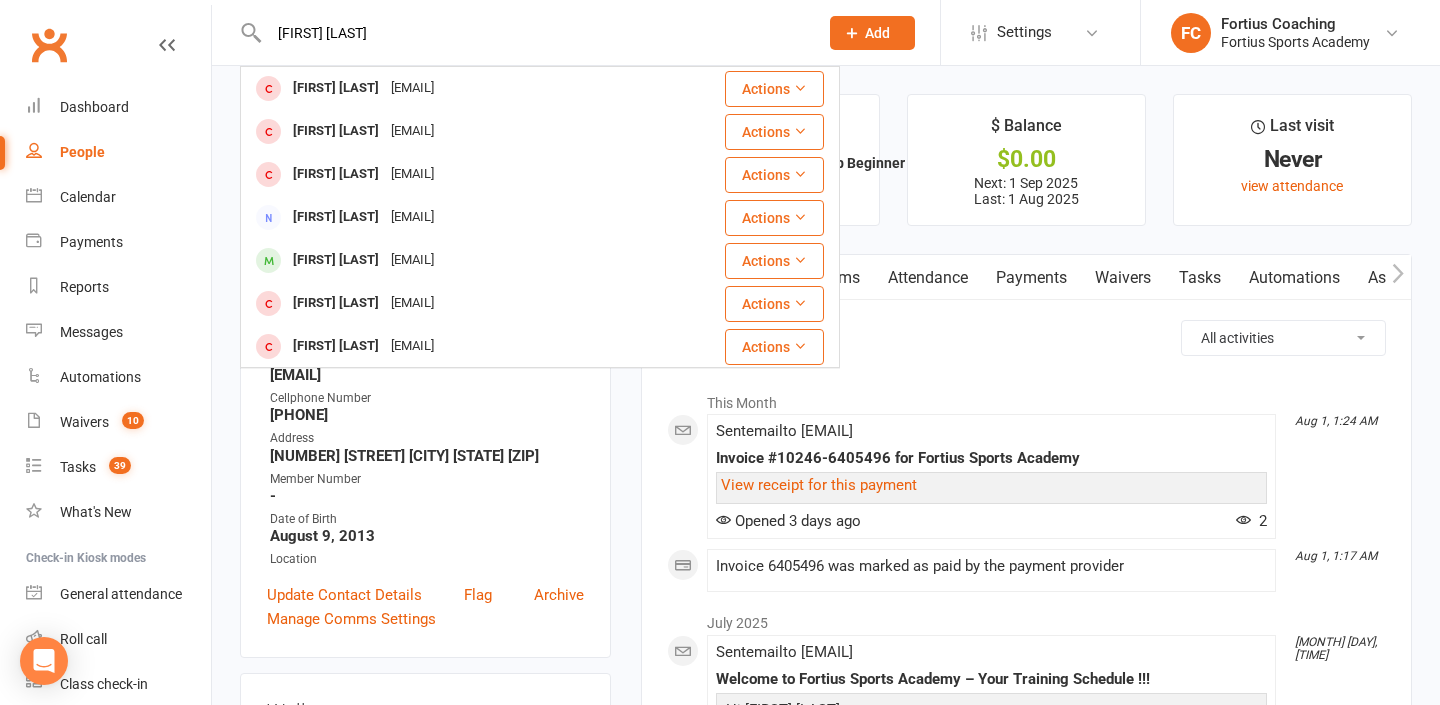 click on "[FIRST] [LAST]" at bounding box center (533, 33) 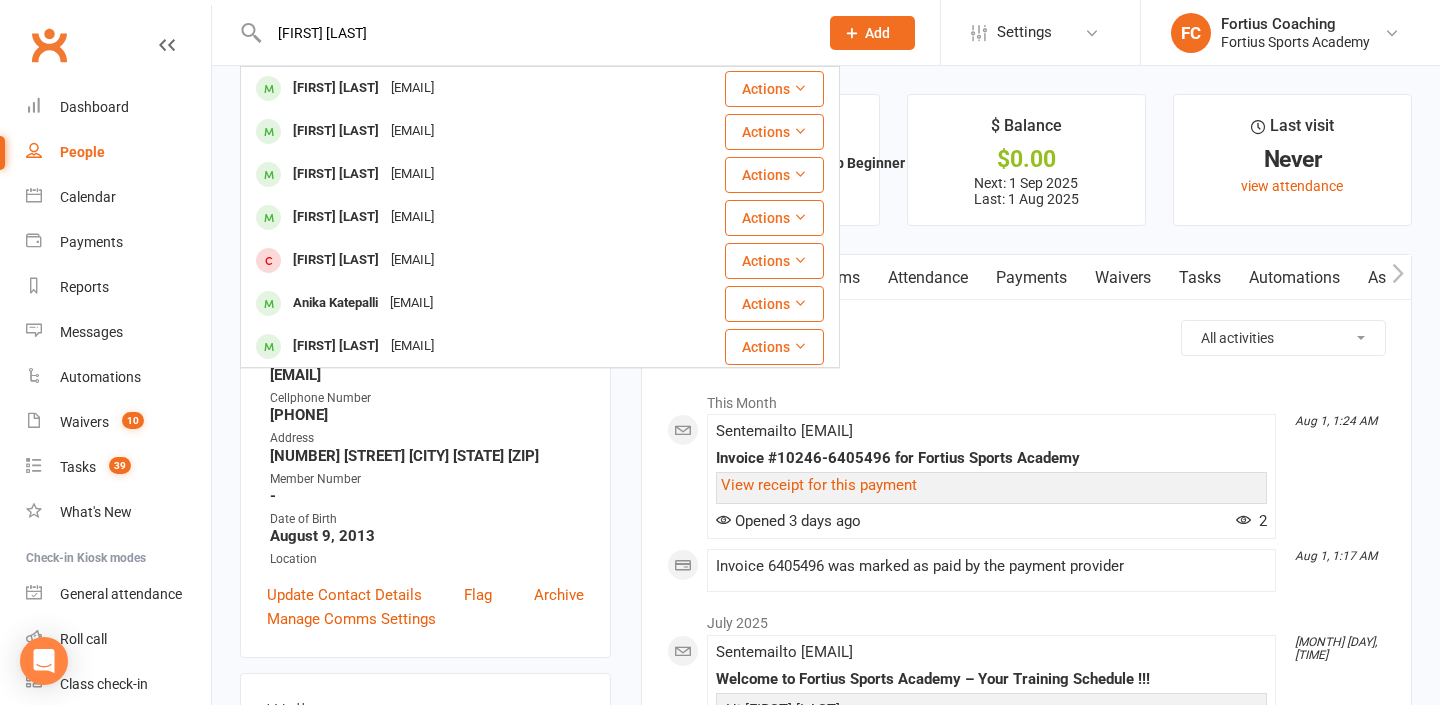 scroll, scrollTop: 0, scrollLeft: 0, axis: both 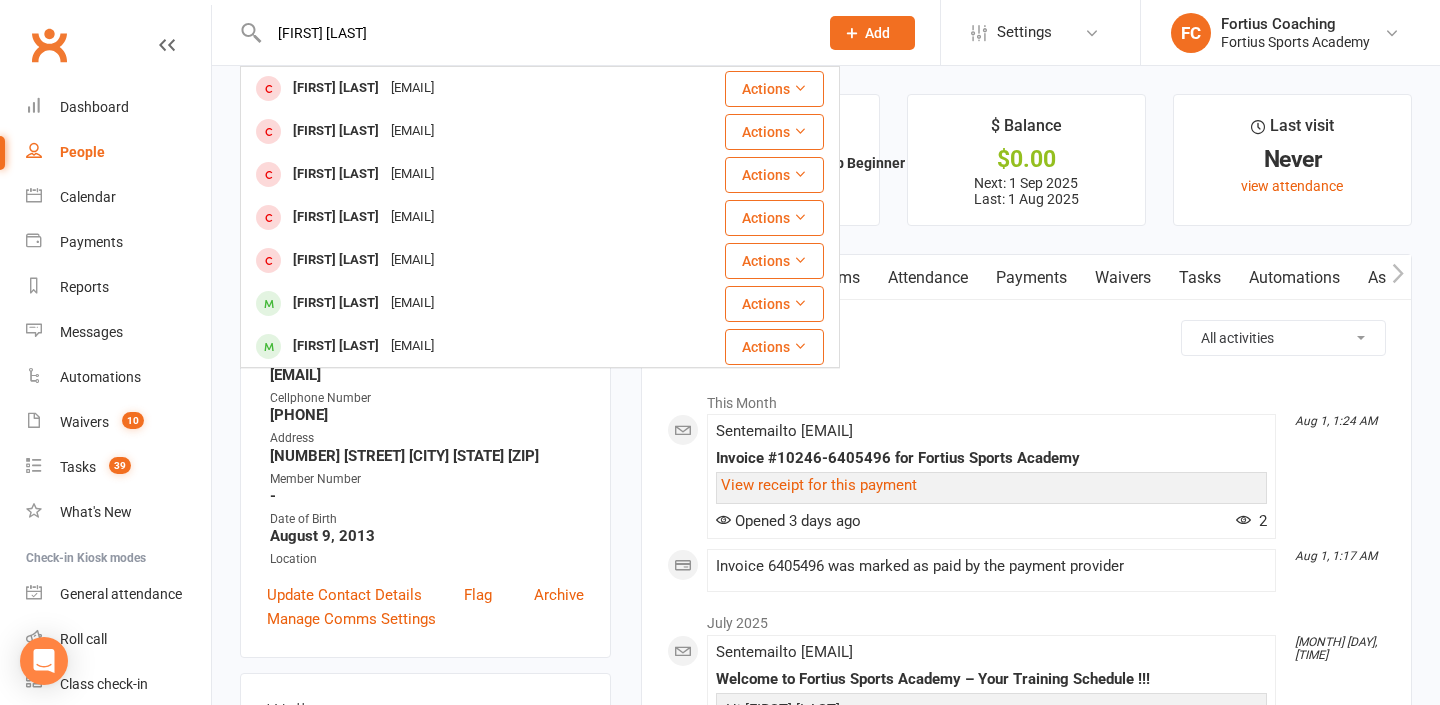 click on "[FIRST] [LAST] [EMAIL] Actions   [FIRST] [LAST] [EMAIL] Actions   [FIRST] [LAST] [EMAIL] Actions   [FIRST] [LAST] [EMAIL] Actions   [FIRST] [LAST] [EMAIL] Actions   [FIRST] [LAST] [EMAIL] Actions   [FIRST] [LAST] [EMAIL] Actions   [FIRST] [LAST] [EMAIL] Actions   [FIRST] [LAST] [EMAIL] Actions   [FIRST] [LAST] [EMAIL] Actions   [FIRST] [LAST] [EMAIL] Actions" at bounding box center (522, 32) 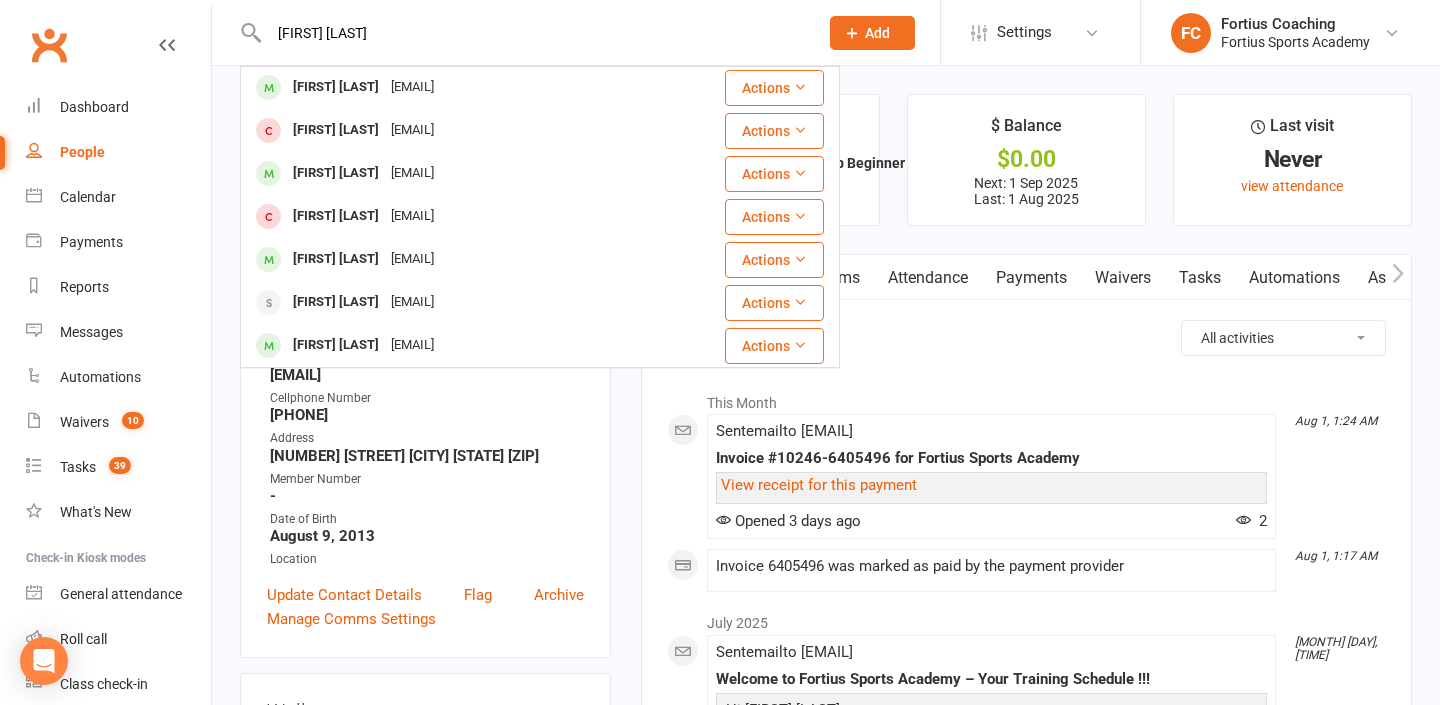 scroll, scrollTop: 0, scrollLeft: 0, axis: both 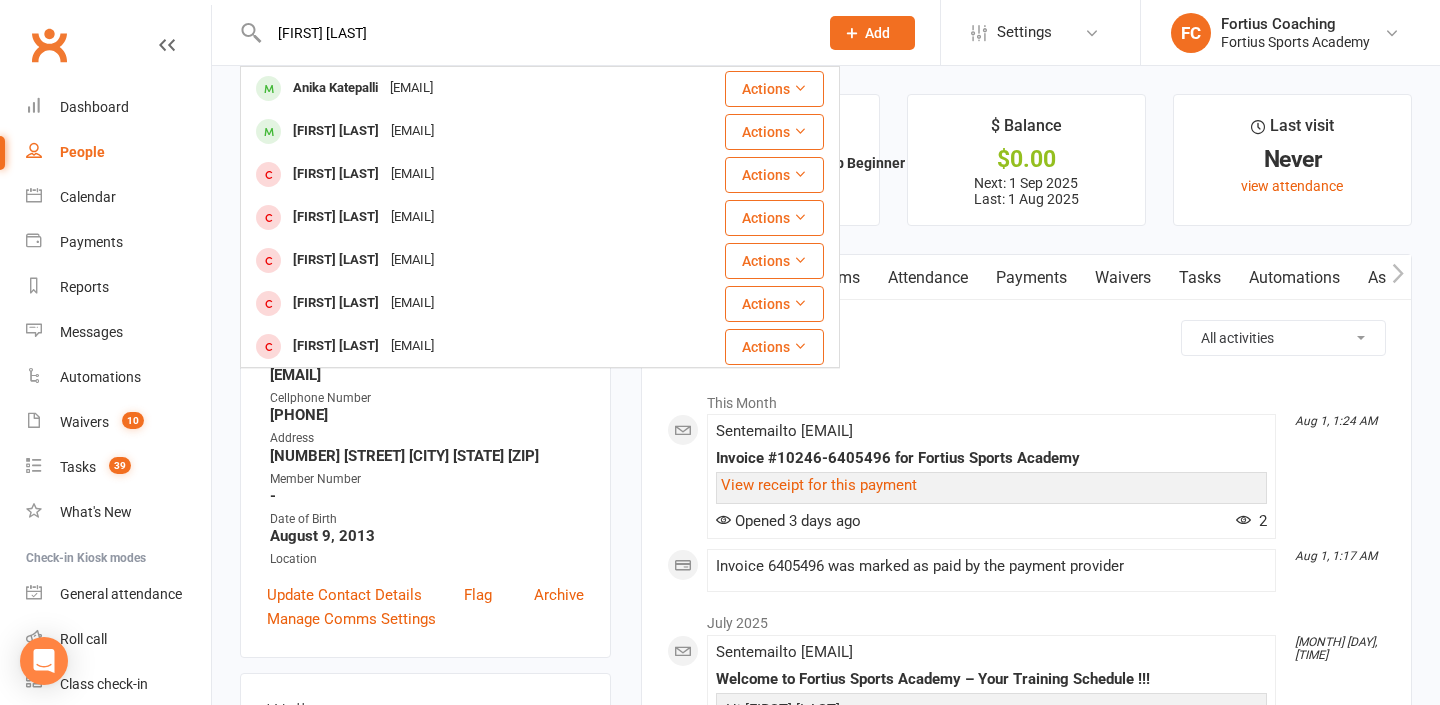 drag, startPoint x: 407, startPoint y: 30, endPoint x: 274, endPoint y: 41, distance: 133.45412 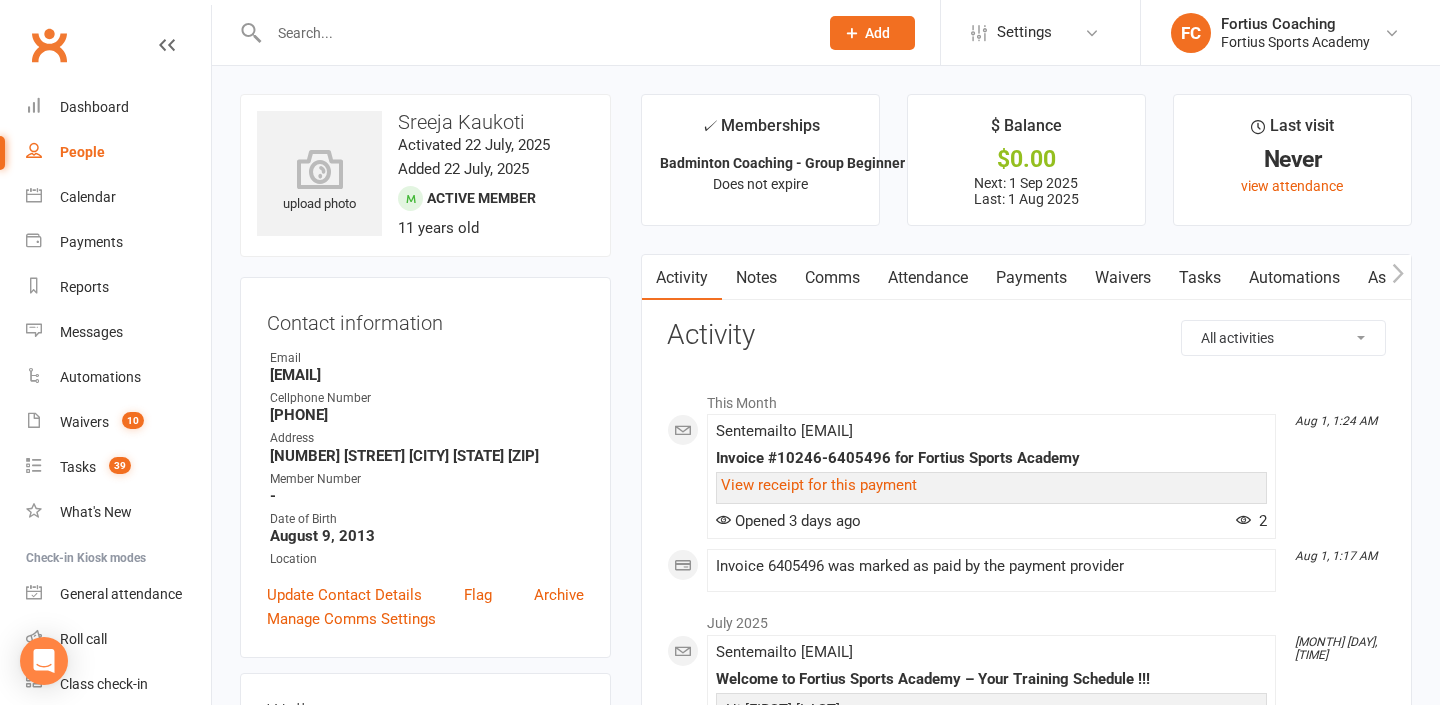 click at bounding box center (533, 33) 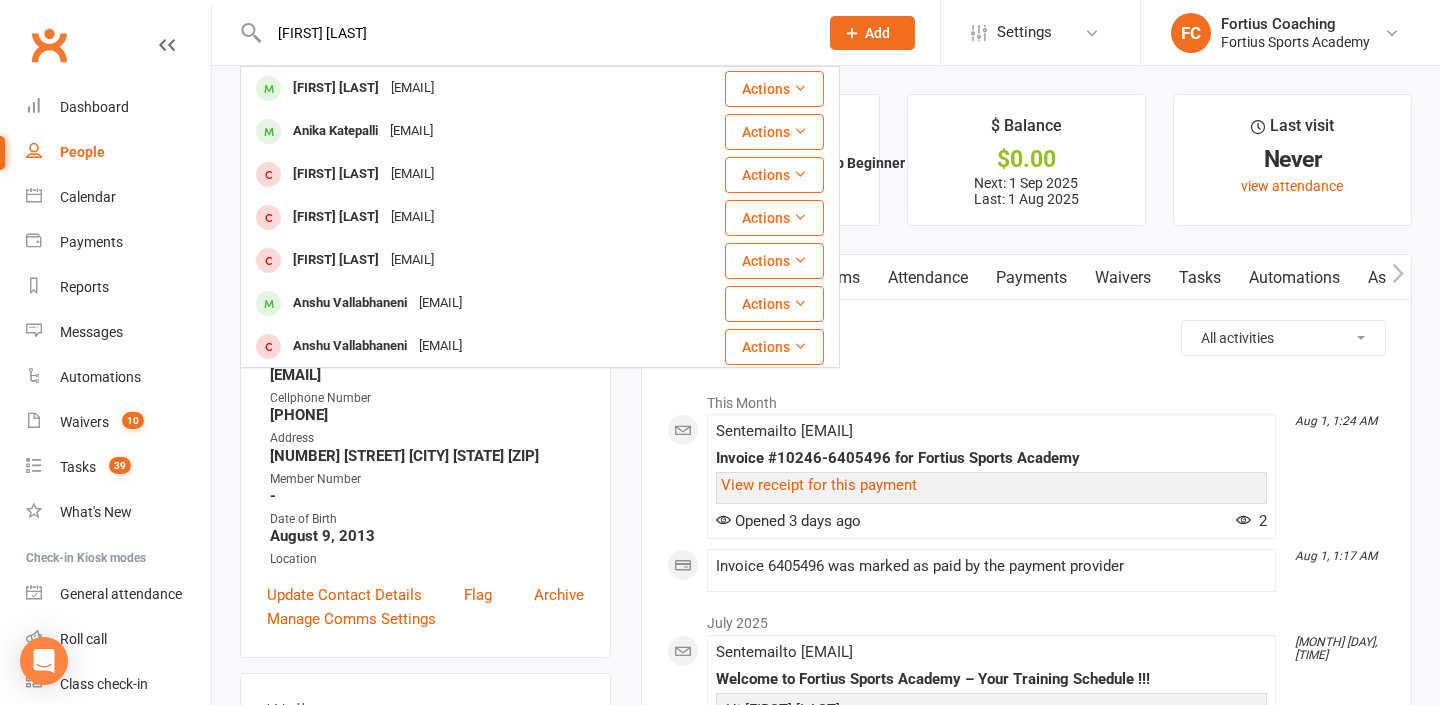 click on "[FIRST] [LAST]" at bounding box center (533, 33) 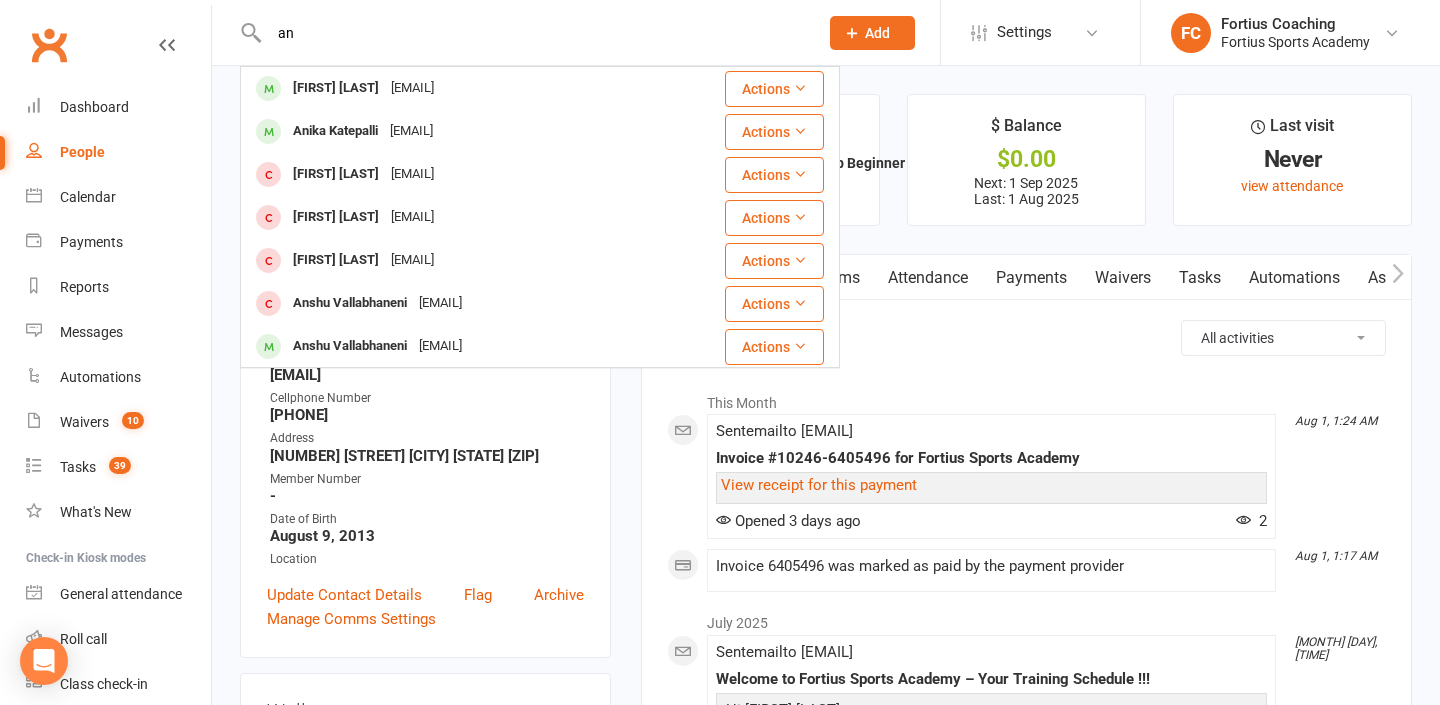 type on "a" 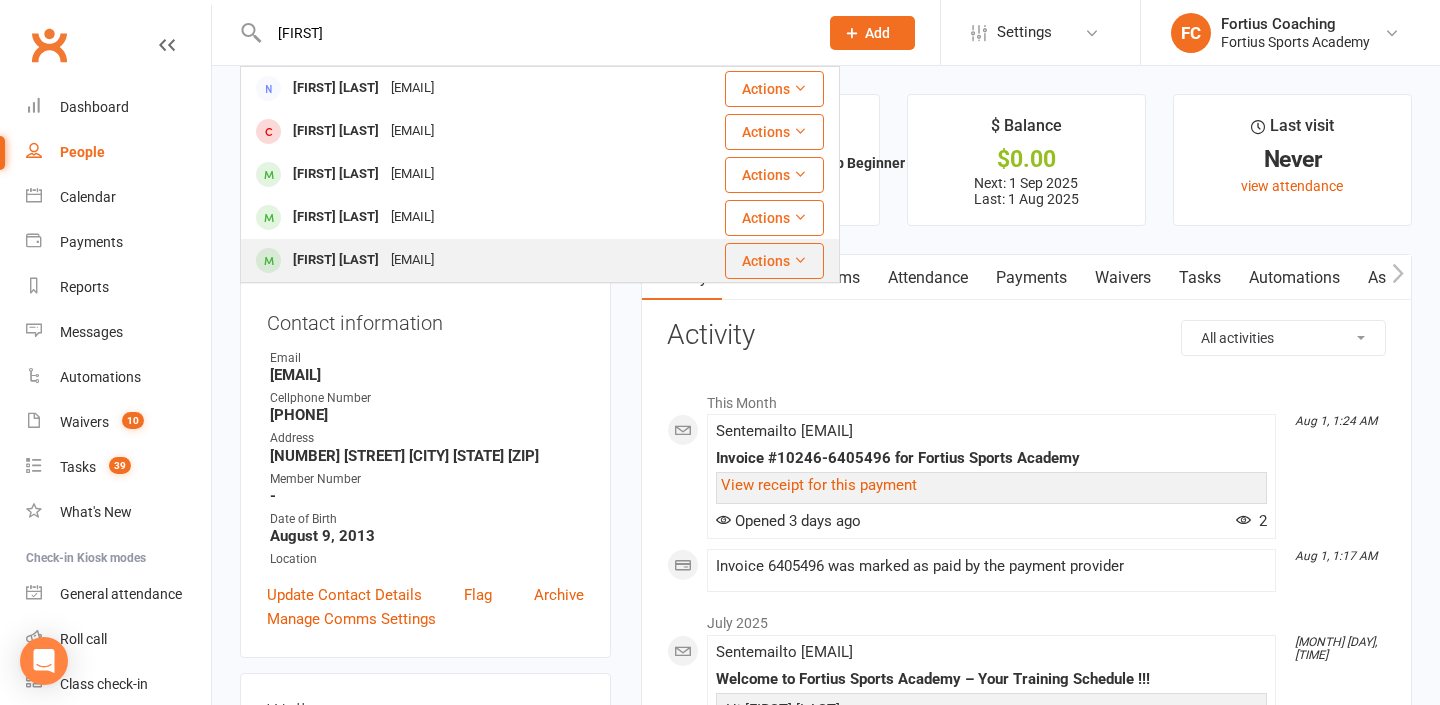 type on "[FIRST]" 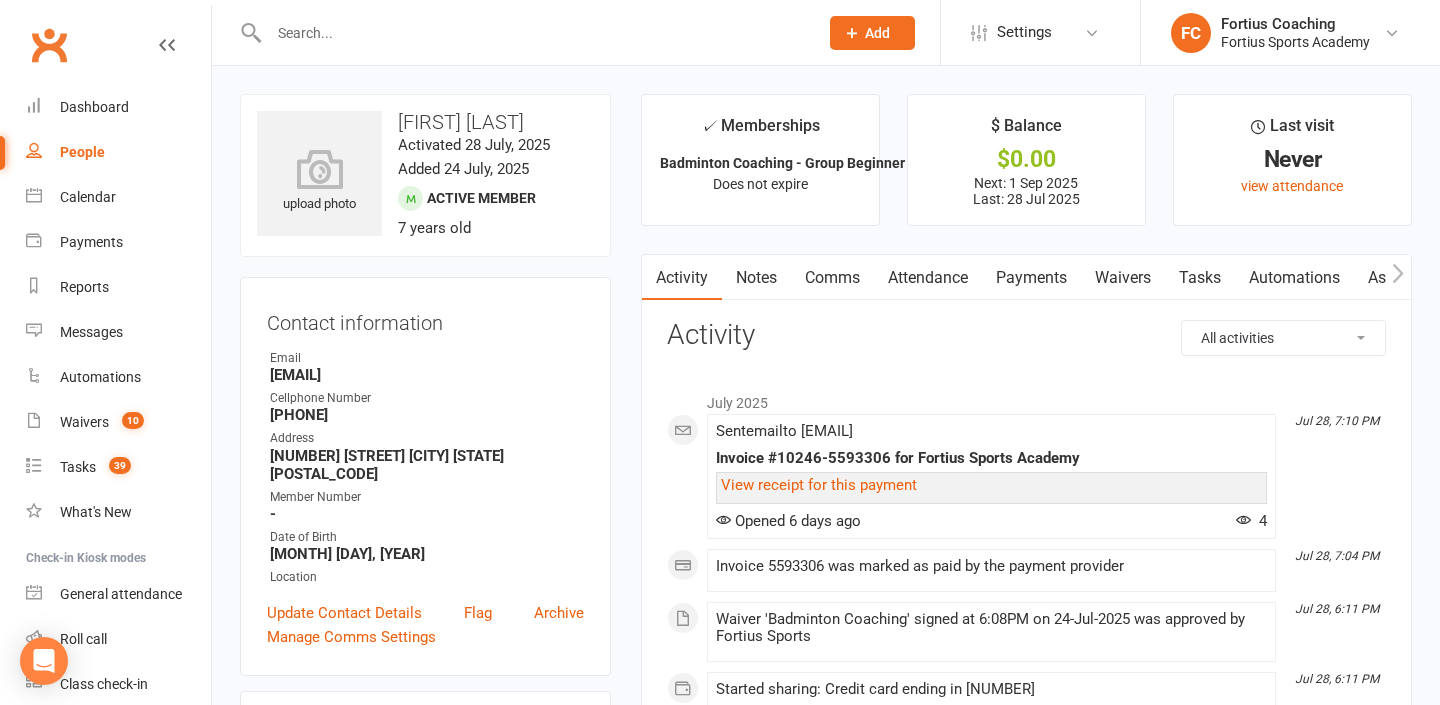 drag, startPoint x: 268, startPoint y: 375, endPoint x: 469, endPoint y: 374, distance: 201.00249 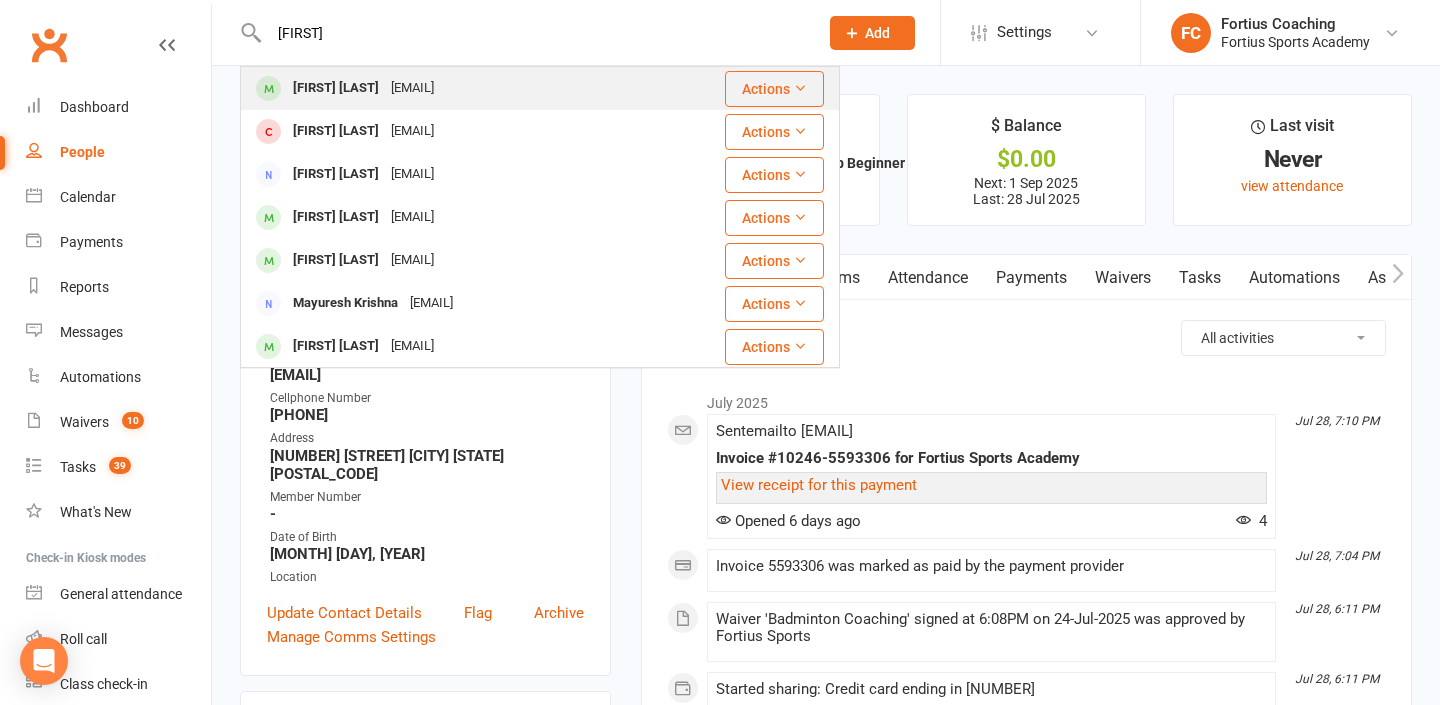 type on "[FIRST]" 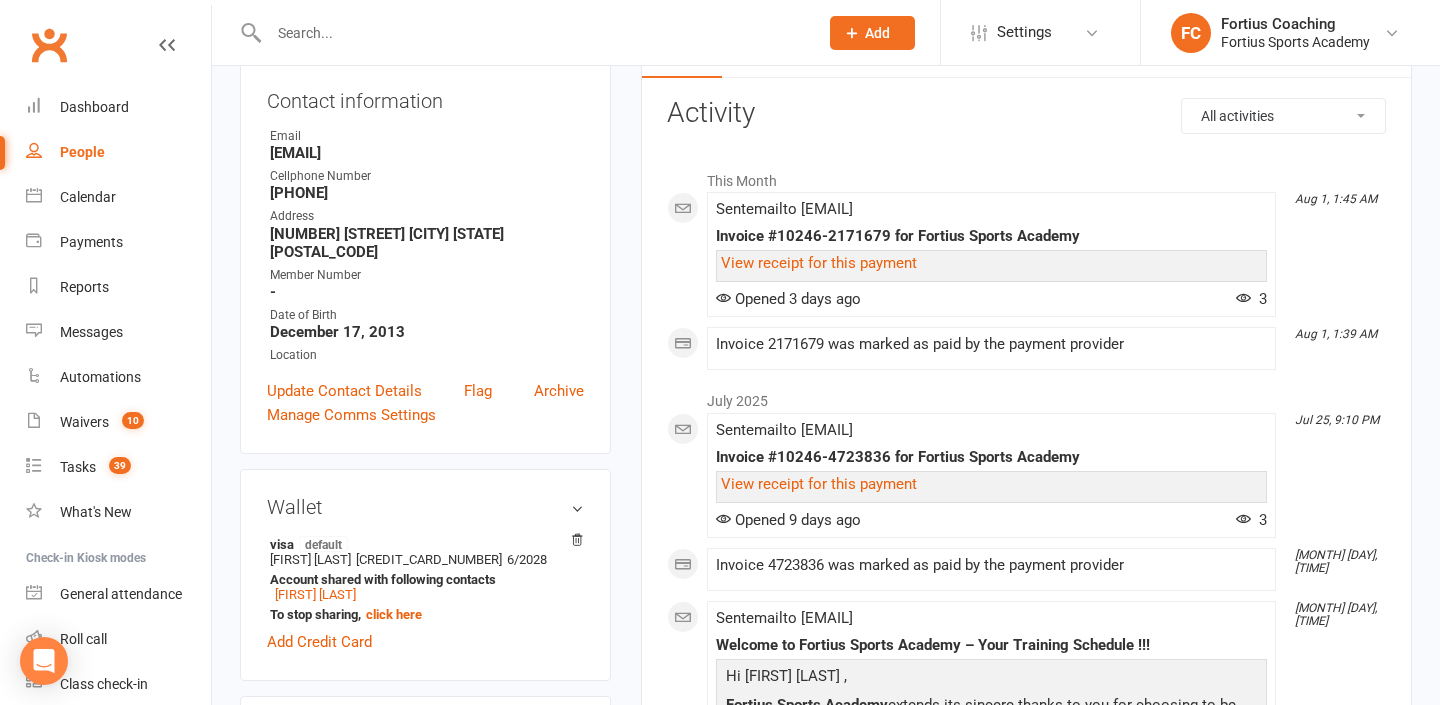 scroll, scrollTop: 199, scrollLeft: 0, axis: vertical 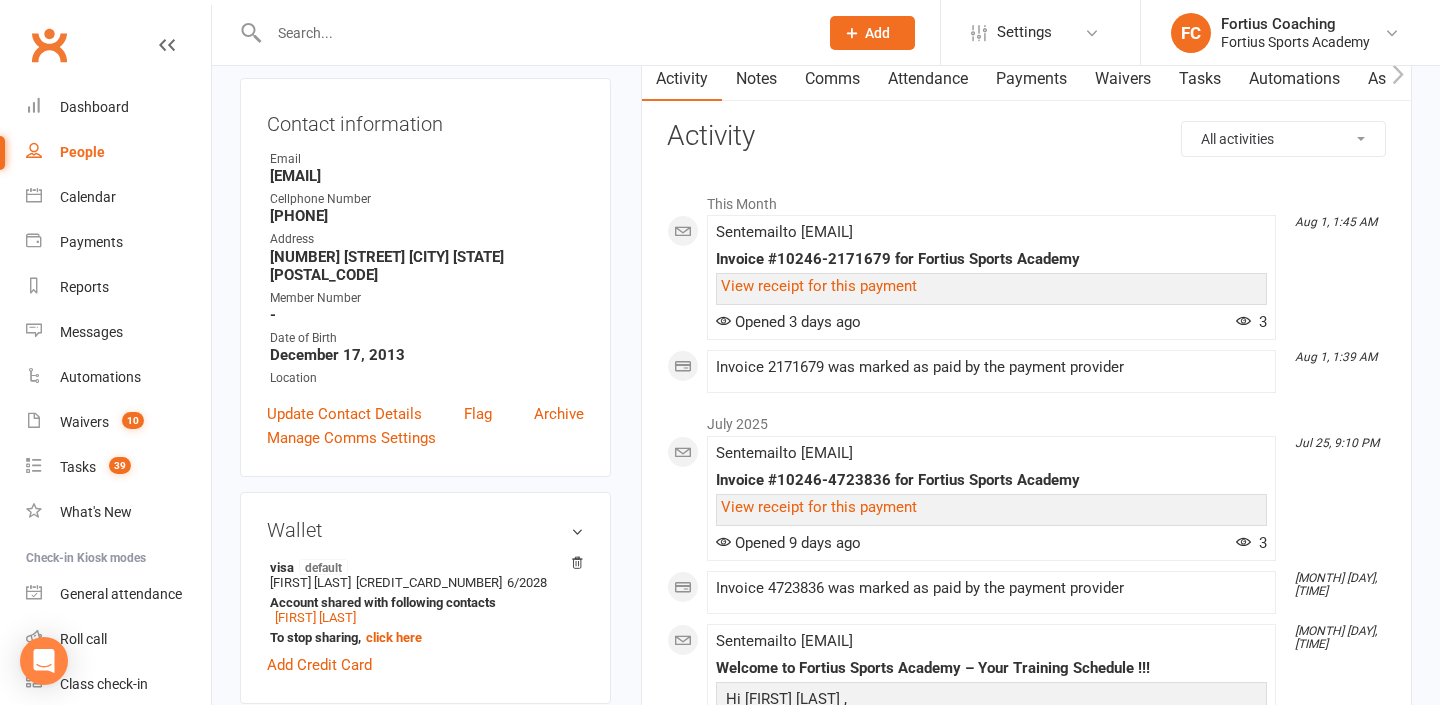 drag, startPoint x: 273, startPoint y: 176, endPoint x: 460, endPoint y: 175, distance: 187.00267 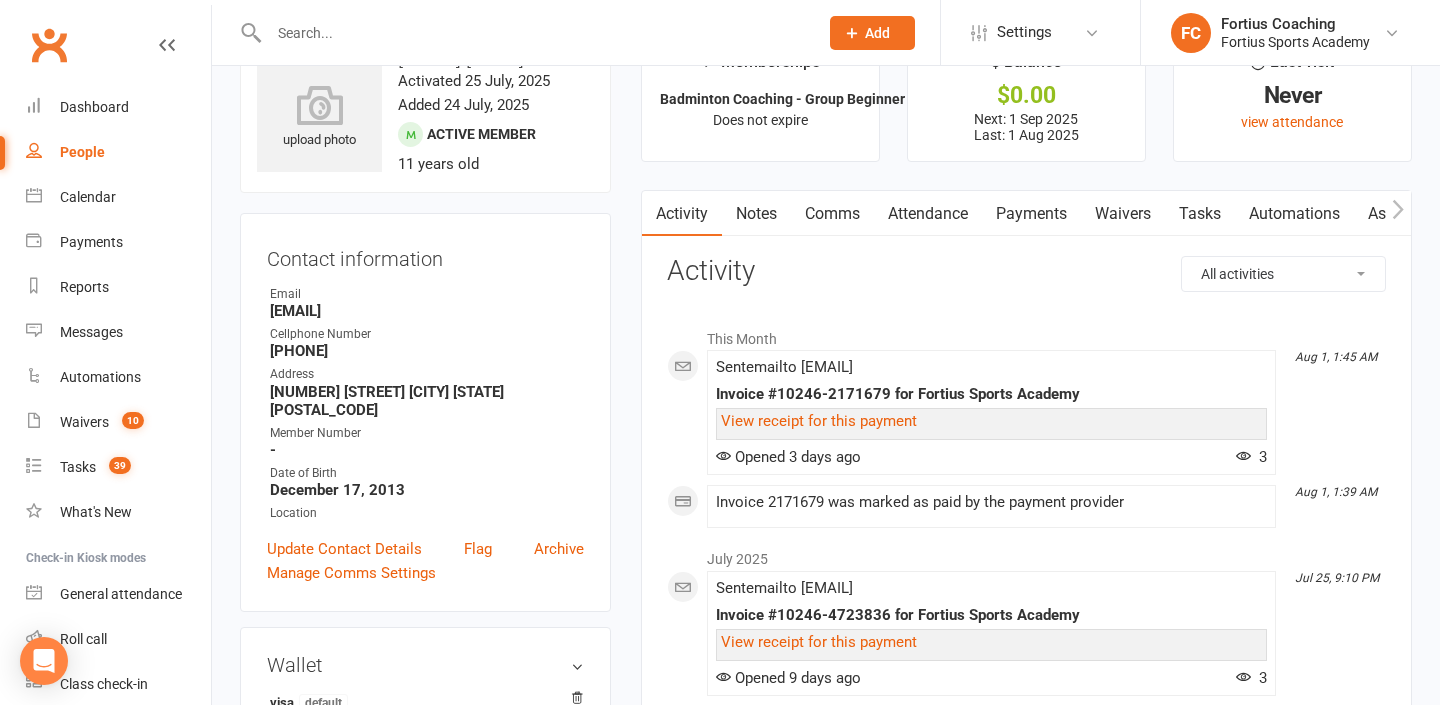 scroll, scrollTop: 0, scrollLeft: 0, axis: both 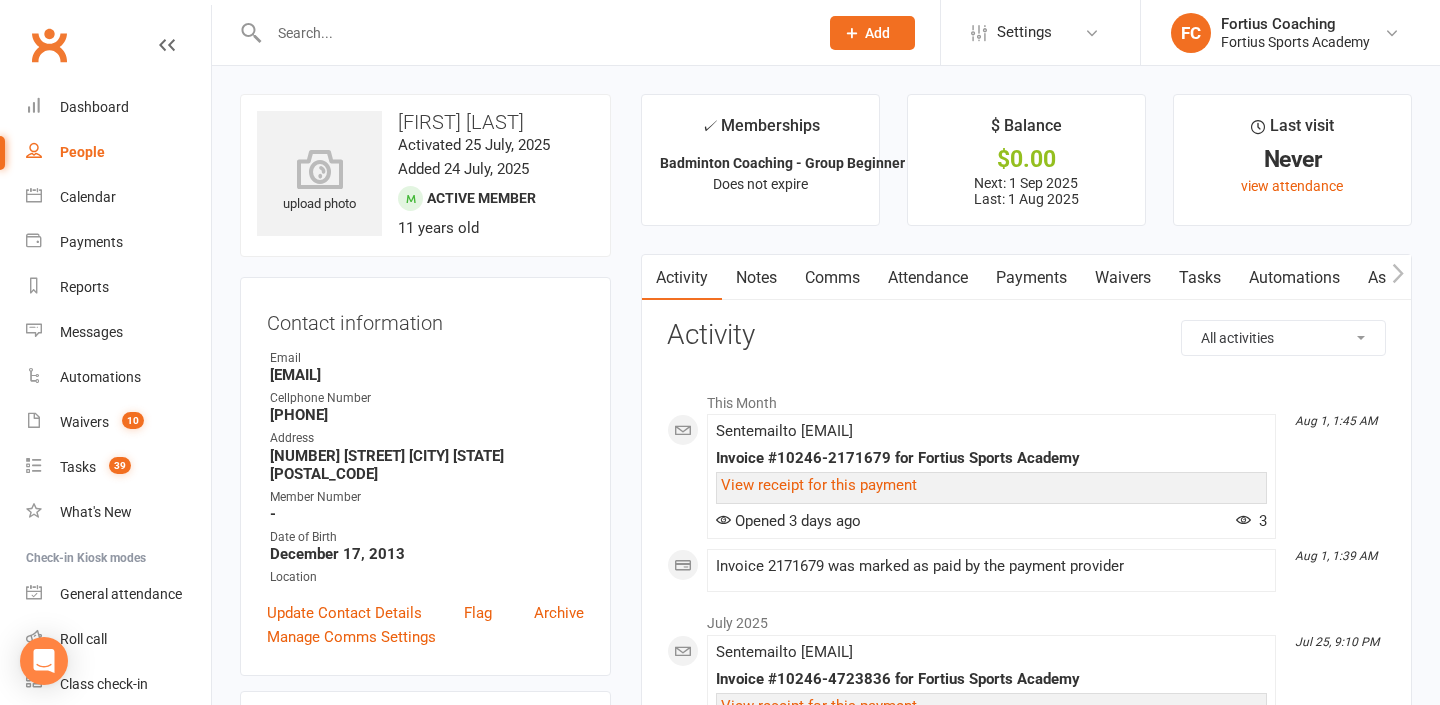 click at bounding box center [533, 33] 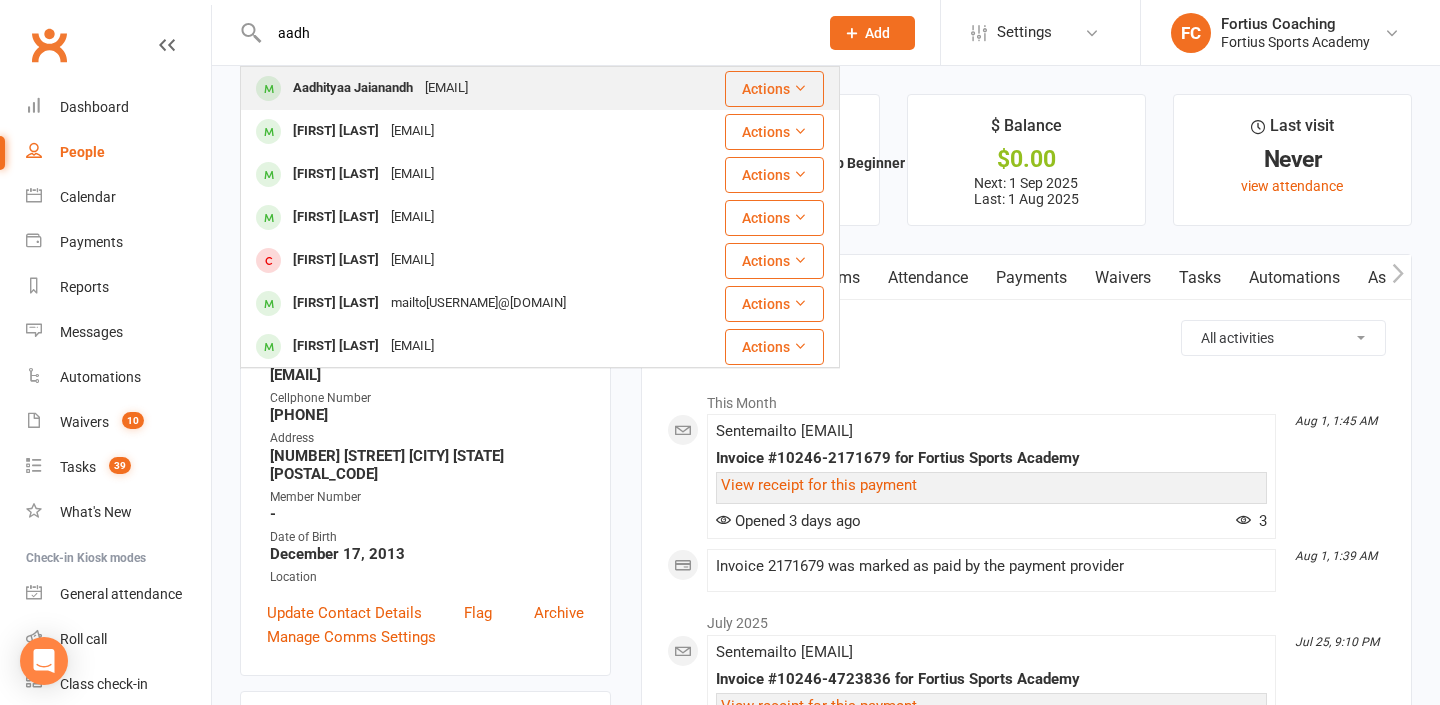 type on "aadh" 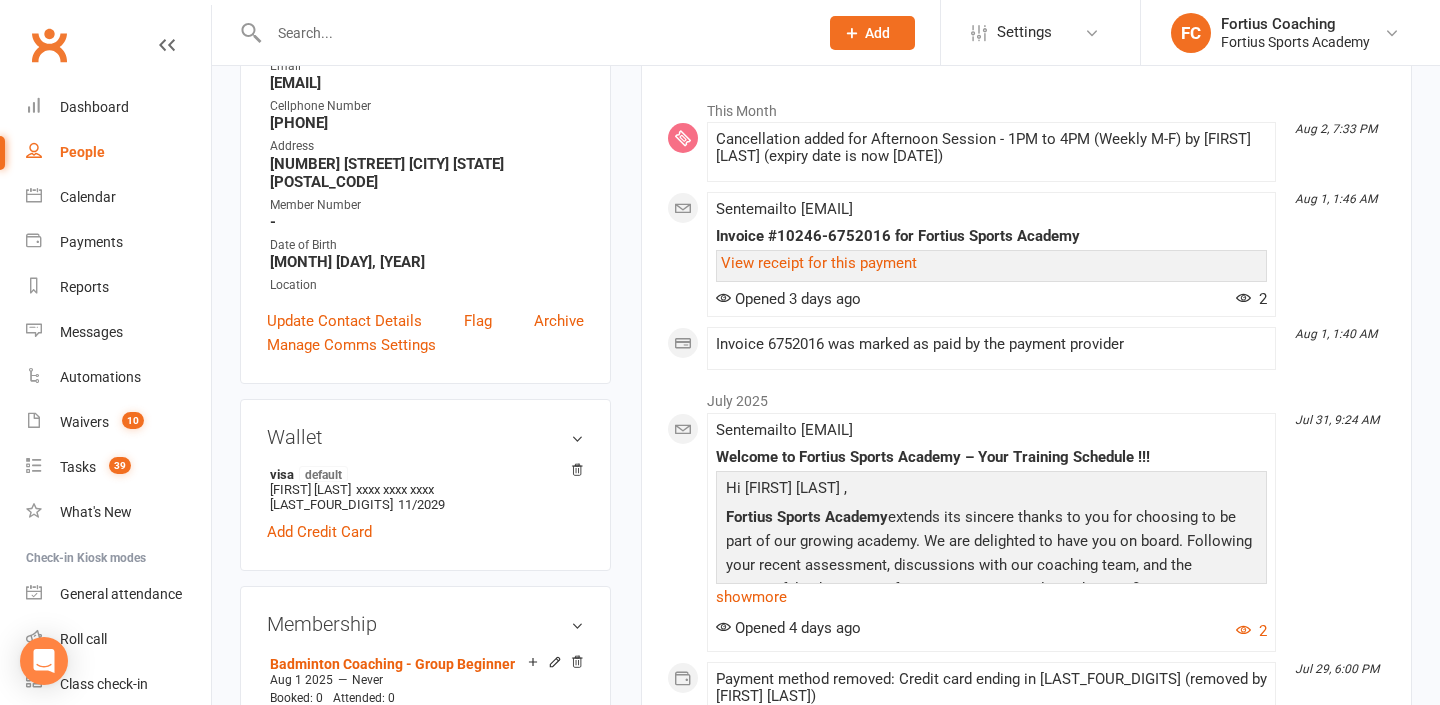scroll, scrollTop: 0, scrollLeft: 0, axis: both 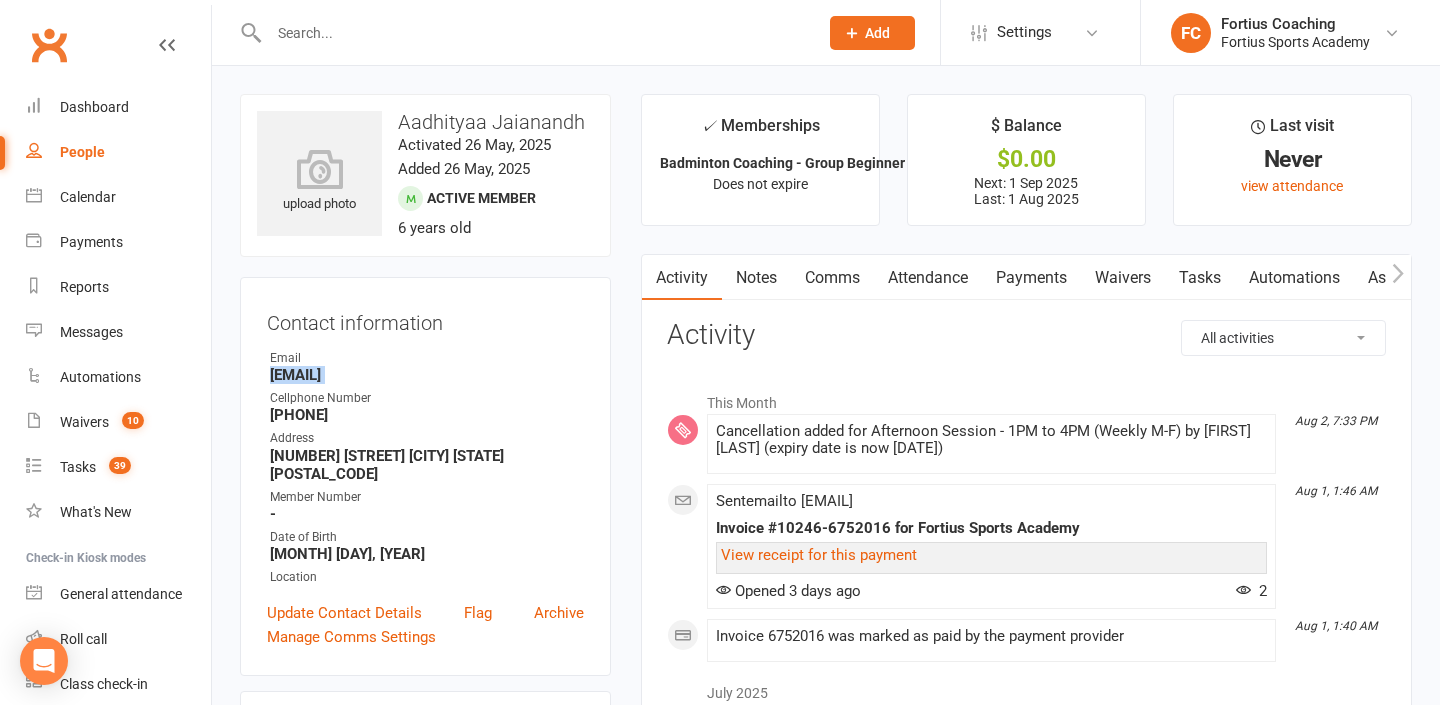drag, startPoint x: 271, startPoint y: 374, endPoint x: 461, endPoint y: 384, distance: 190.26297 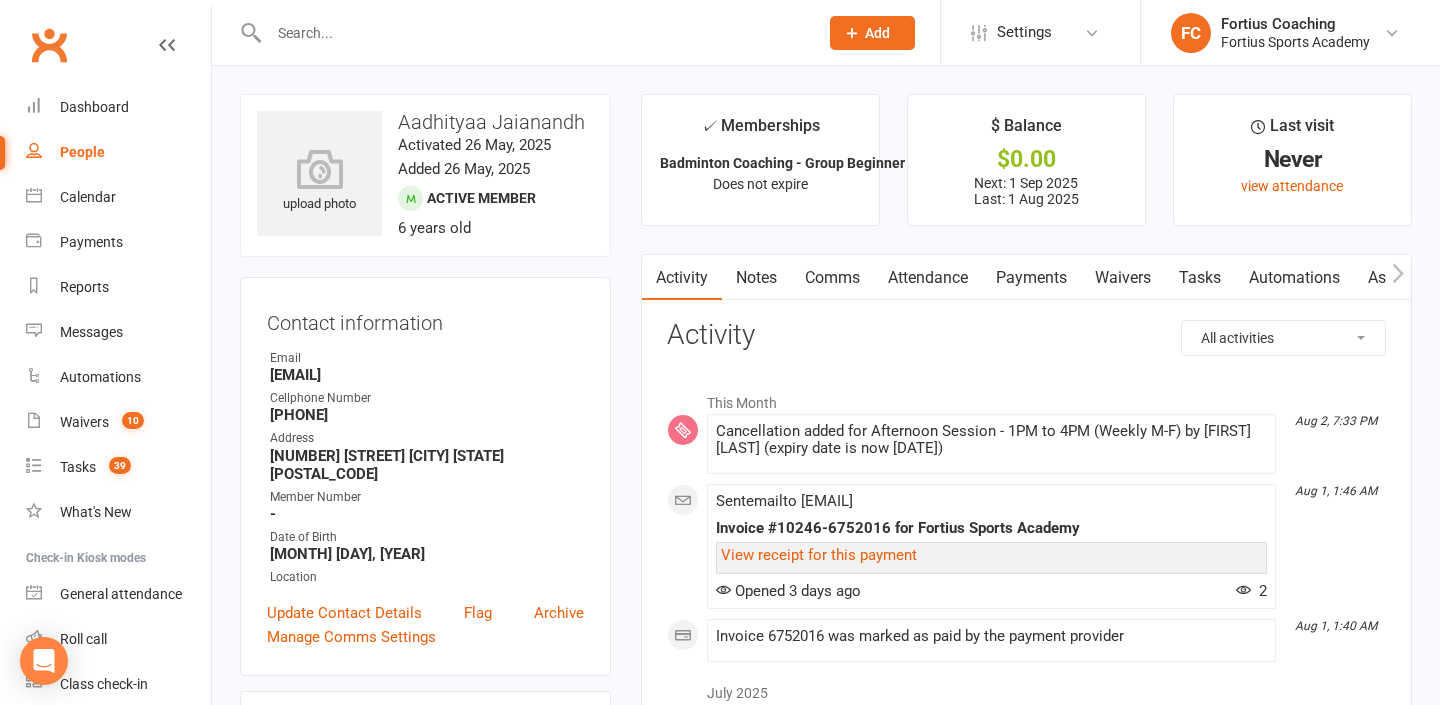 click at bounding box center [522, 32] 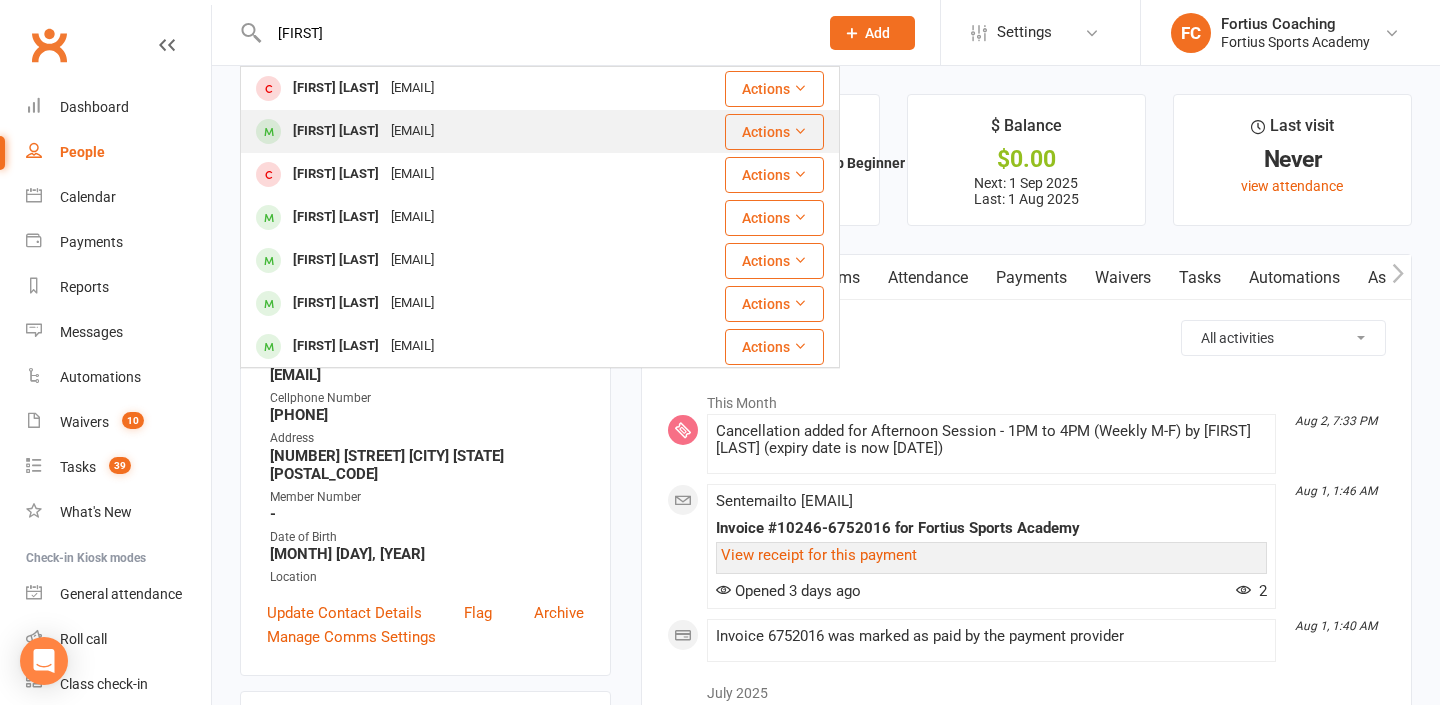 type on "[FIRST]" 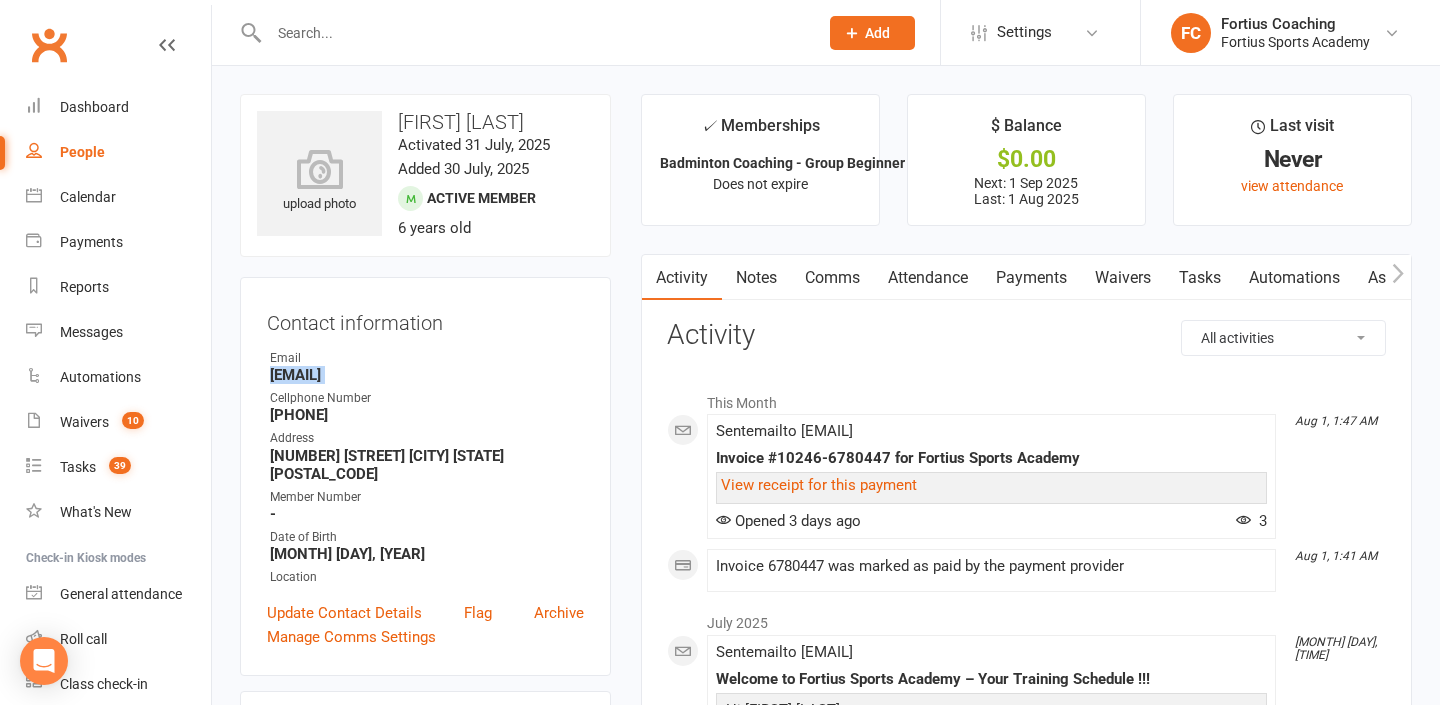 drag, startPoint x: 273, startPoint y: 375, endPoint x: 498, endPoint y: 384, distance: 225.17993 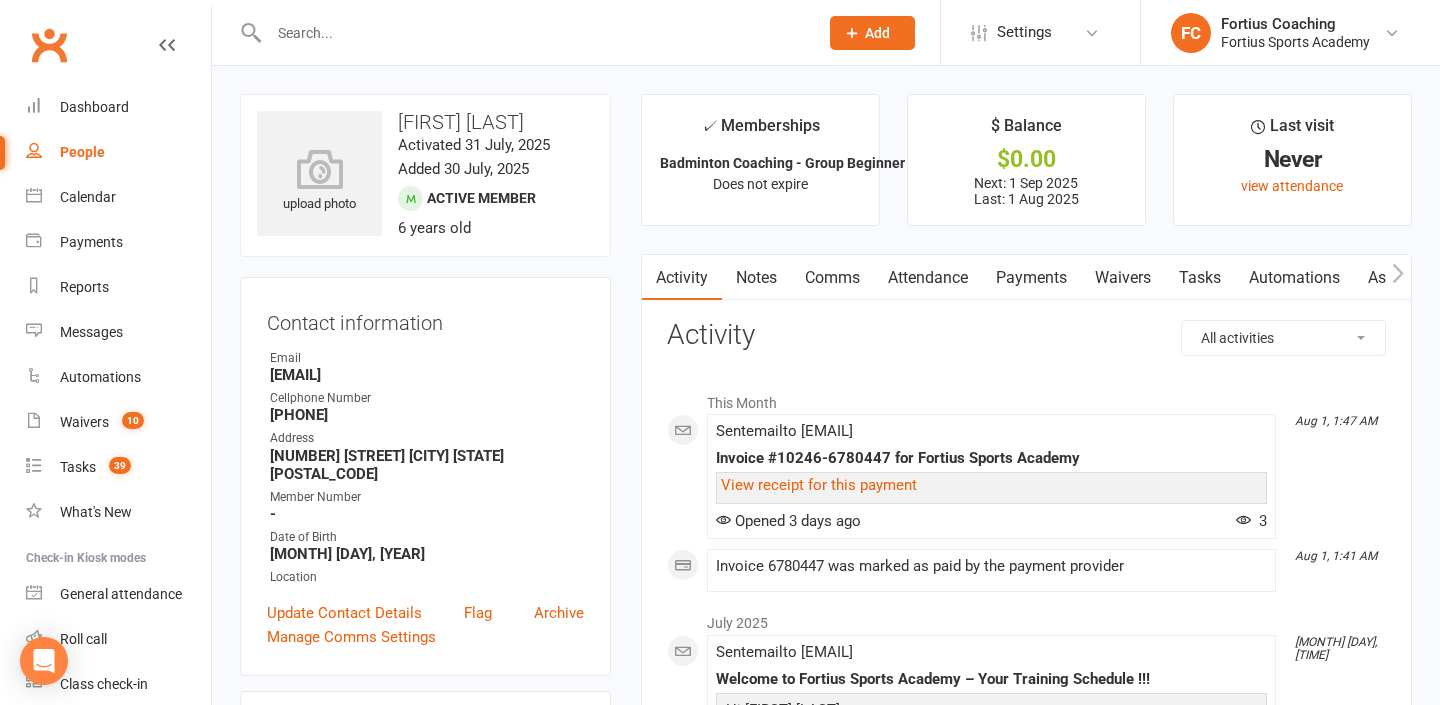click at bounding box center [522, 32] 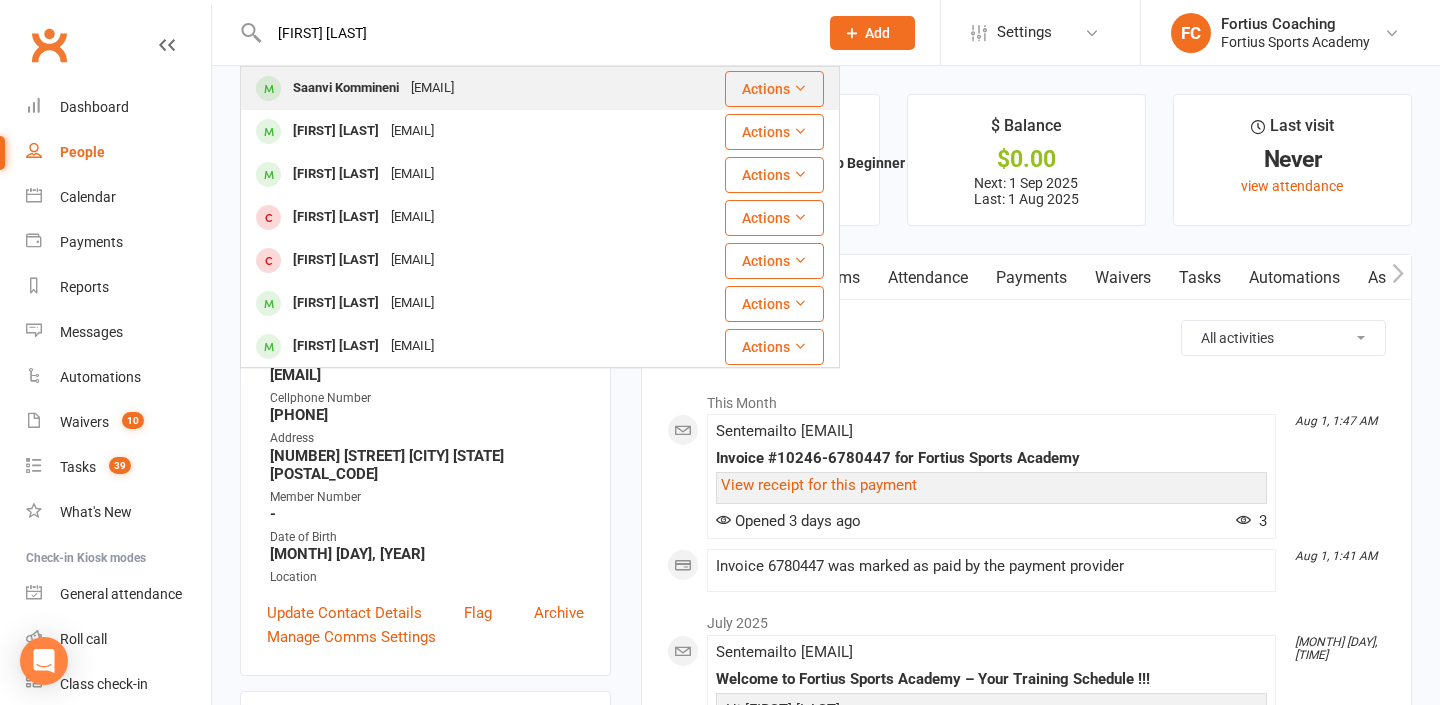 type on "[FIRST] [LAST]" 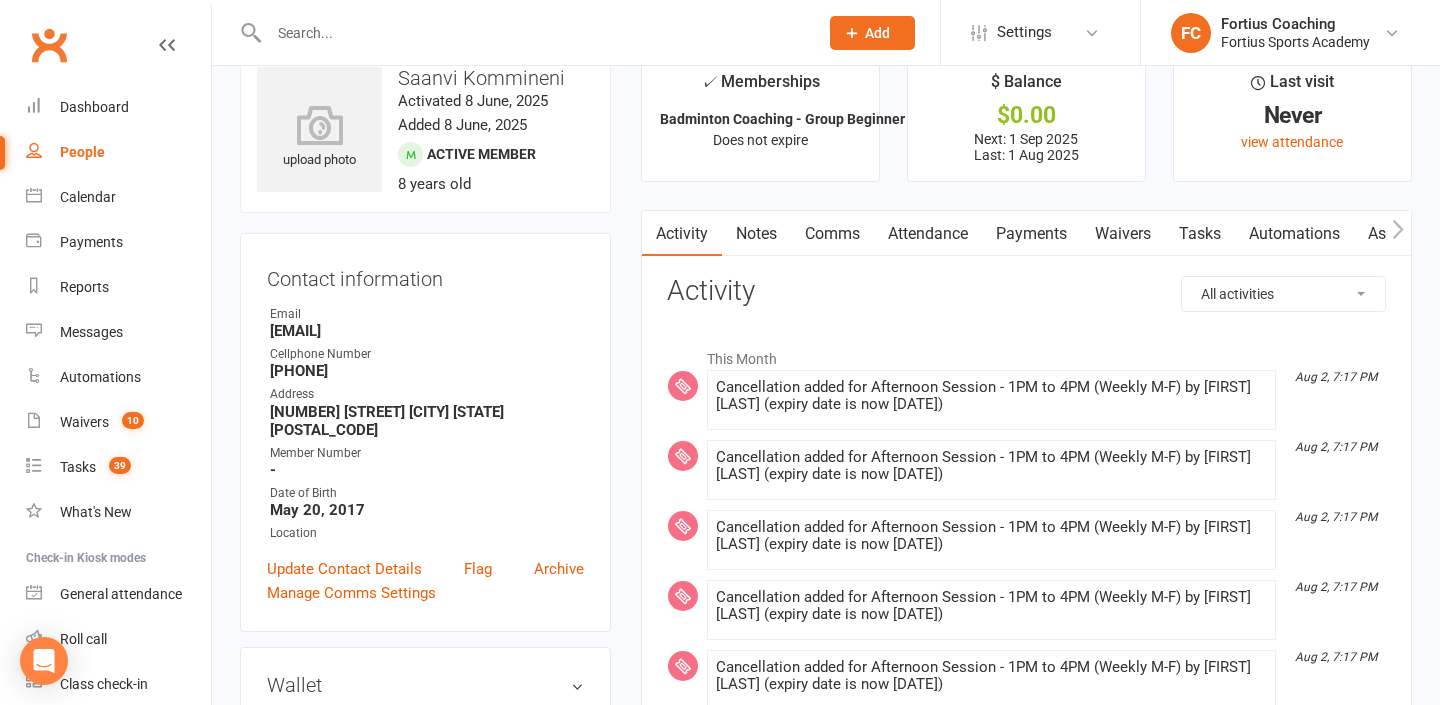 scroll, scrollTop: 0, scrollLeft: 0, axis: both 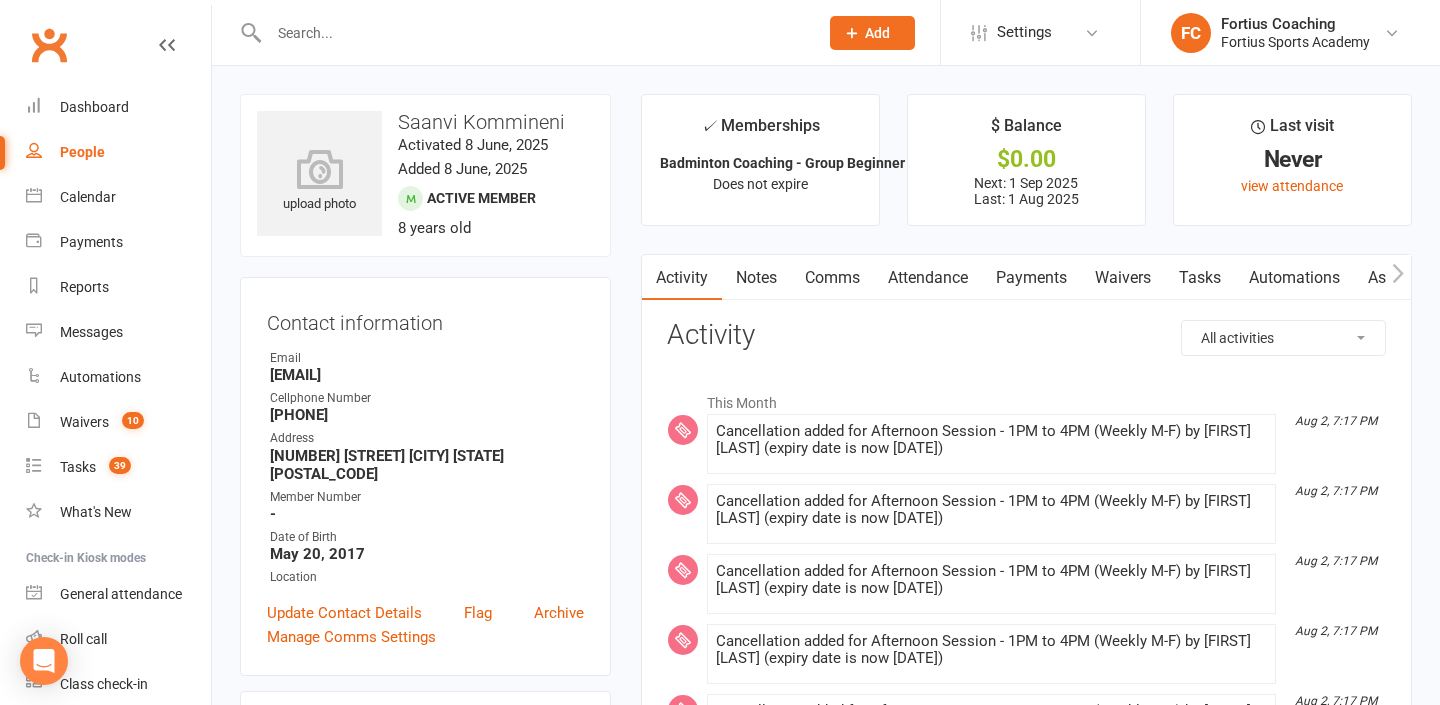 drag, startPoint x: 270, startPoint y: 371, endPoint x: 485, endPoint y: 379, distance: 215.14879 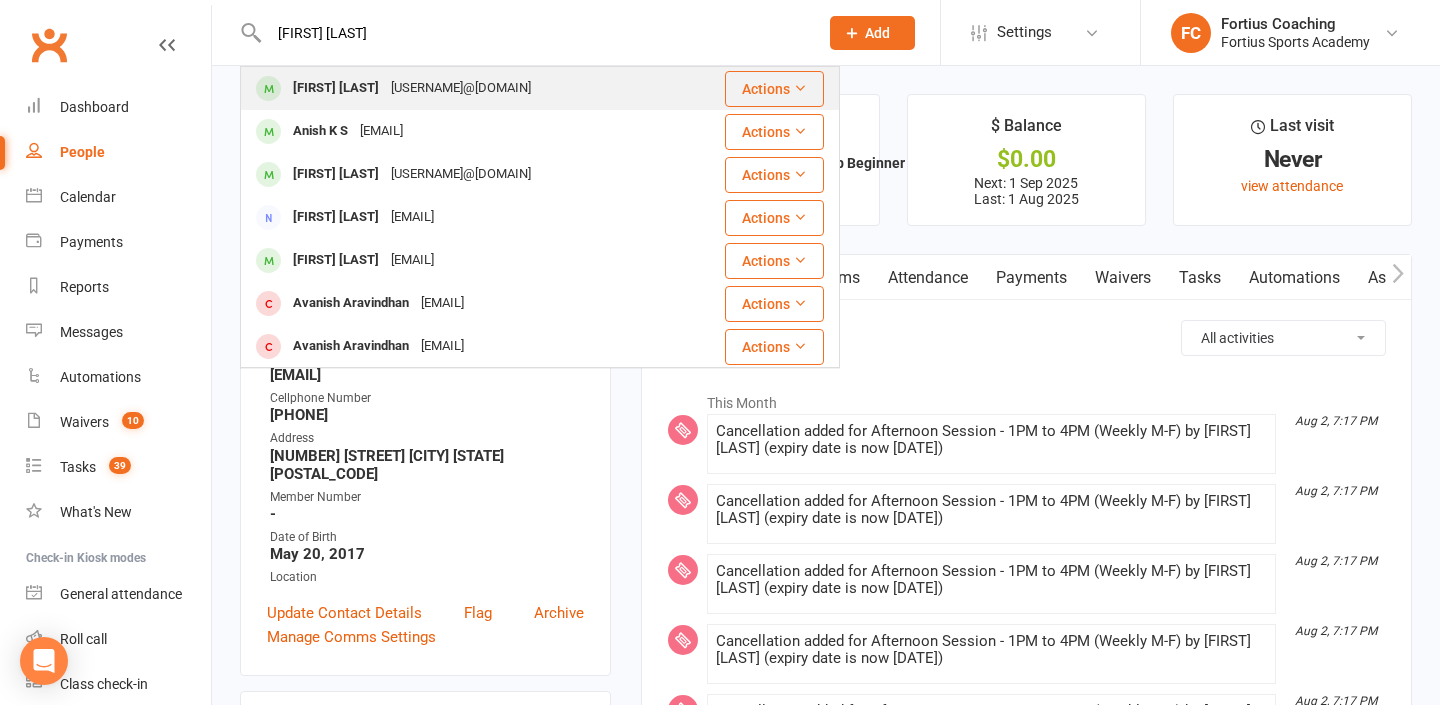 type on "[FIRST] [LAST]" 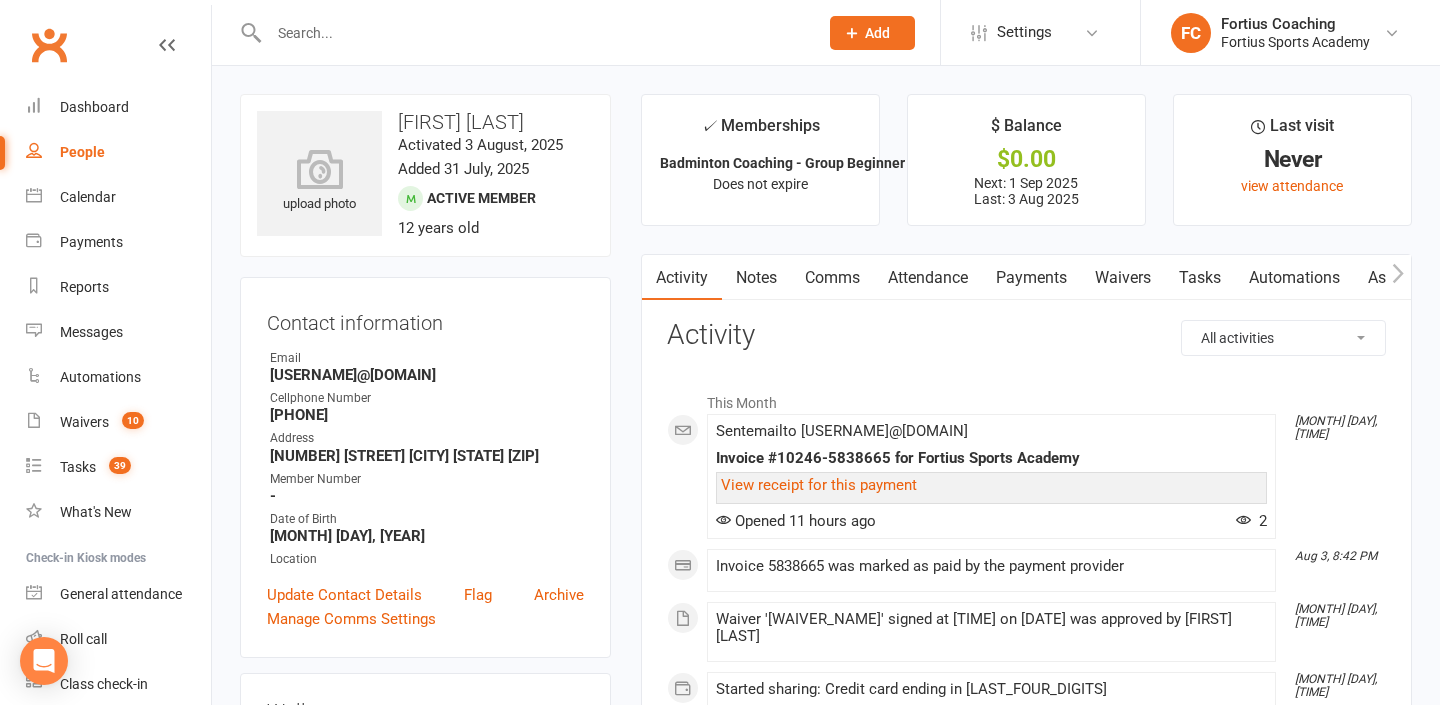 drag, startPoint x: 268, startPoint y: 376, endPoint x: 487, endPoint y: 372, distance: 219.03653 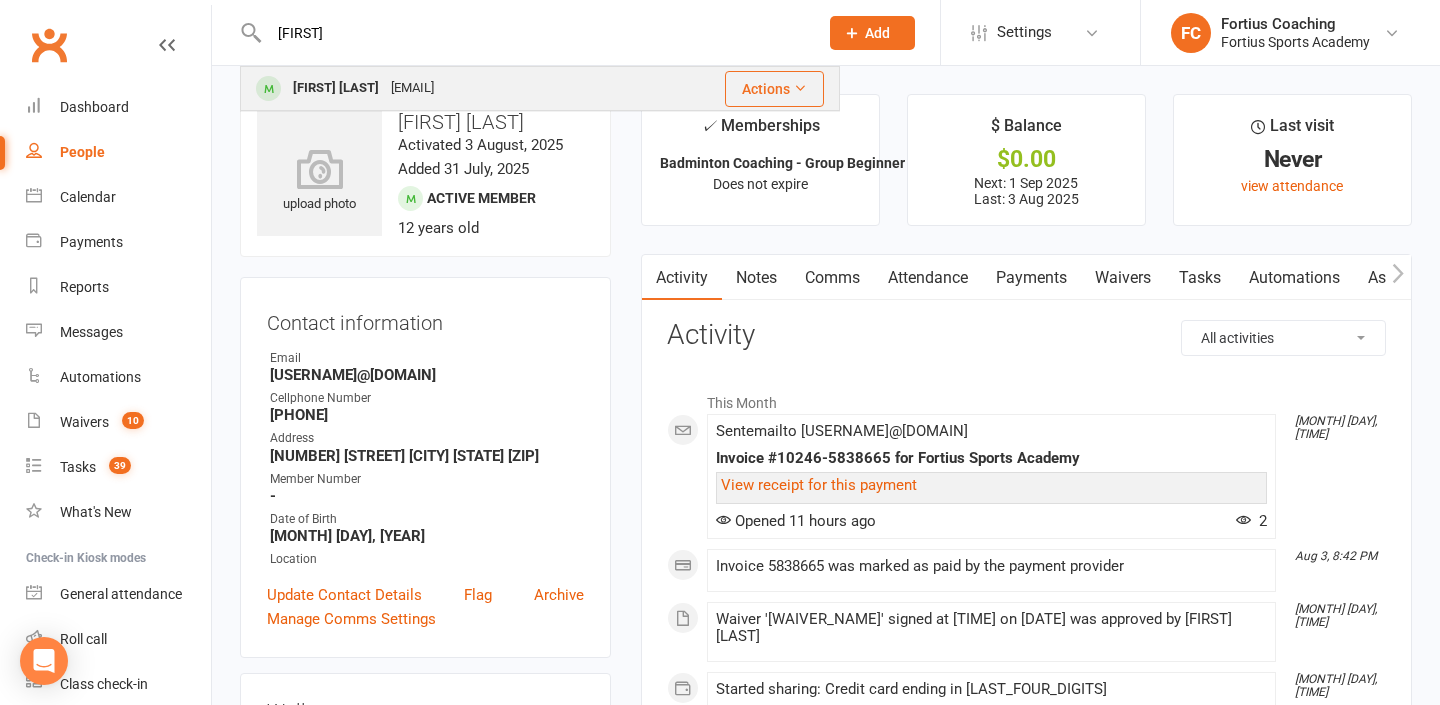 type on "[FIRST]" 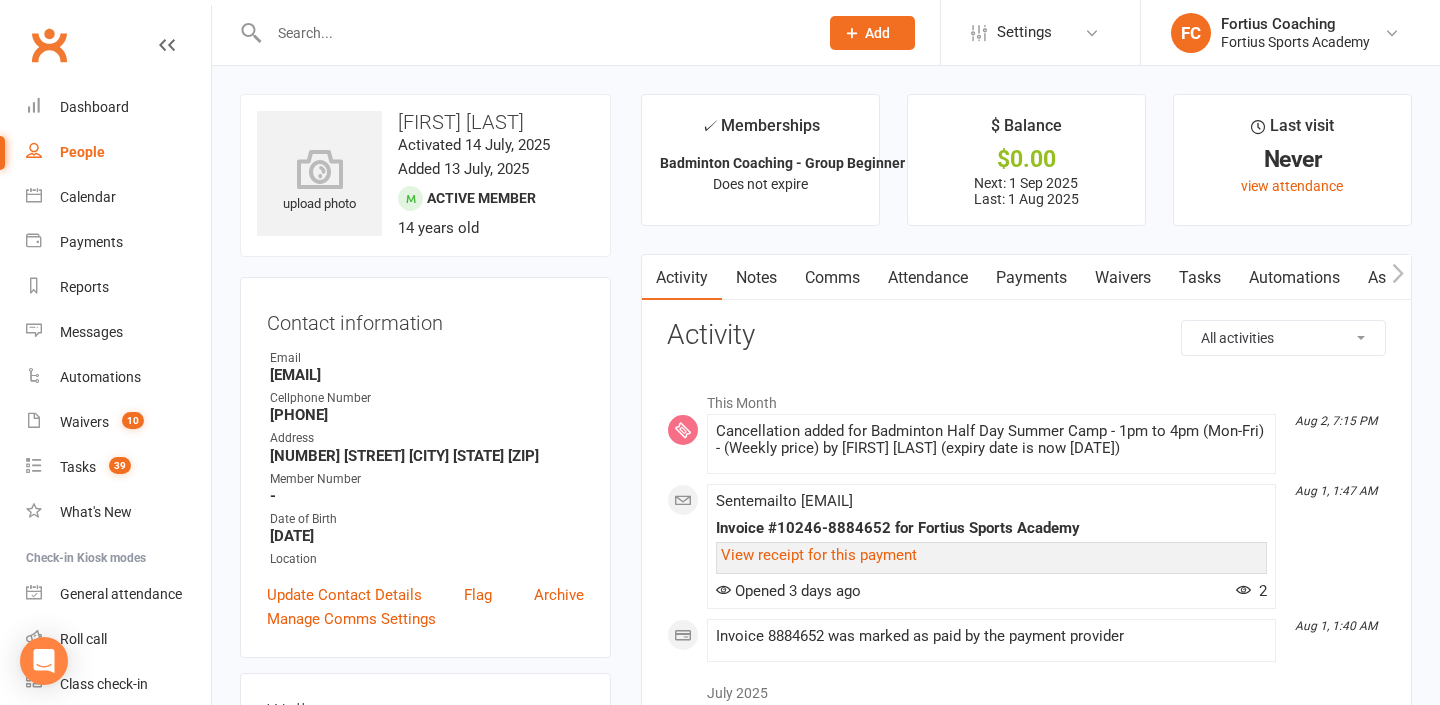 drag, startPoint x: 271, startPoint y: 378, endPoint x: 471, endPoint y: 378, distance: 200 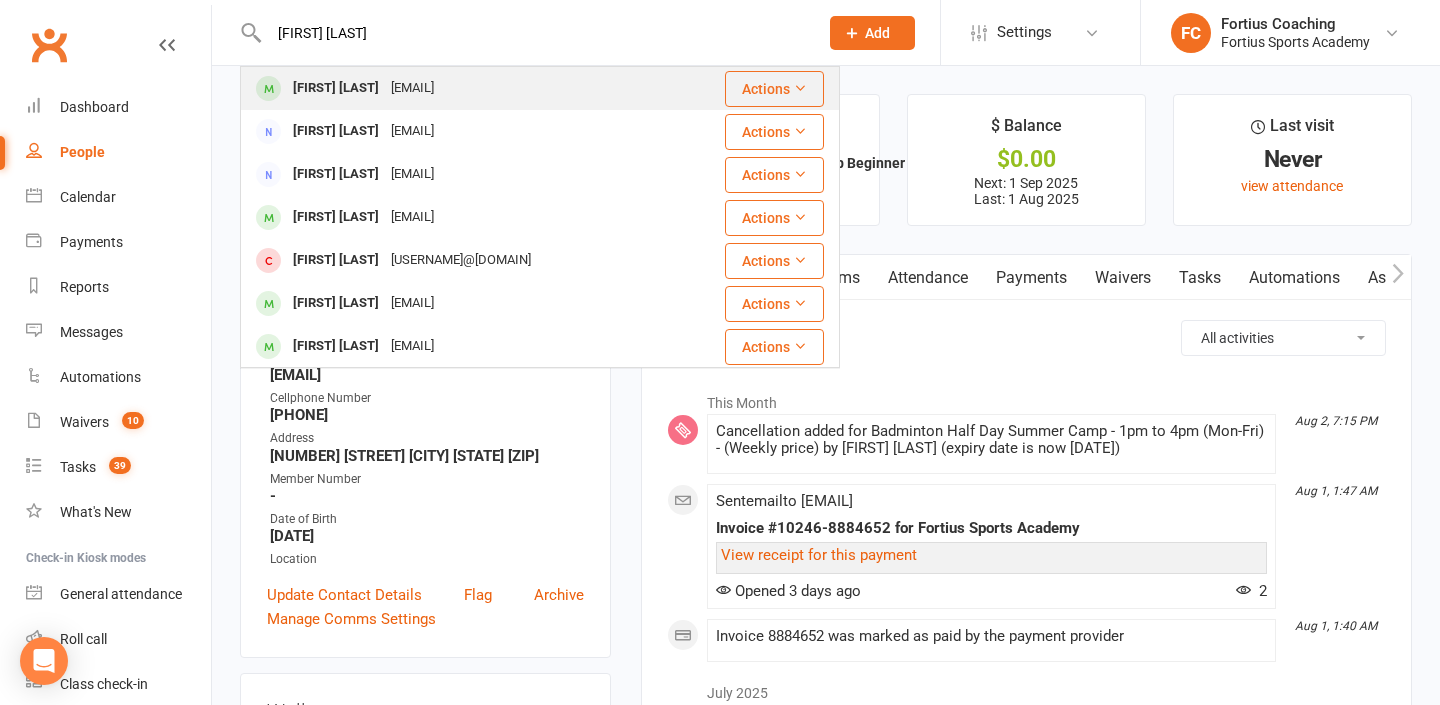 type on "[FIRST] [LAST]" 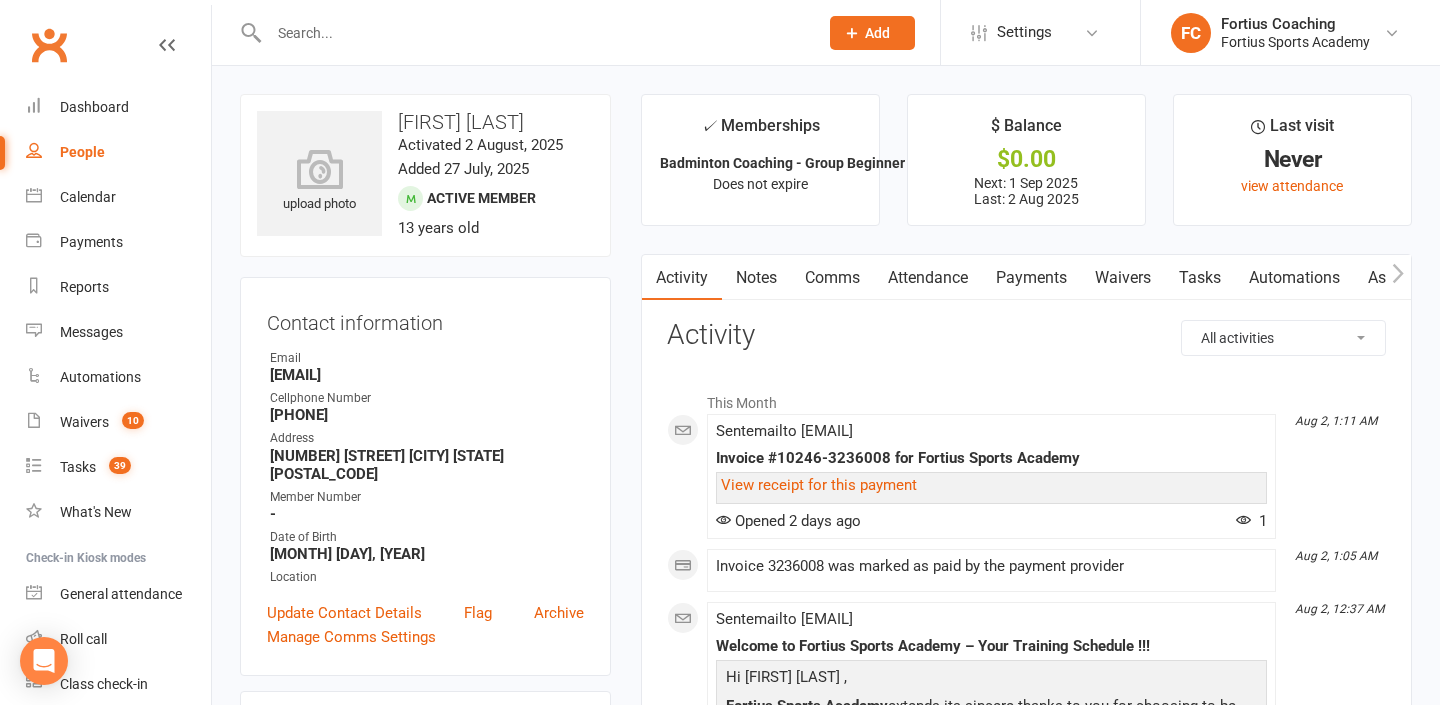 drag, startPoint x: 272, startPoint y: 377, endPoint x: 432, endPoint y: 383, distance: 160.11246 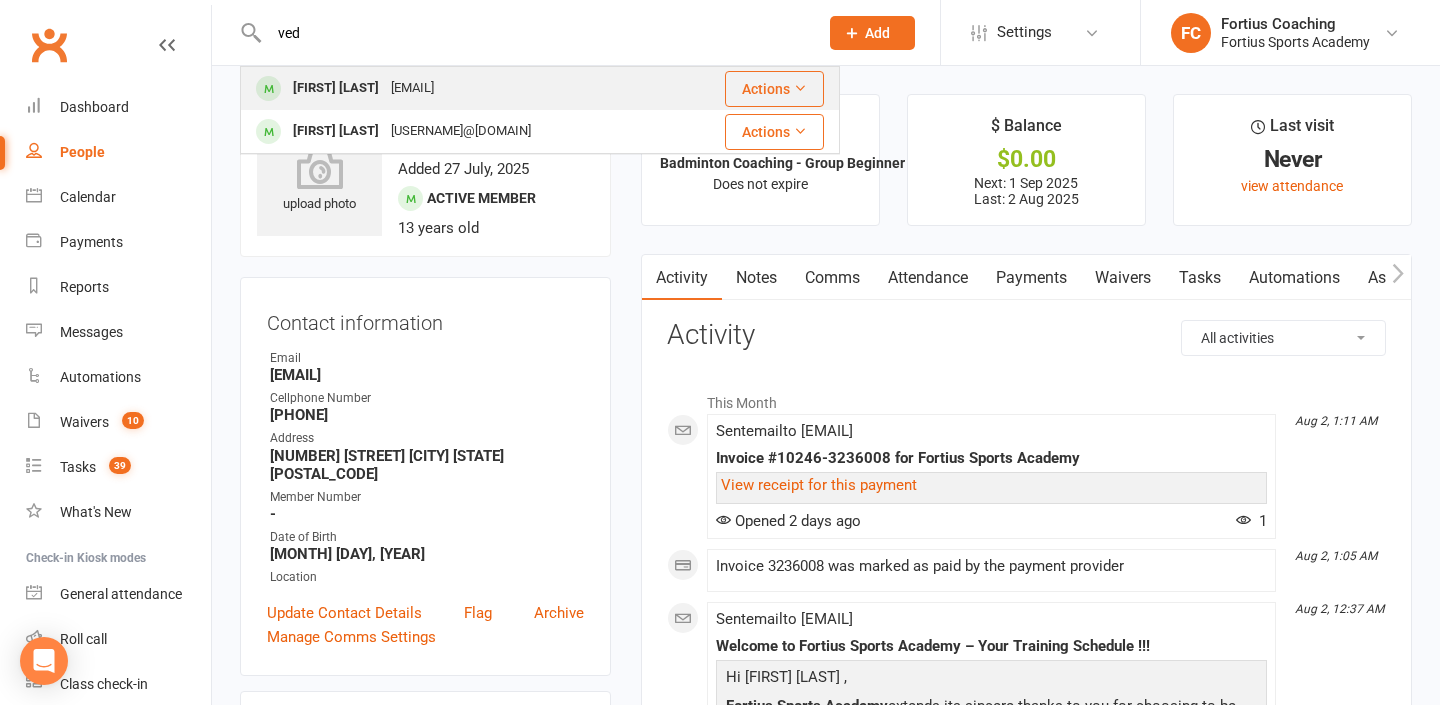 type on "ved" 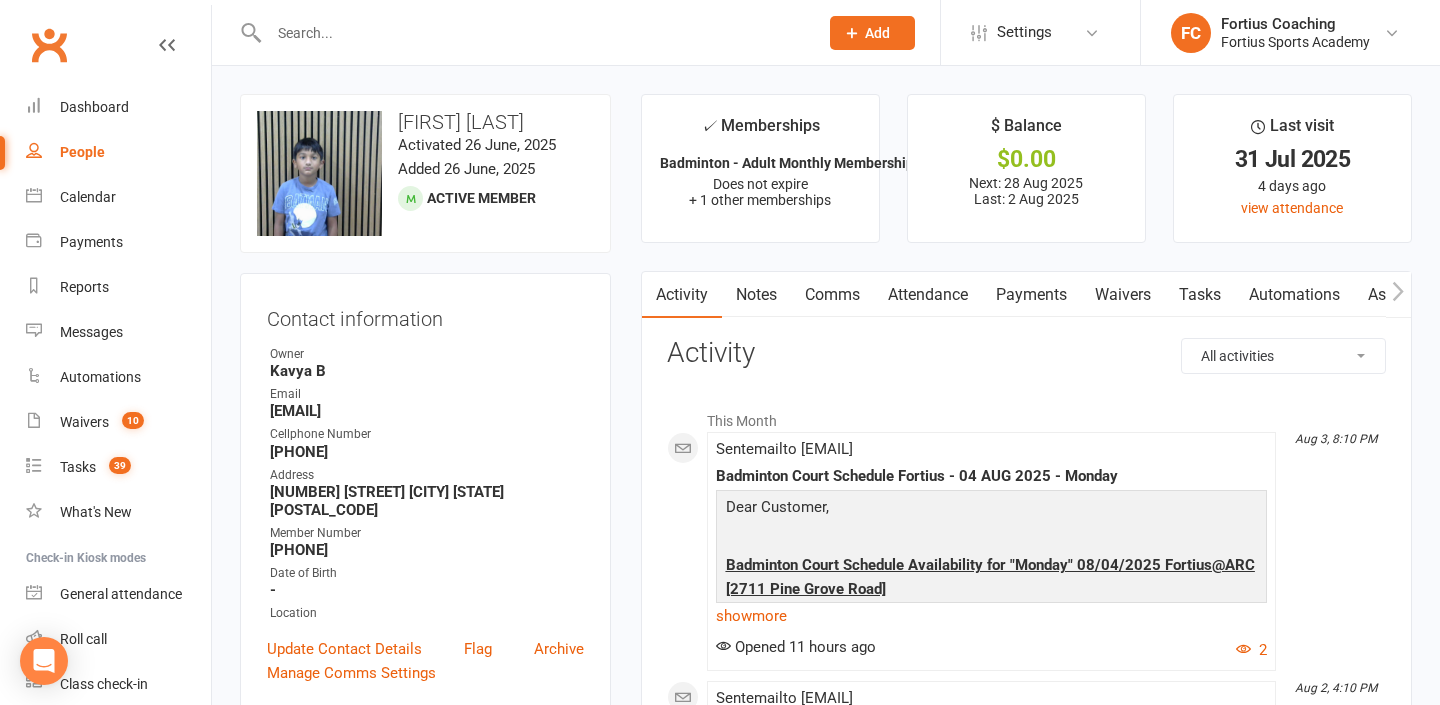 drag, startPoint x: 271, startPoint y: 411, endPoint x: 483, endPoint y: 409, distance: 212.00943 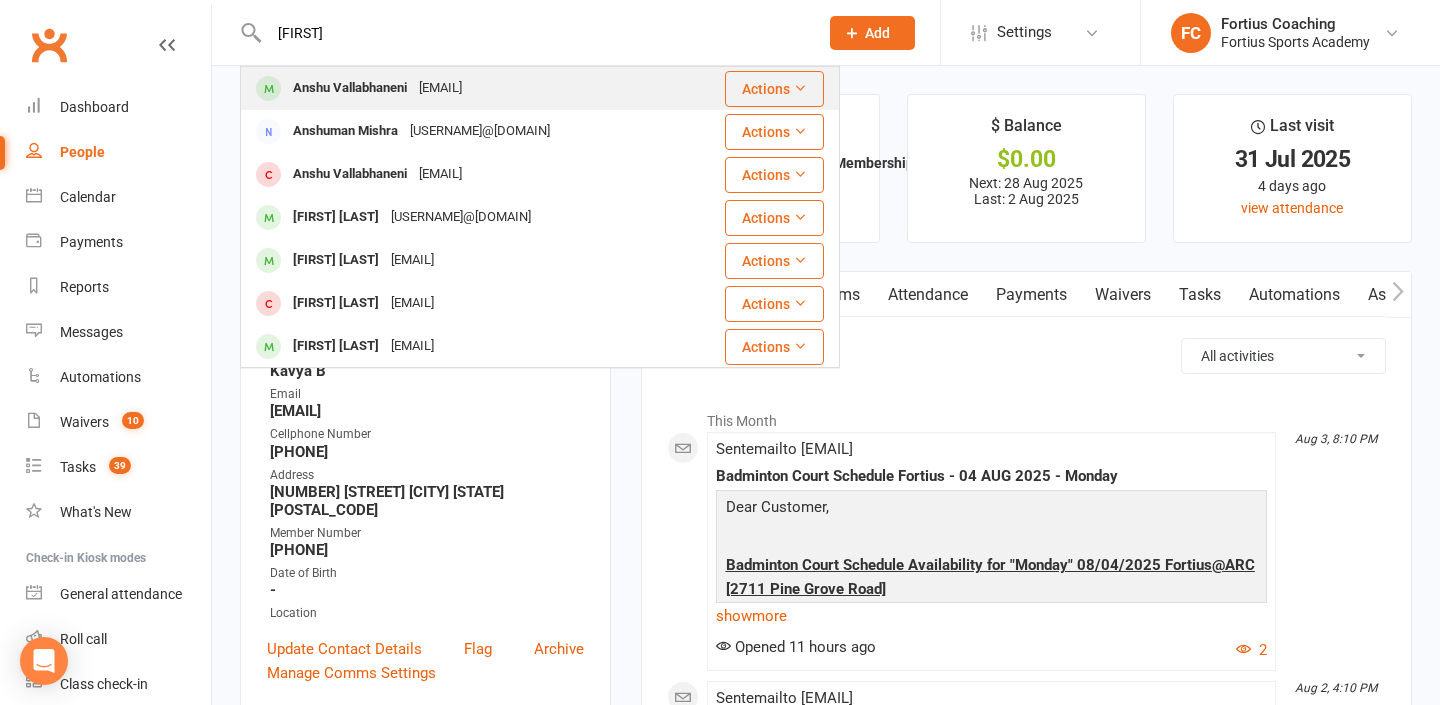 type on "[FIRST]" 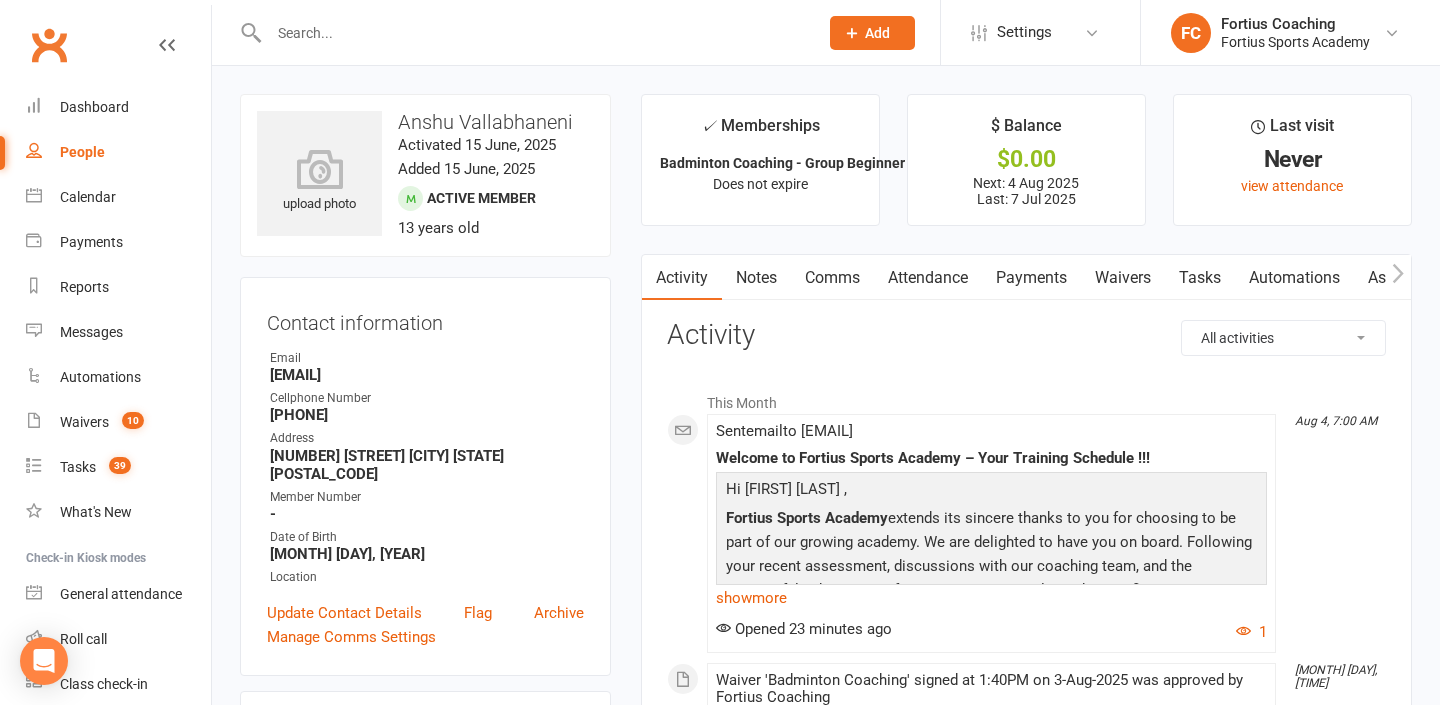 drag, startPoint x: 271, startPoint y: 376, endPoint x: 407, endPoint y: 381, distance: 136.09187 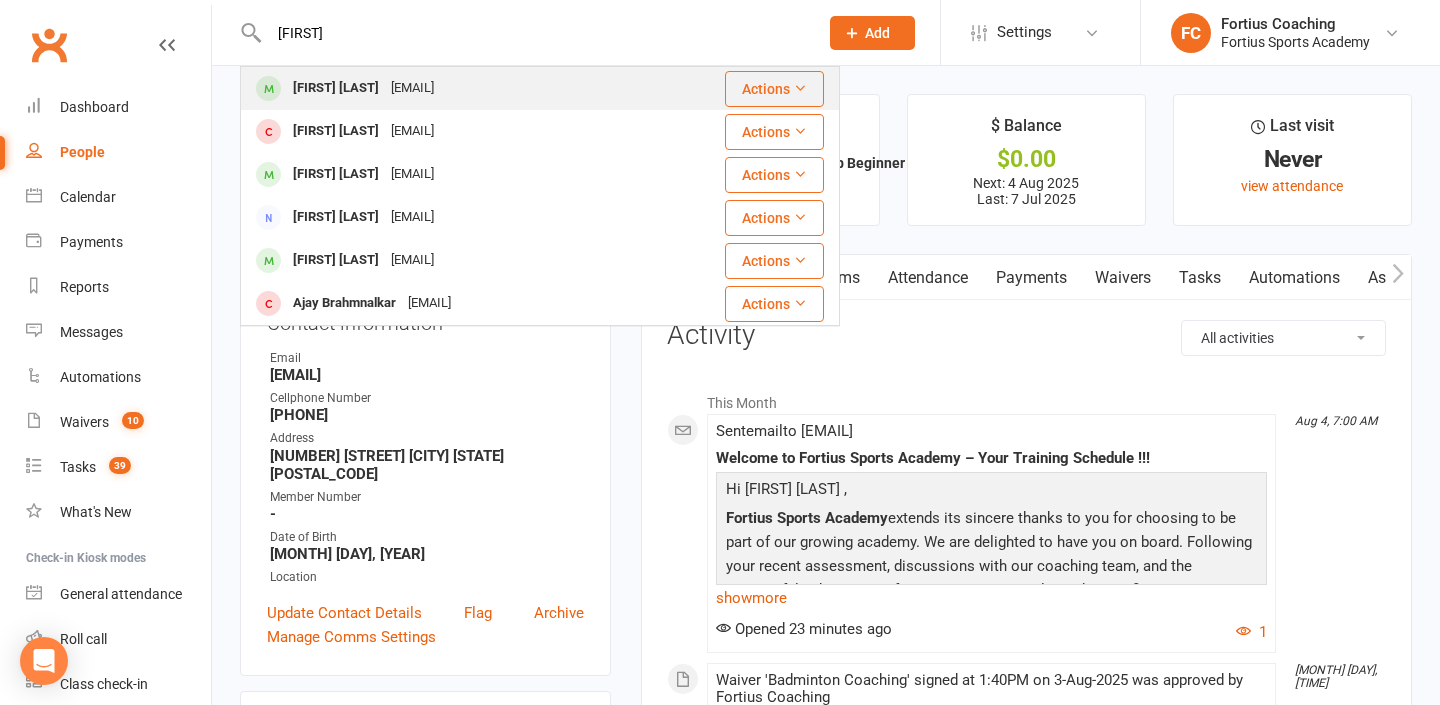 type on "[FIRST]" 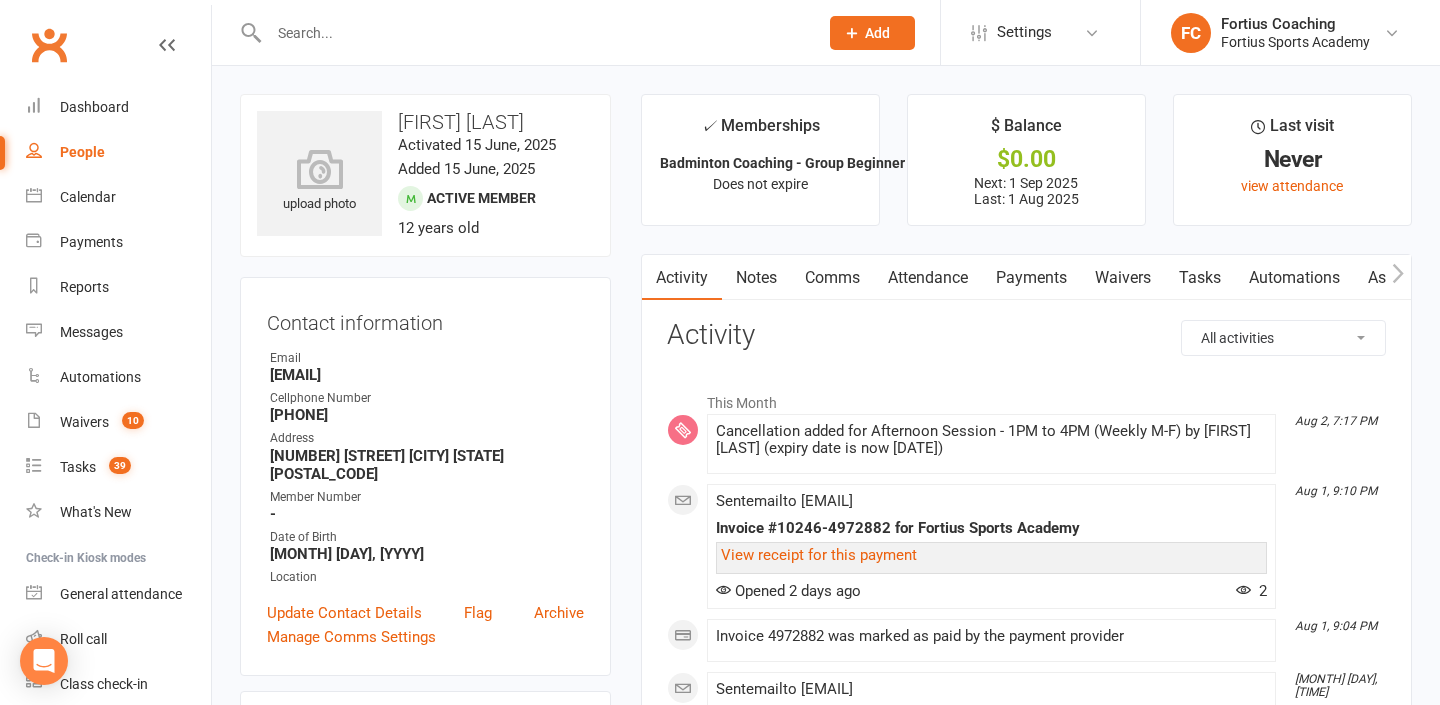 drag, startPoint x: 271, startPoint y: 376, endPoint x: 522, endPoint y: 376, distance: 251 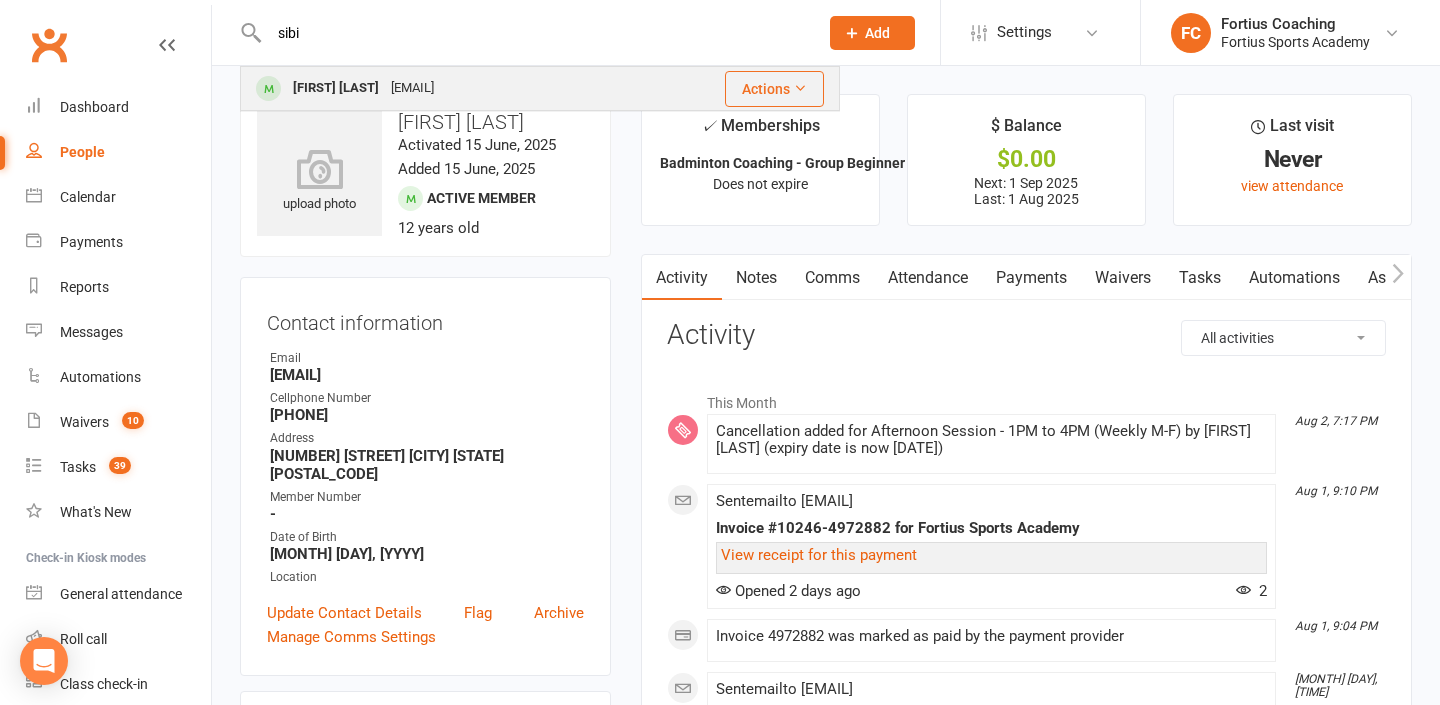 type on "sibi" 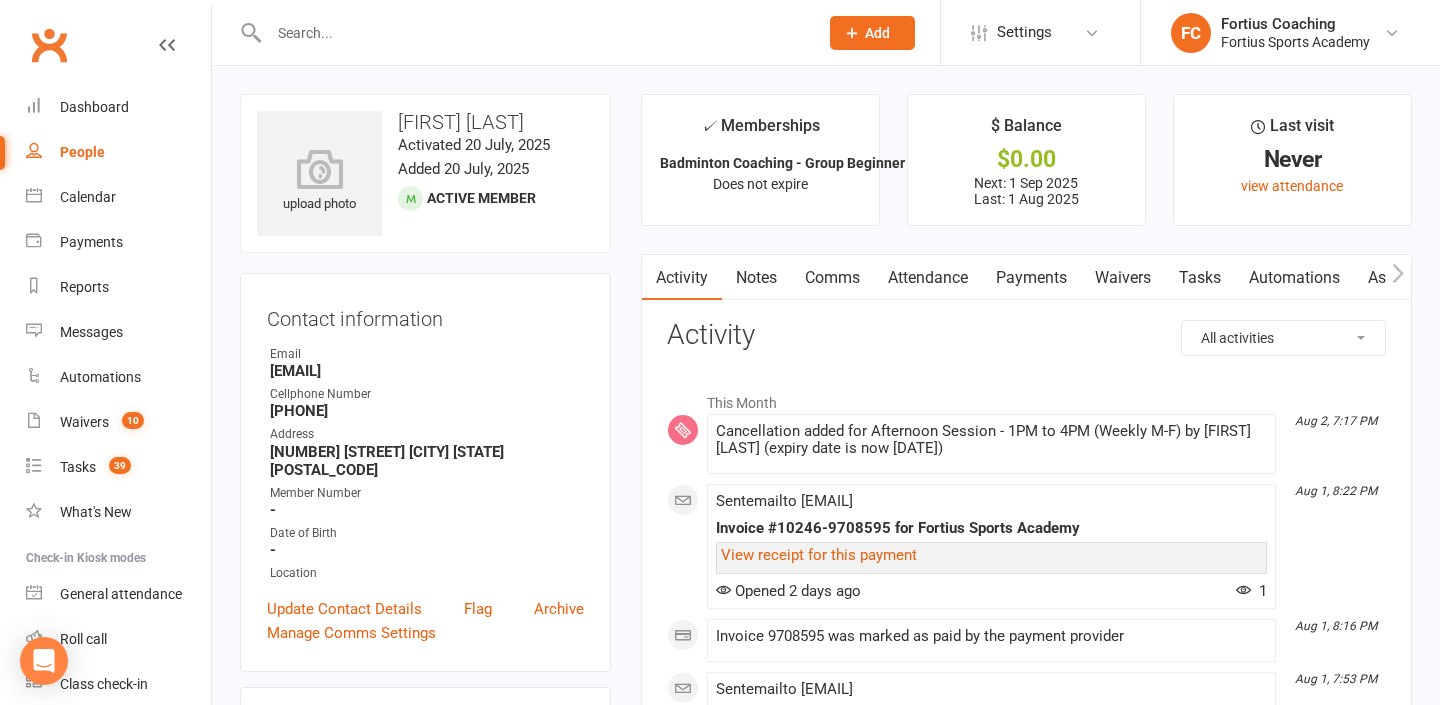drag, startPoint x: 269, startPoint y: 373, endPoint x: 481, endPoint y: 370, distance: 212.02122 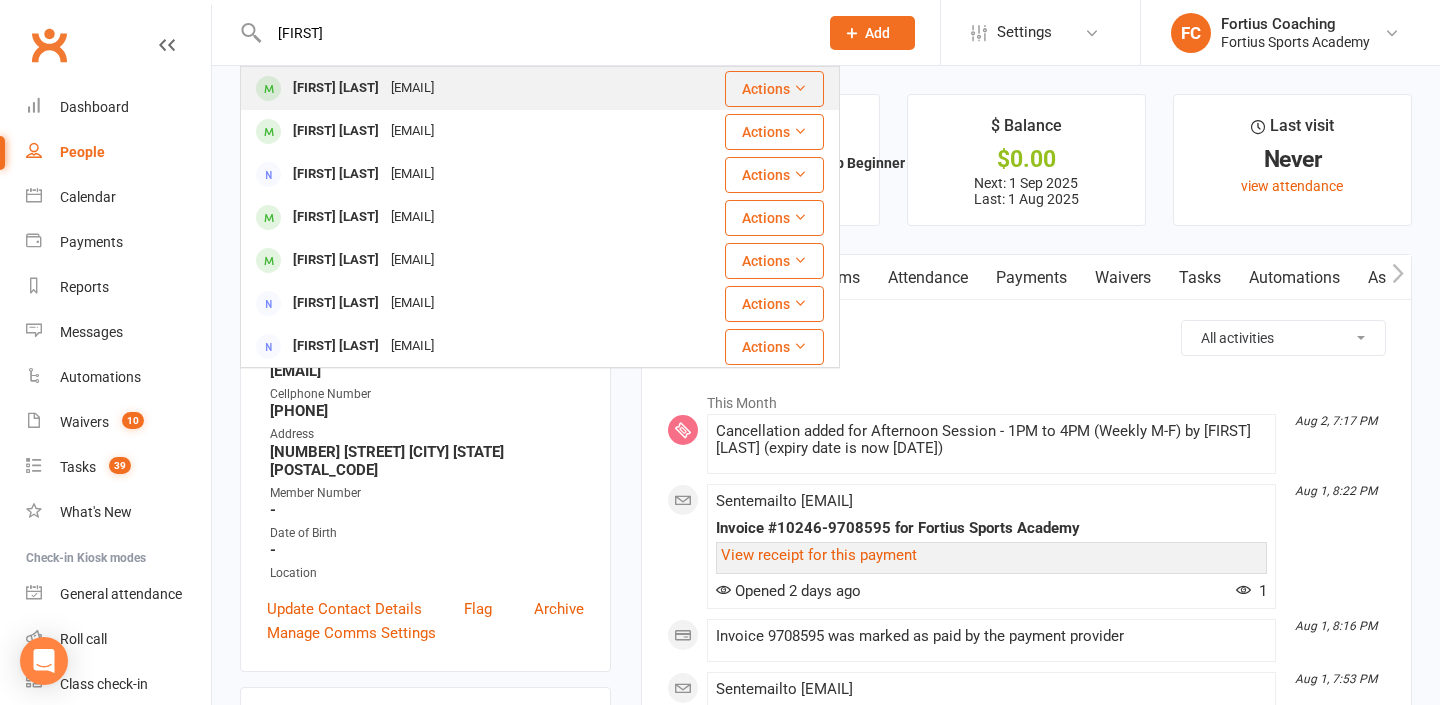 type on "[FIRST]" 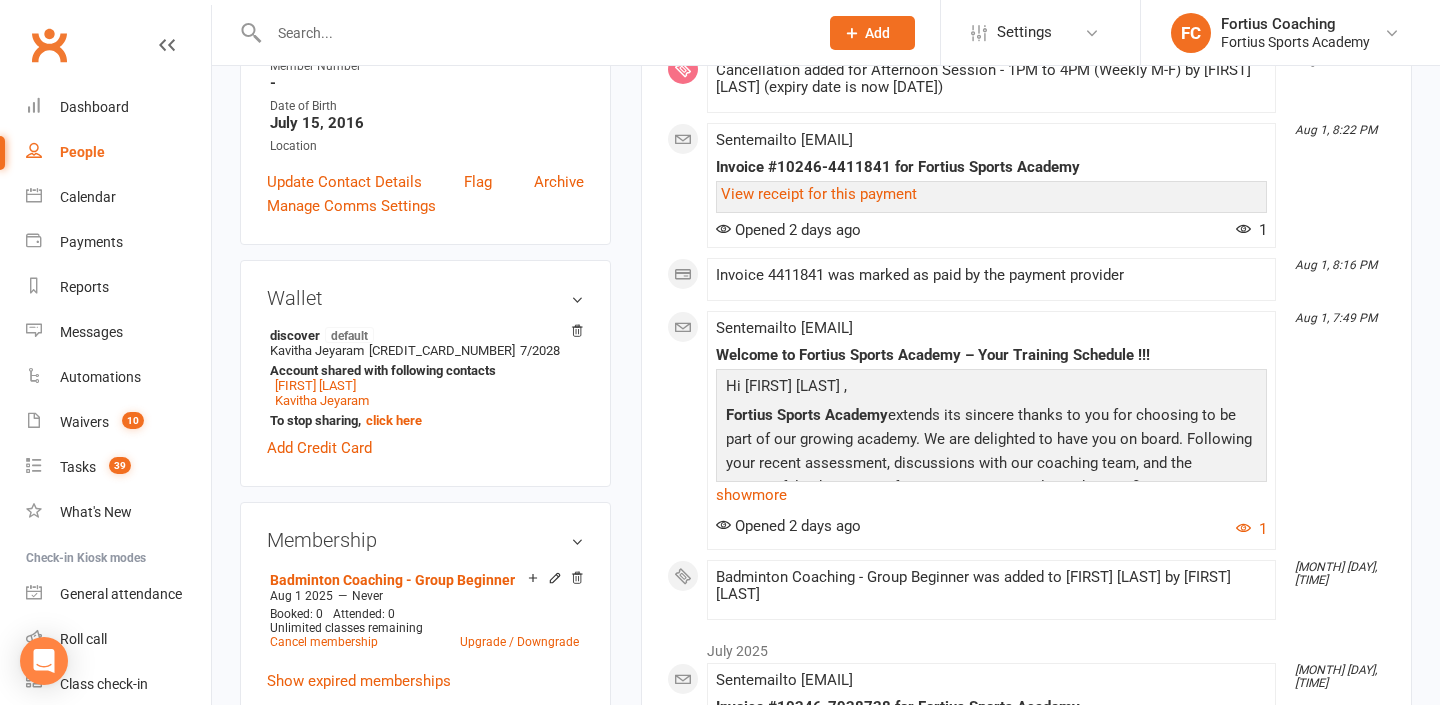 scroll, scrollTop: 432, scrollLeft: 0, axis: vertical 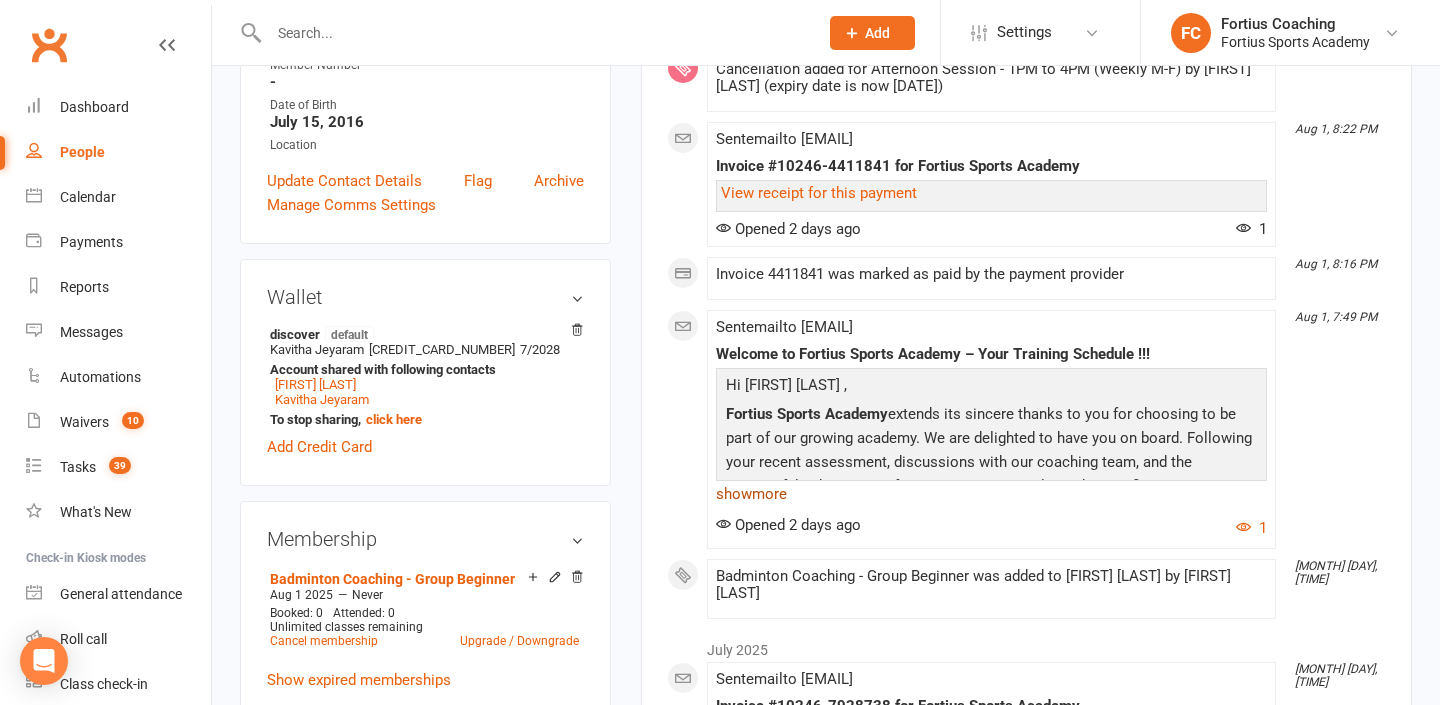 click on "show  more" at bounding box center (991, 494) 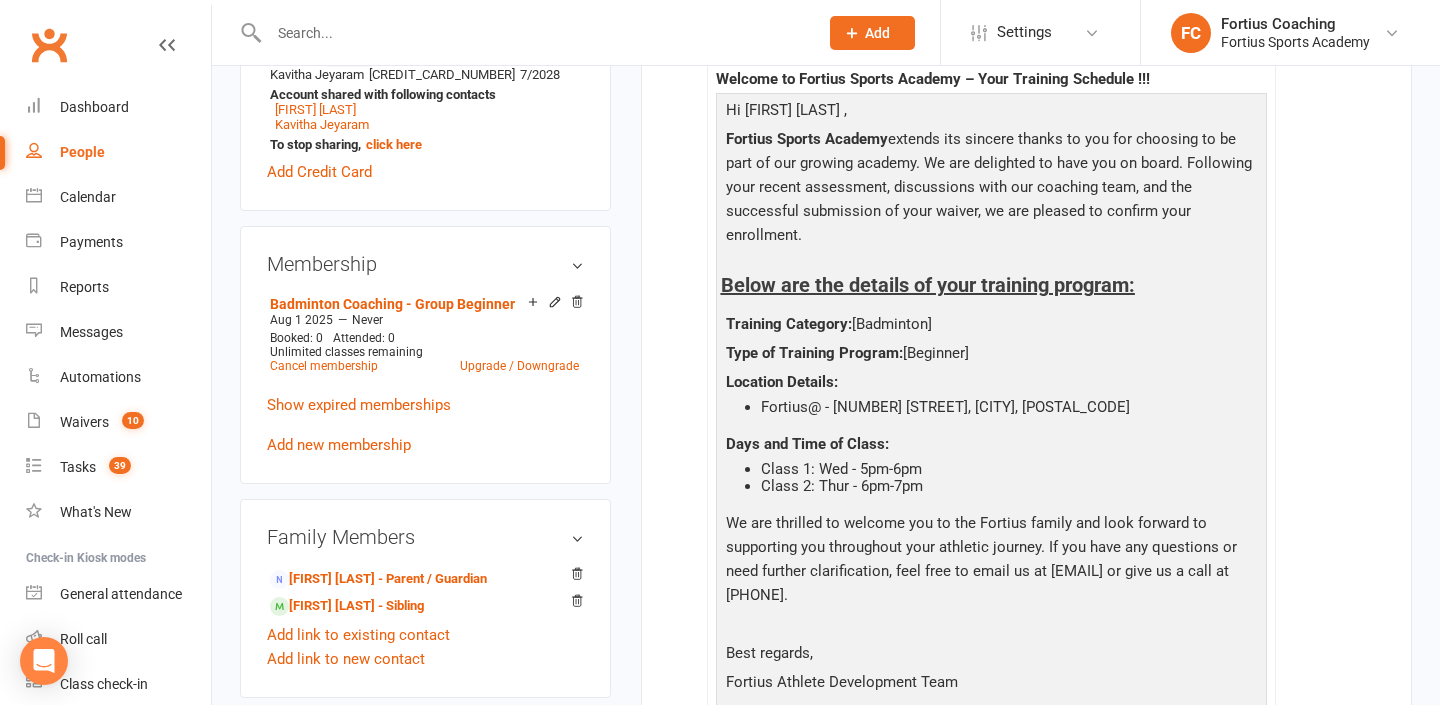 scroll, scrollTop: 709, scrollLeft: 0, axis: vertical 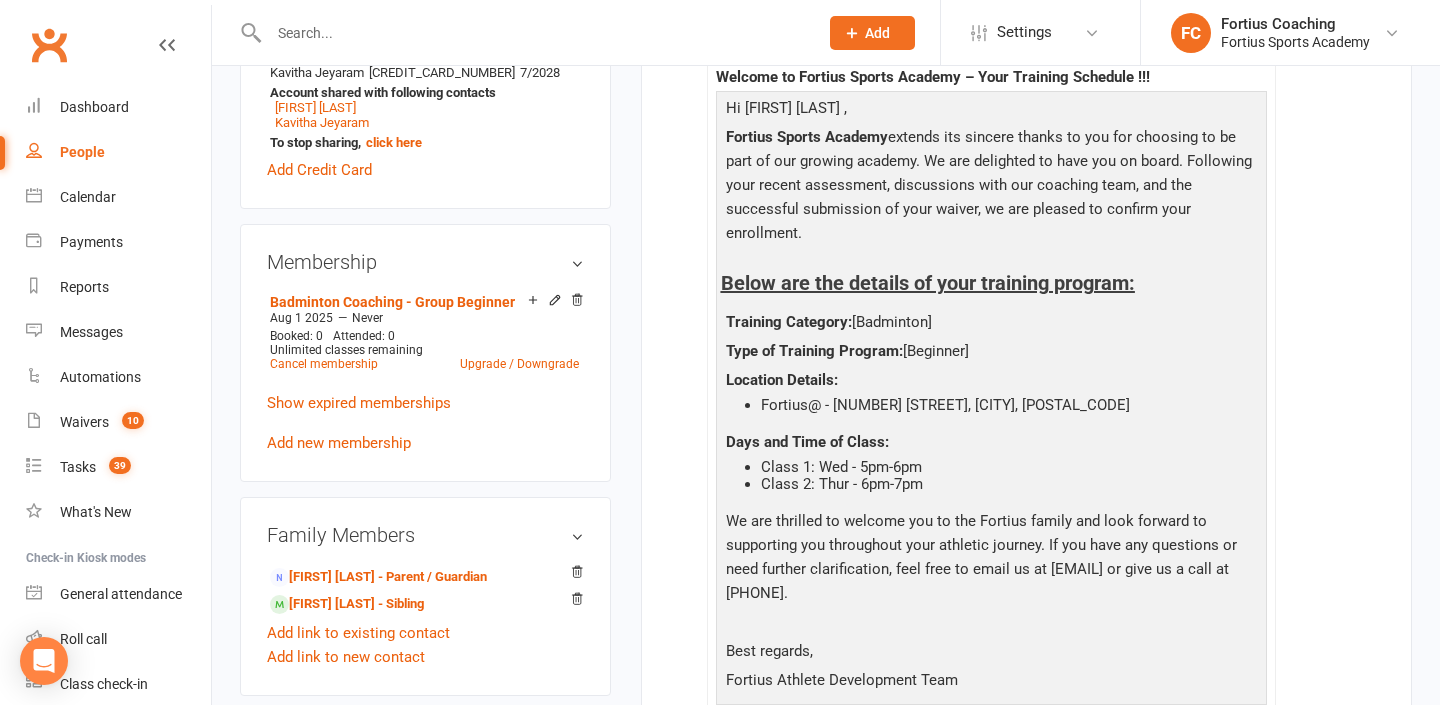 click at bounding box center (533, 33) 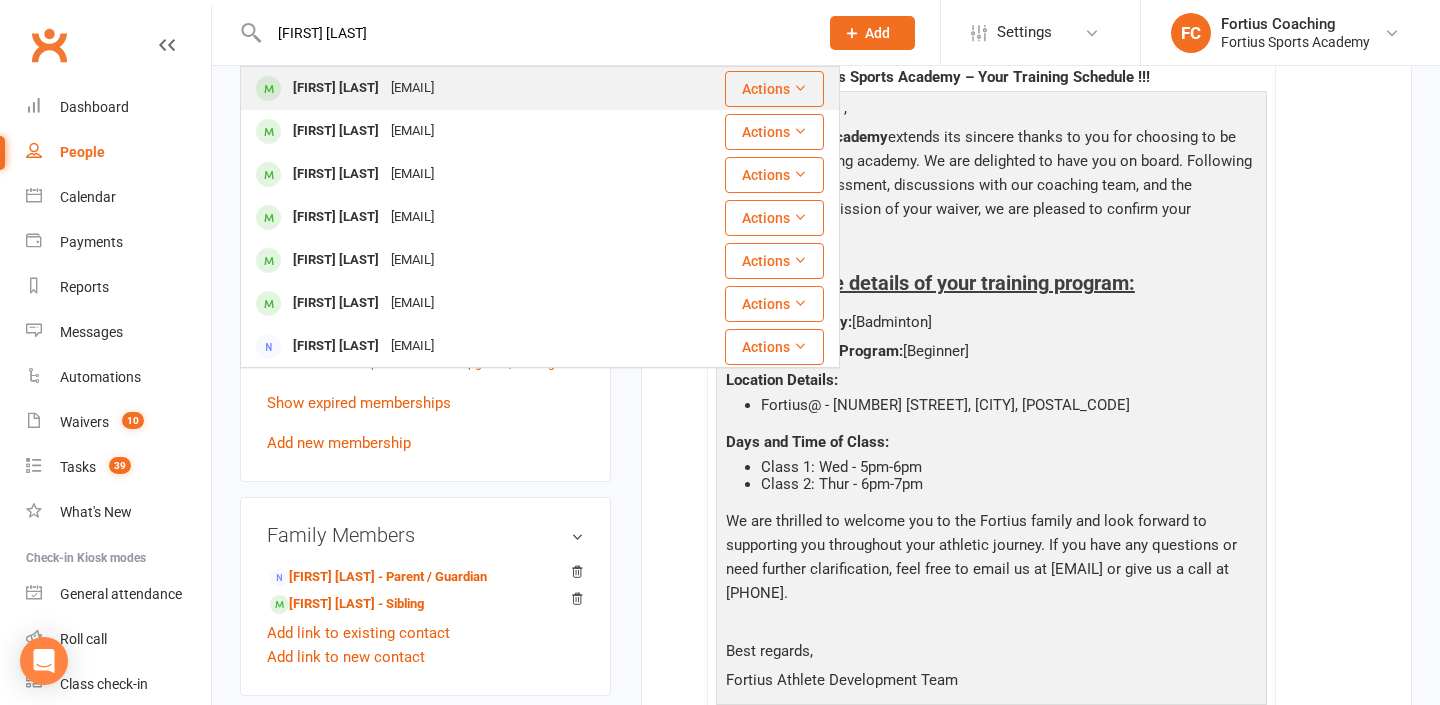 type on "[FIRST] [LAST]" 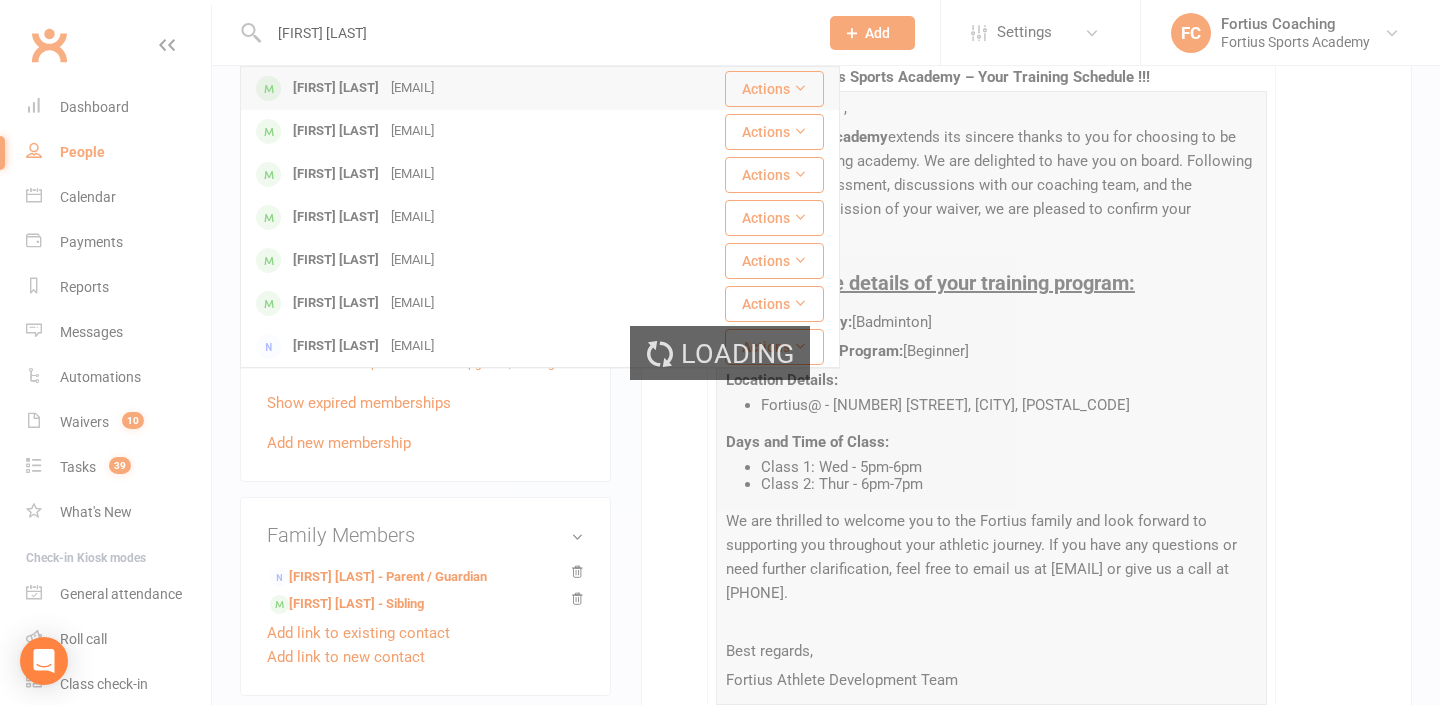 type 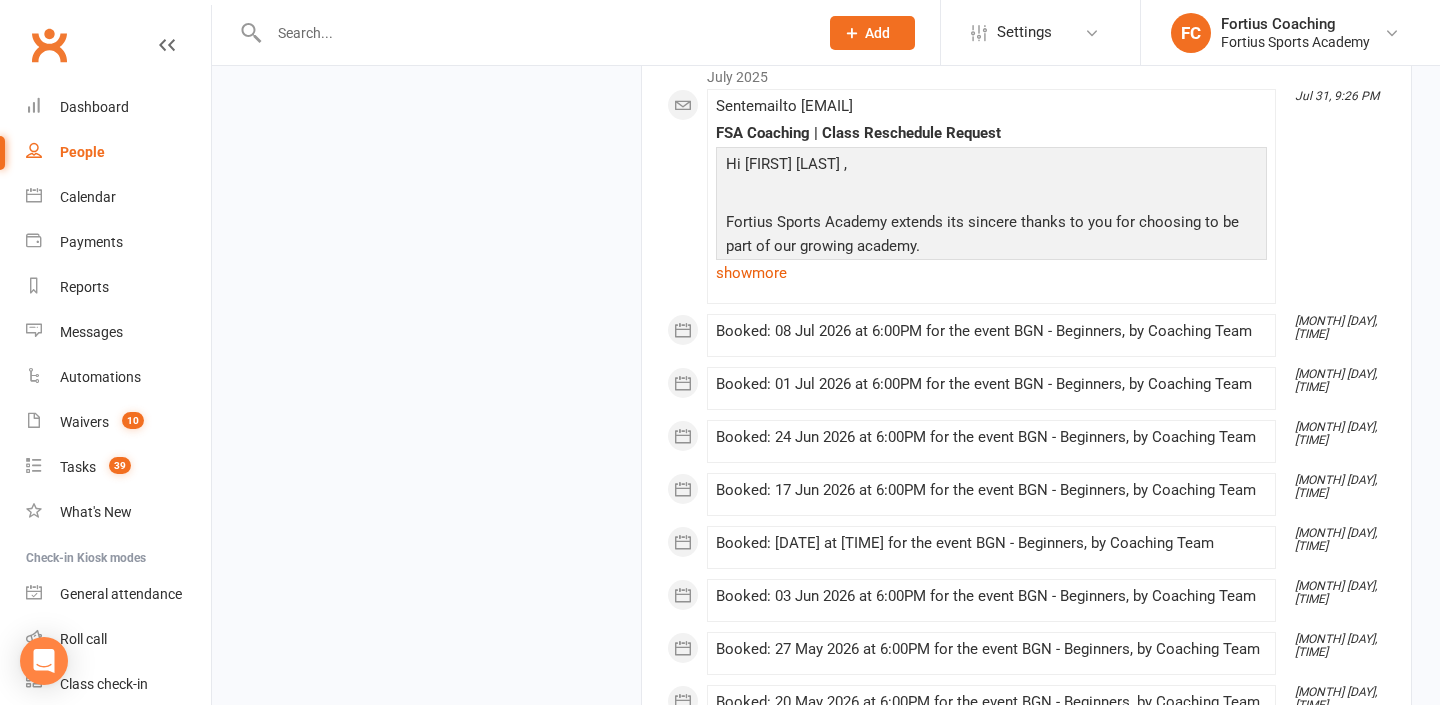 scroll, scrollTop: 7098, scrollLeft: 0, axis: vertical 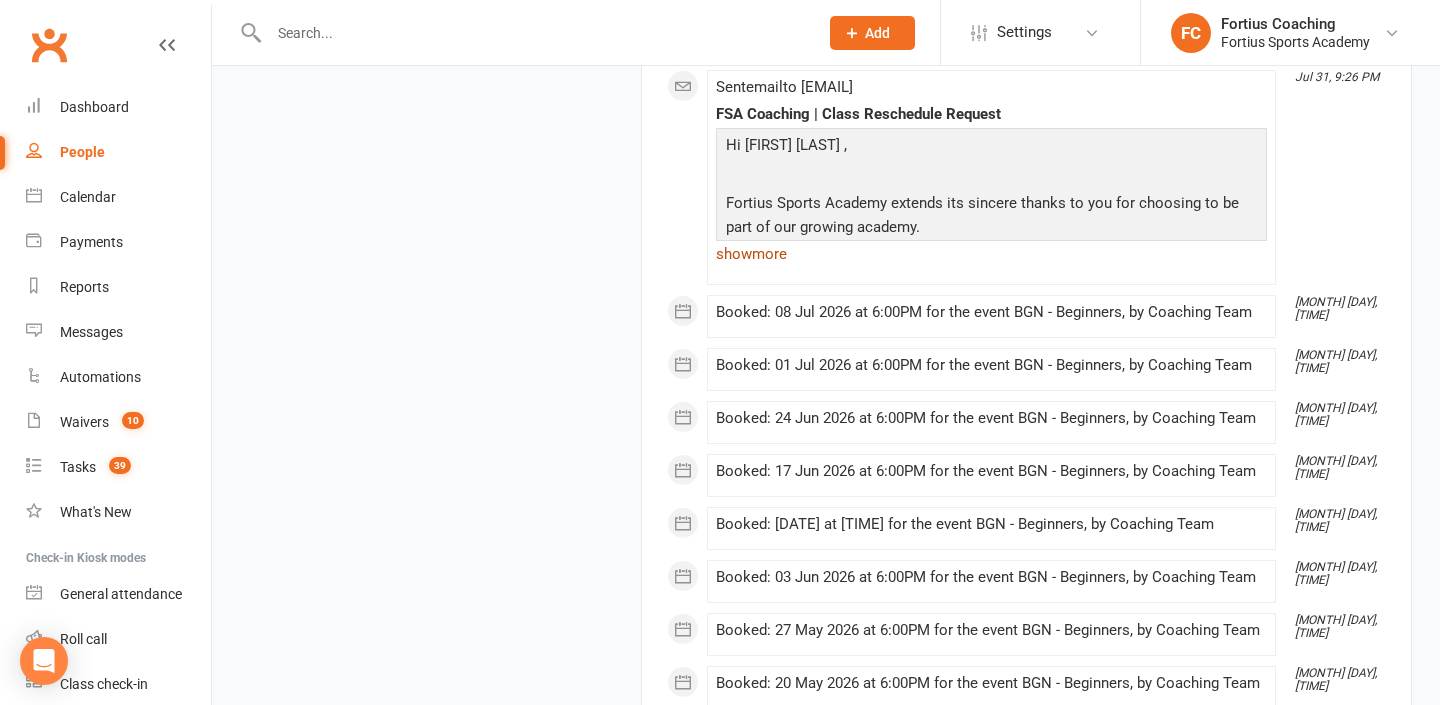 click on "show  more" at bounding box center [991, 254] 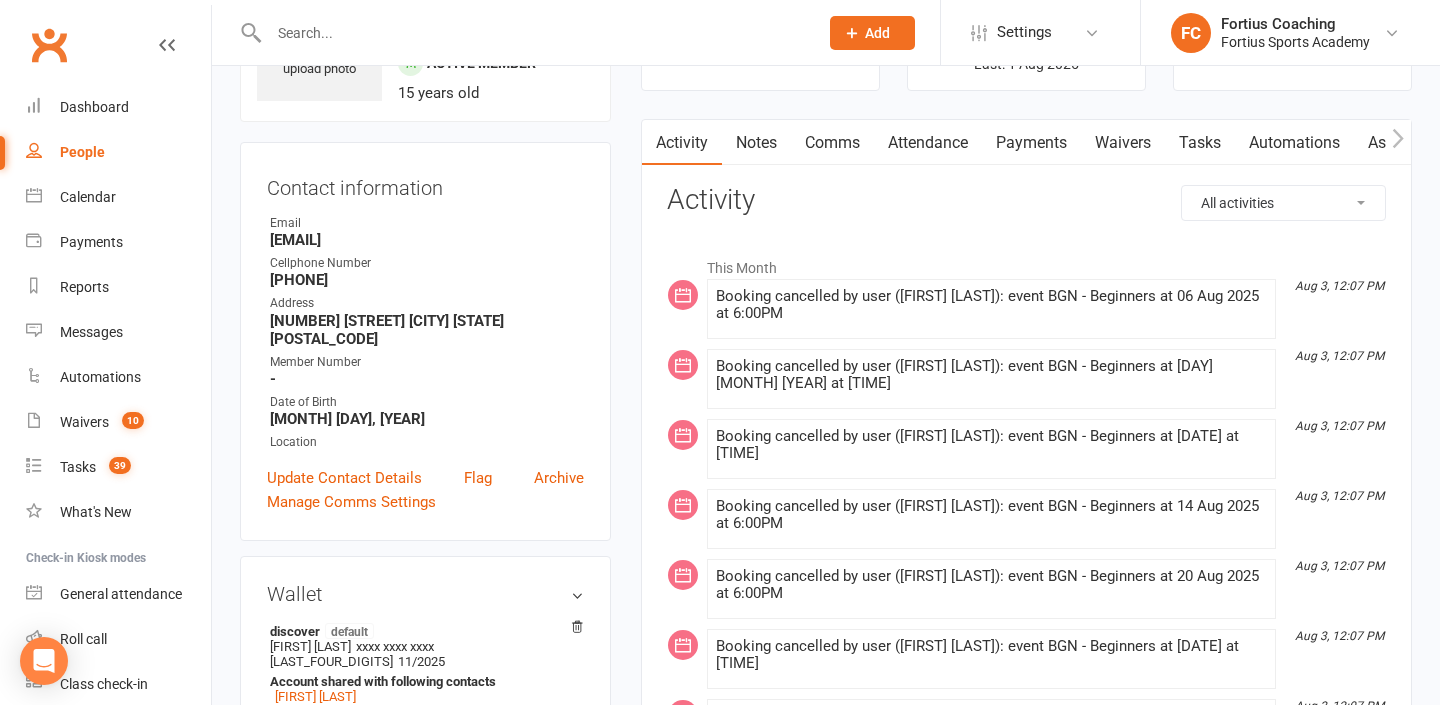 scroll, scrollTop: 0, scrollLeft: 0, axis: both 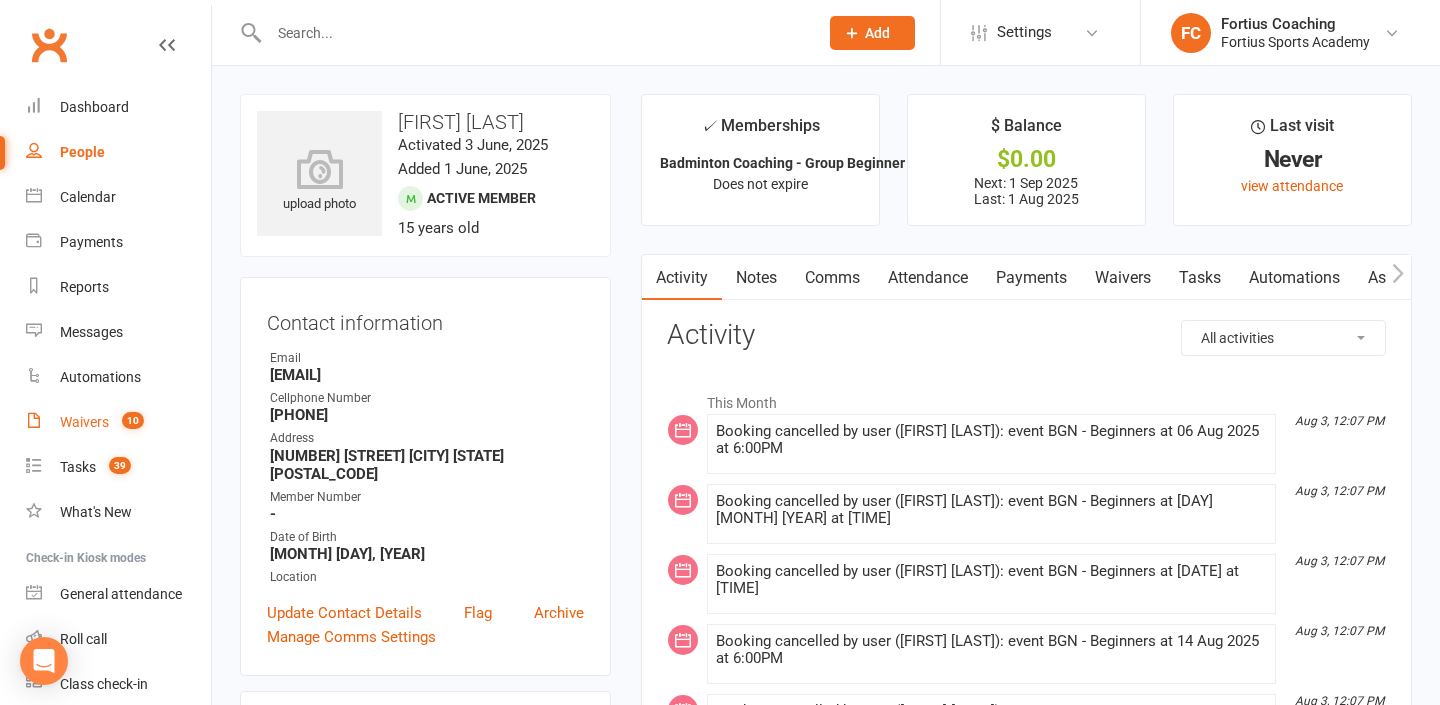 click on "10" at bounding box center (128, 422) 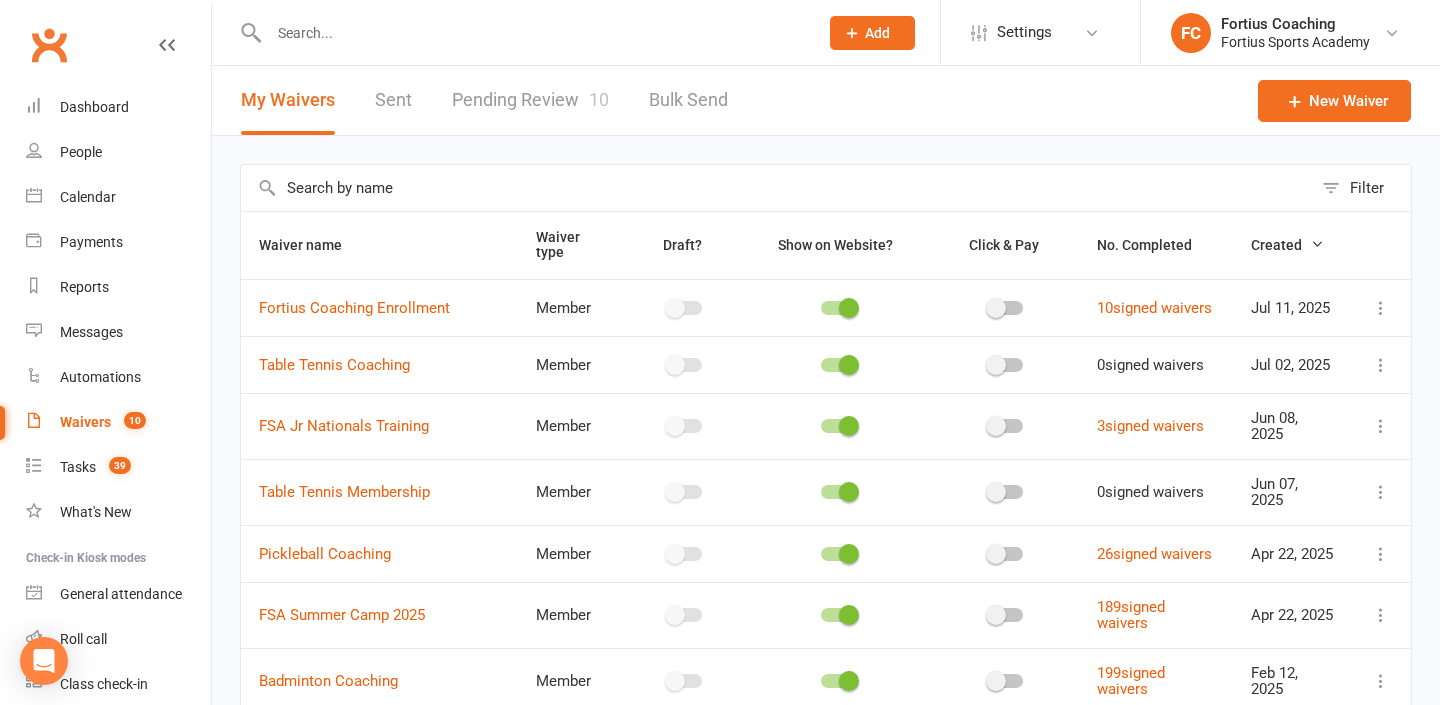 click on "Pending Review 10" at bounding box center [530, 100] 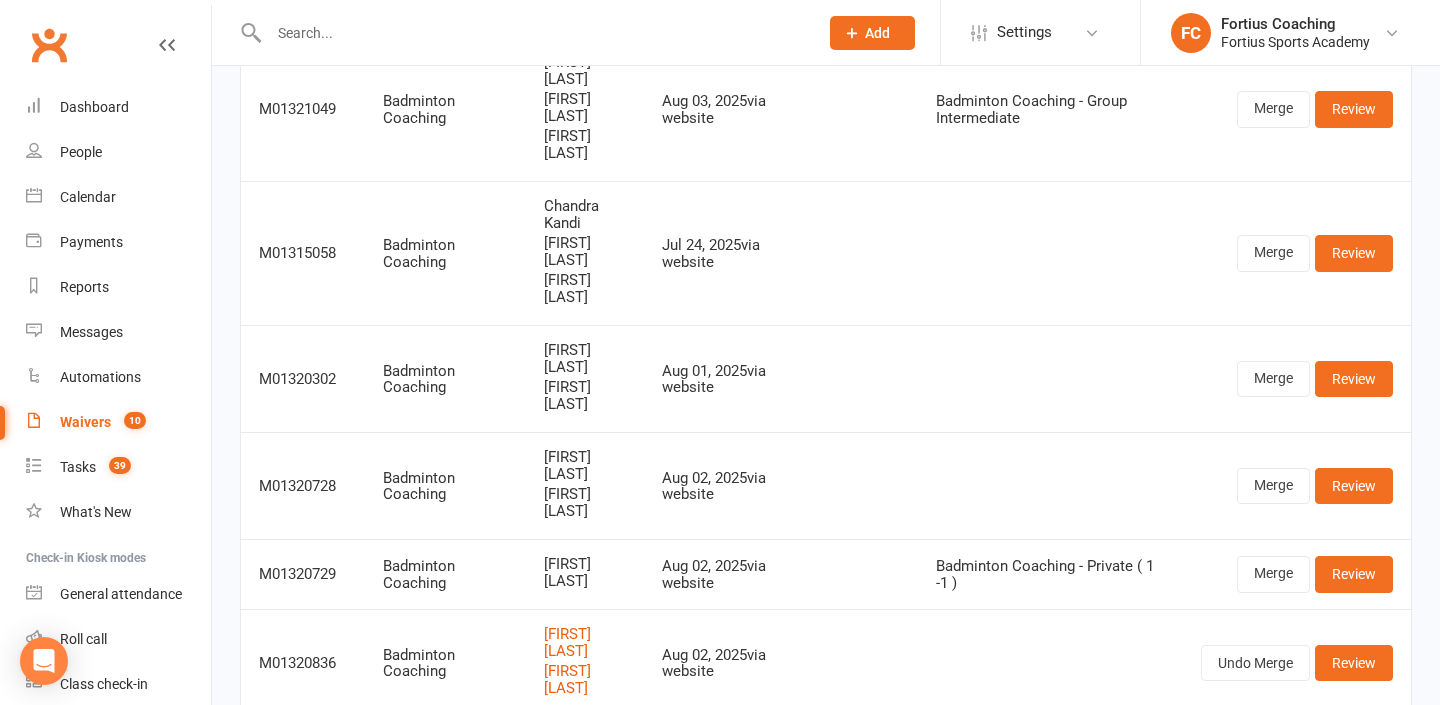 scroll, scrollTop: 233, scrollLeft: 0, axis: vertical 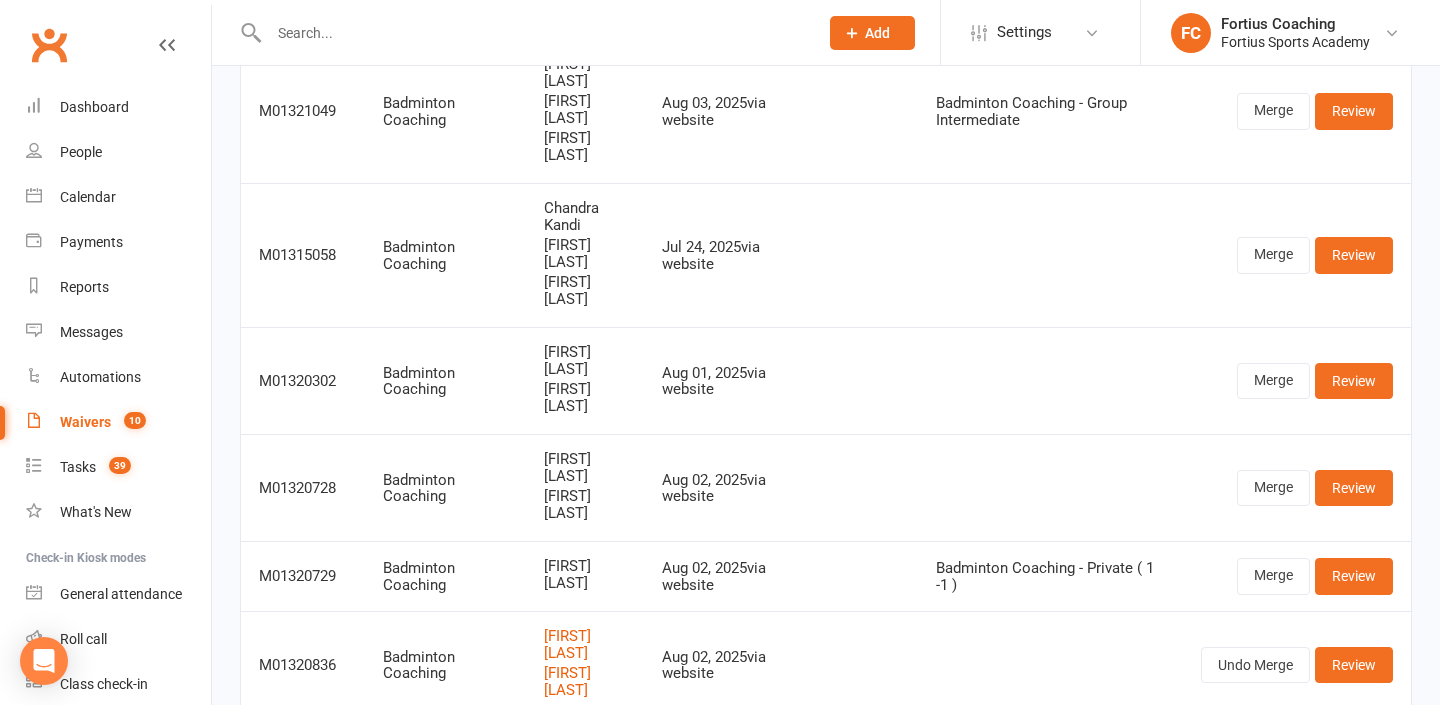 drag, startPoint x: 536, startPoint y: 292, endPoint x: 607, endPoint y: 300, distance: 71.44928 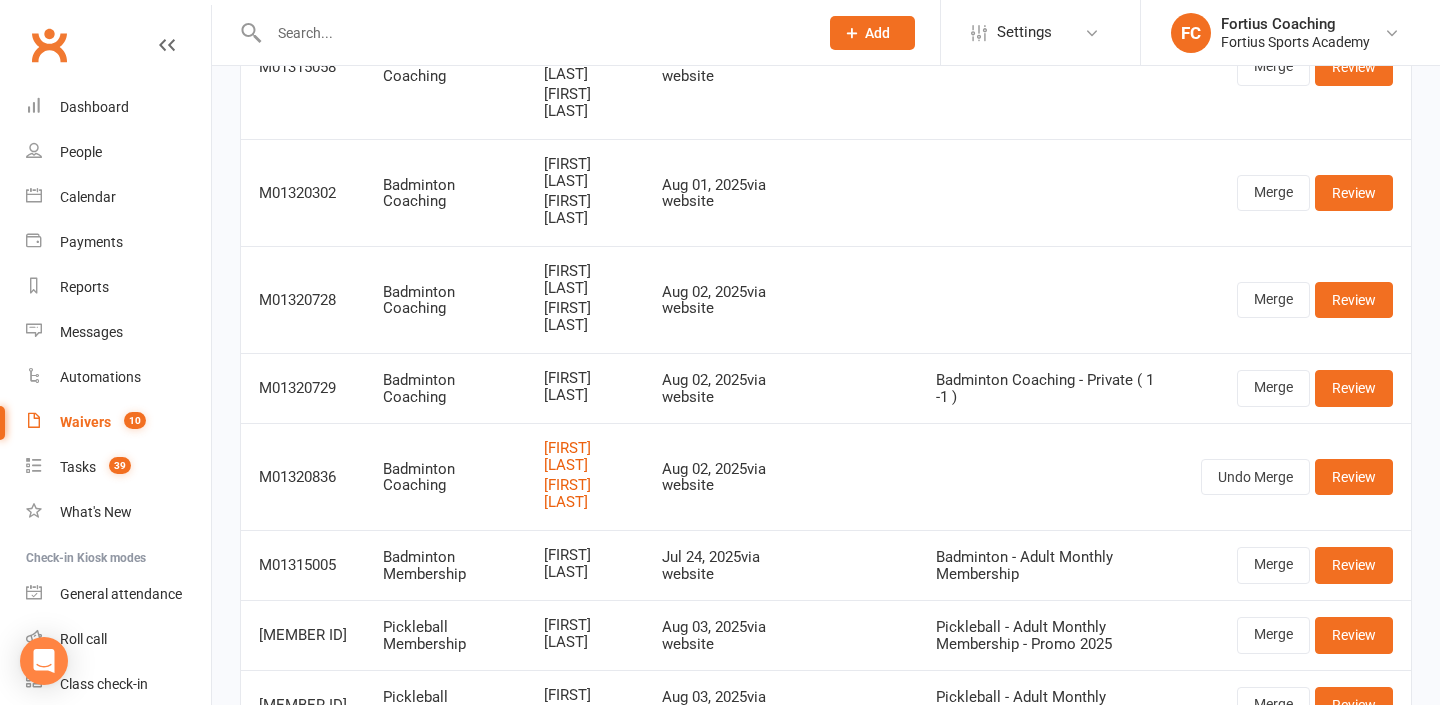 scroll, scrollTop: 0, scrollLeft: 0, axis: both 